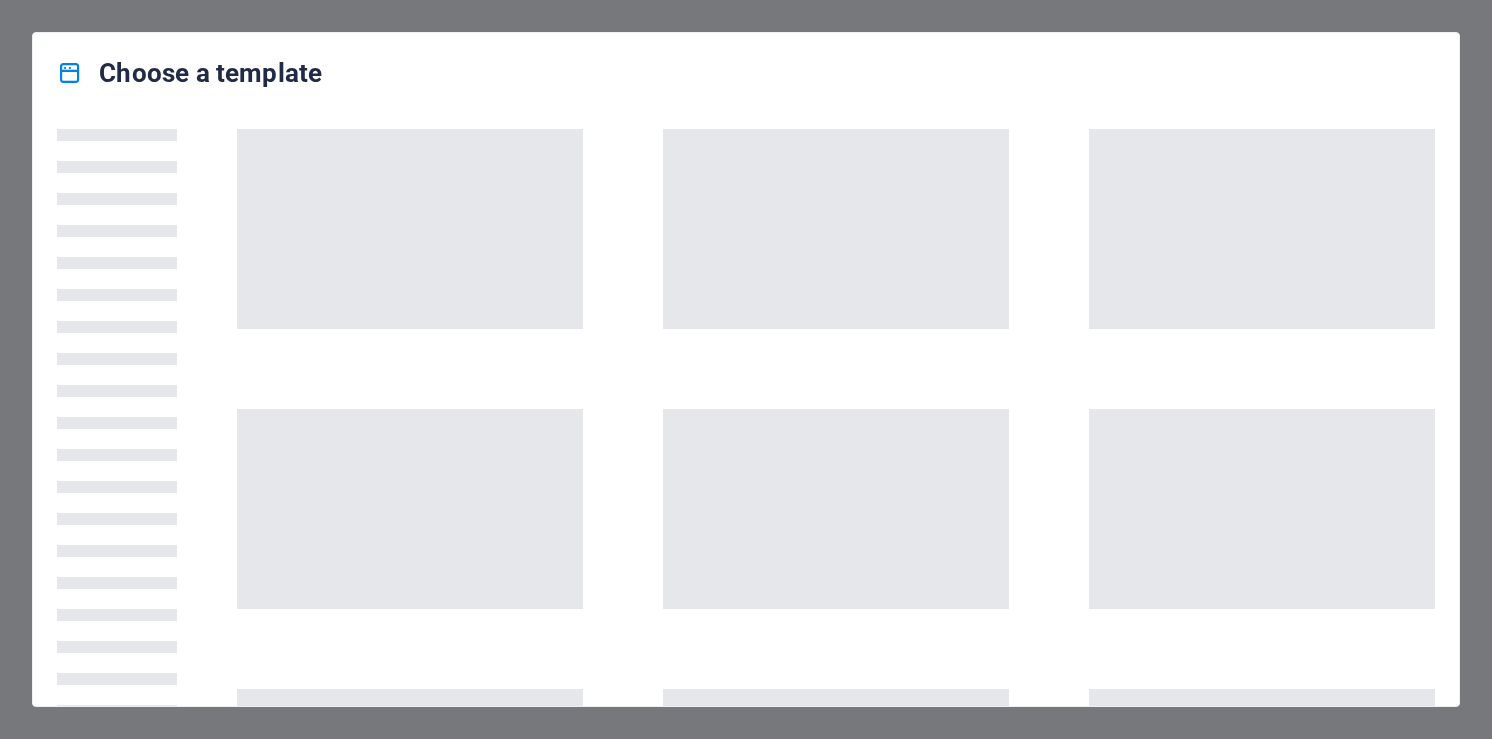 scroll, scrollTop: 0, scrollLeft: 0, axis: both 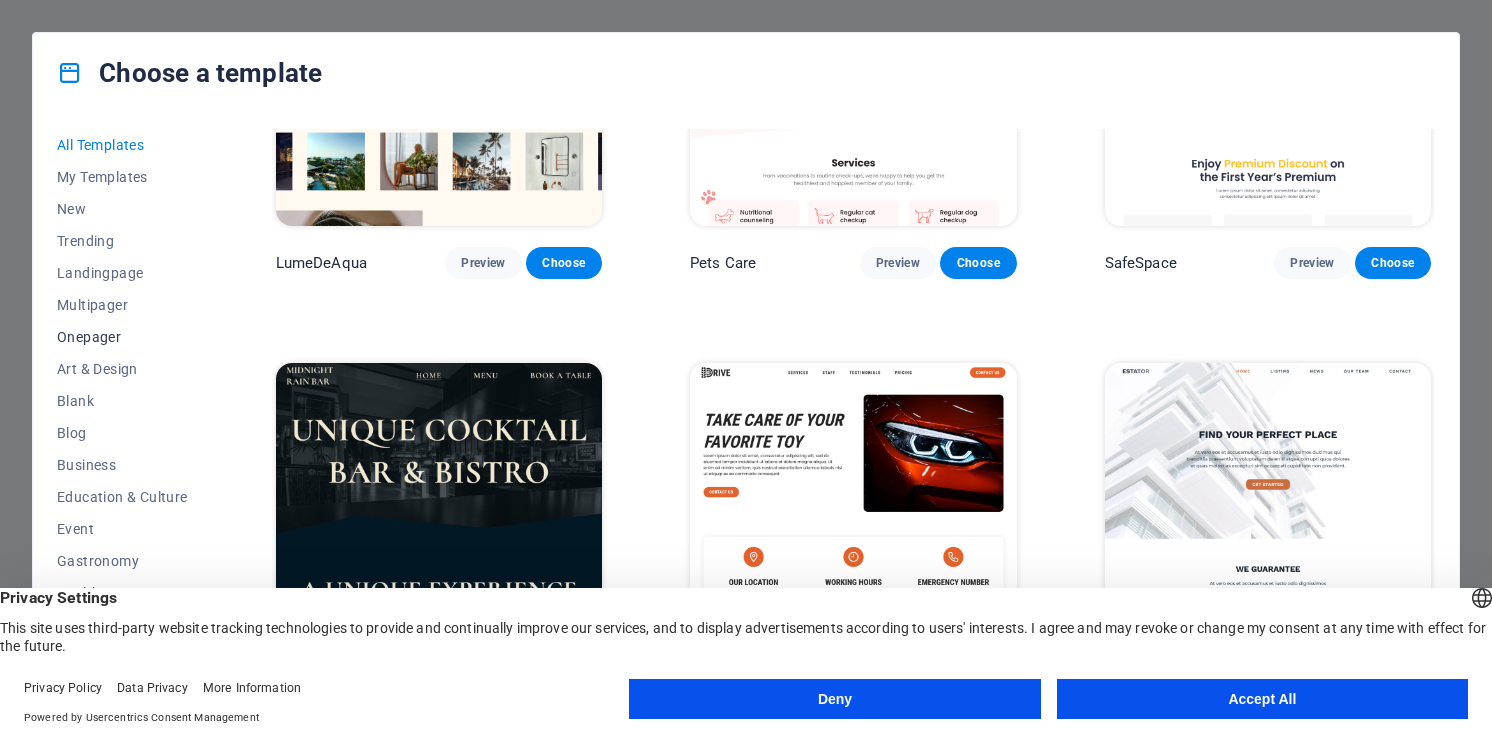 click on "Onepager" at bounding box center [122, 337] 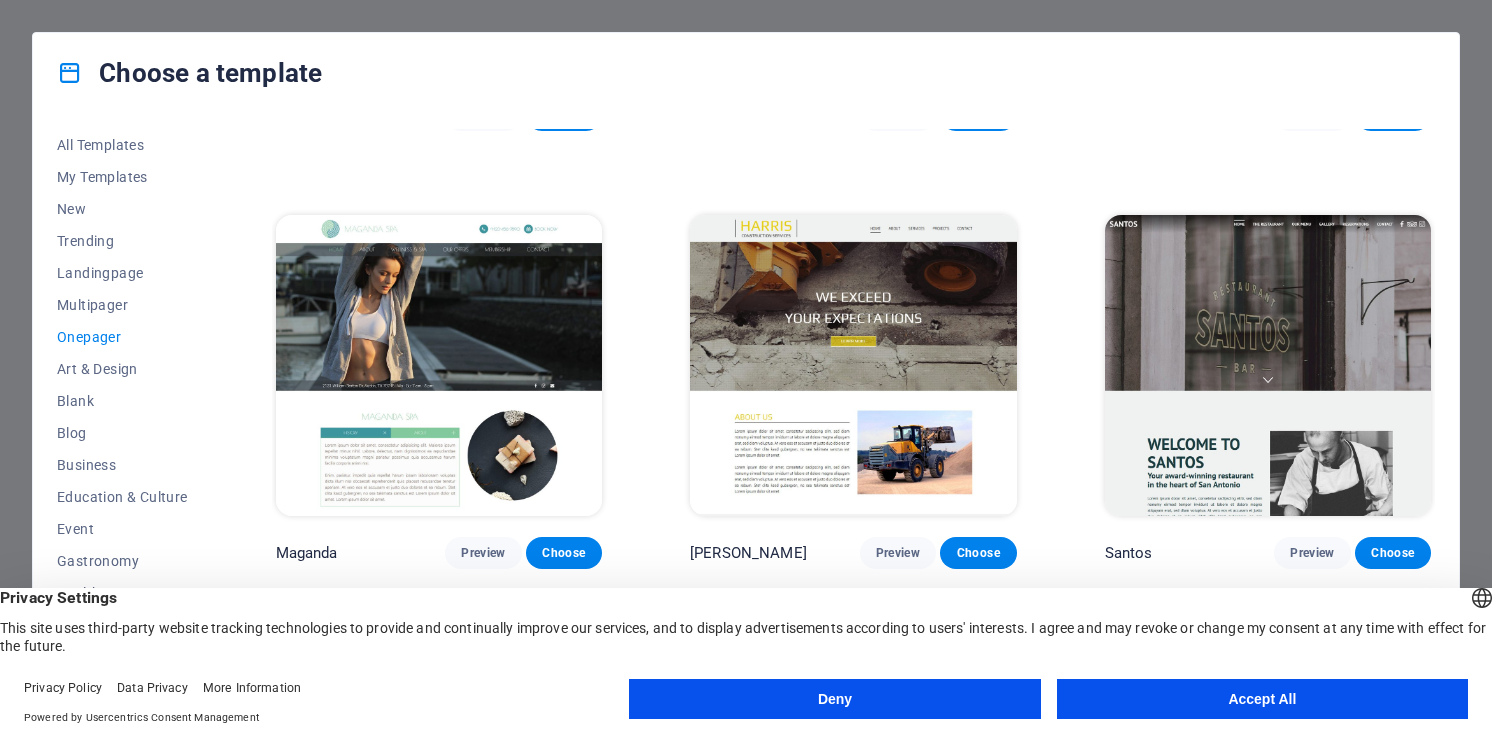 scroll, scrollTop: 9557, scrollLeft: 0, axis: vertical 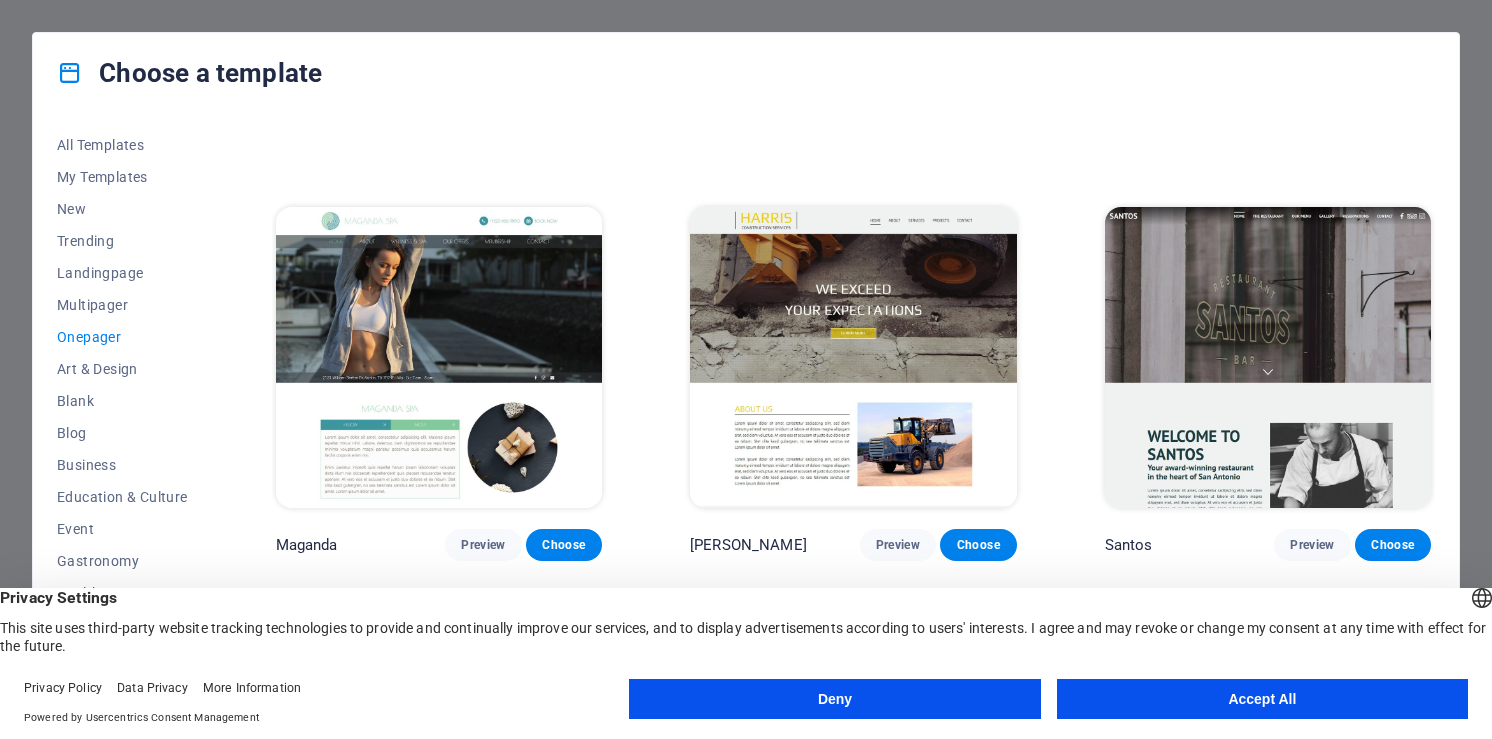 click at bounding box center [853, 357] 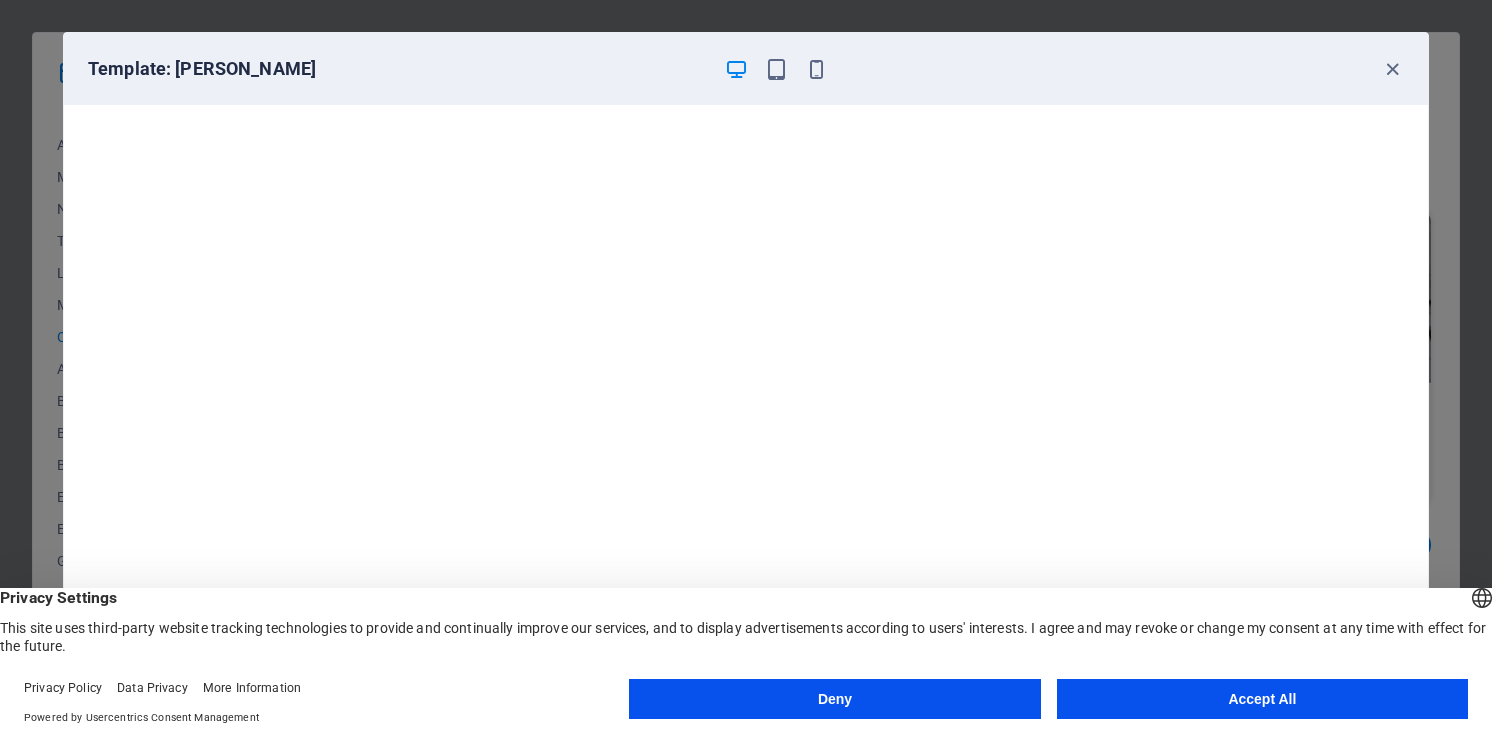 scroll, scrollTop: 4, scrollLeft: 0, axis: vertical 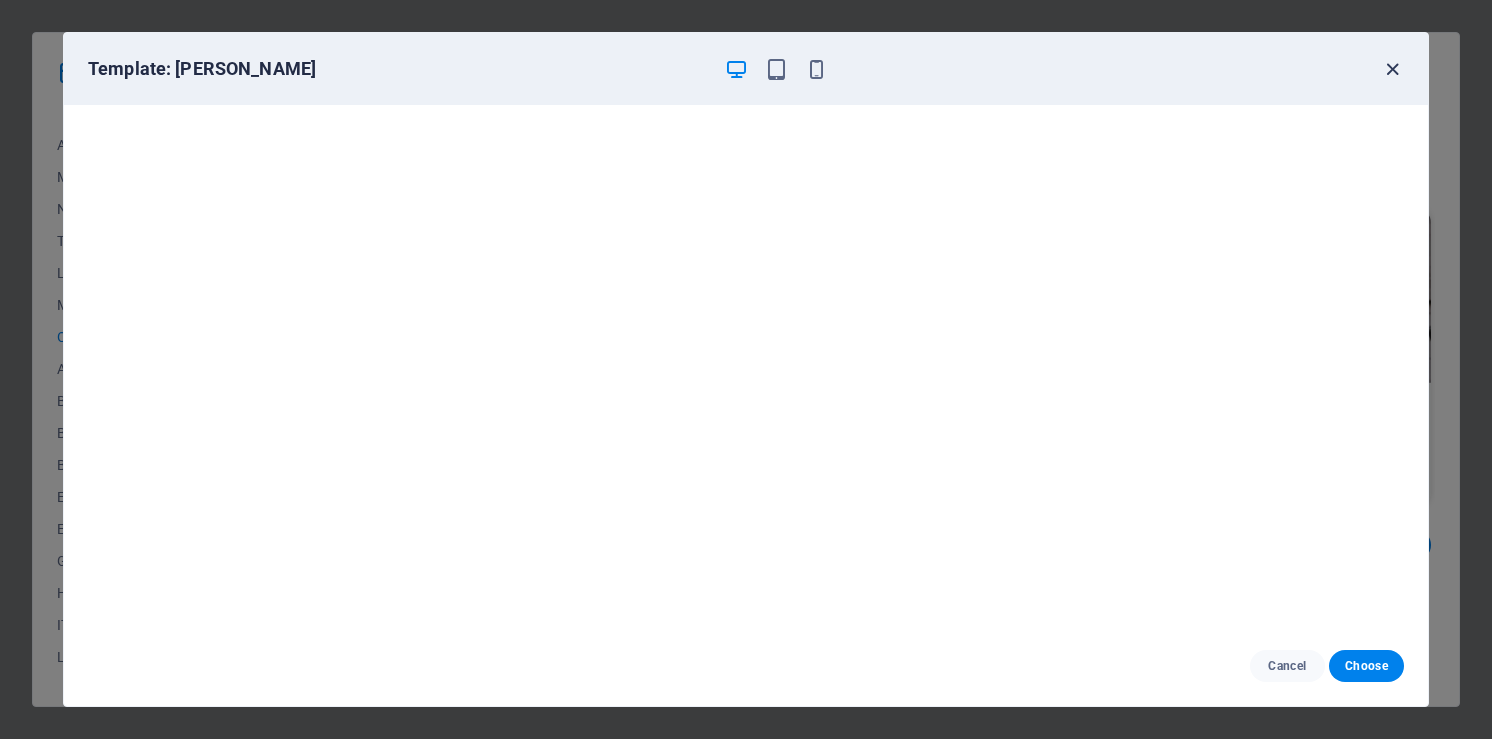 click at bounding box center [1392, 69] 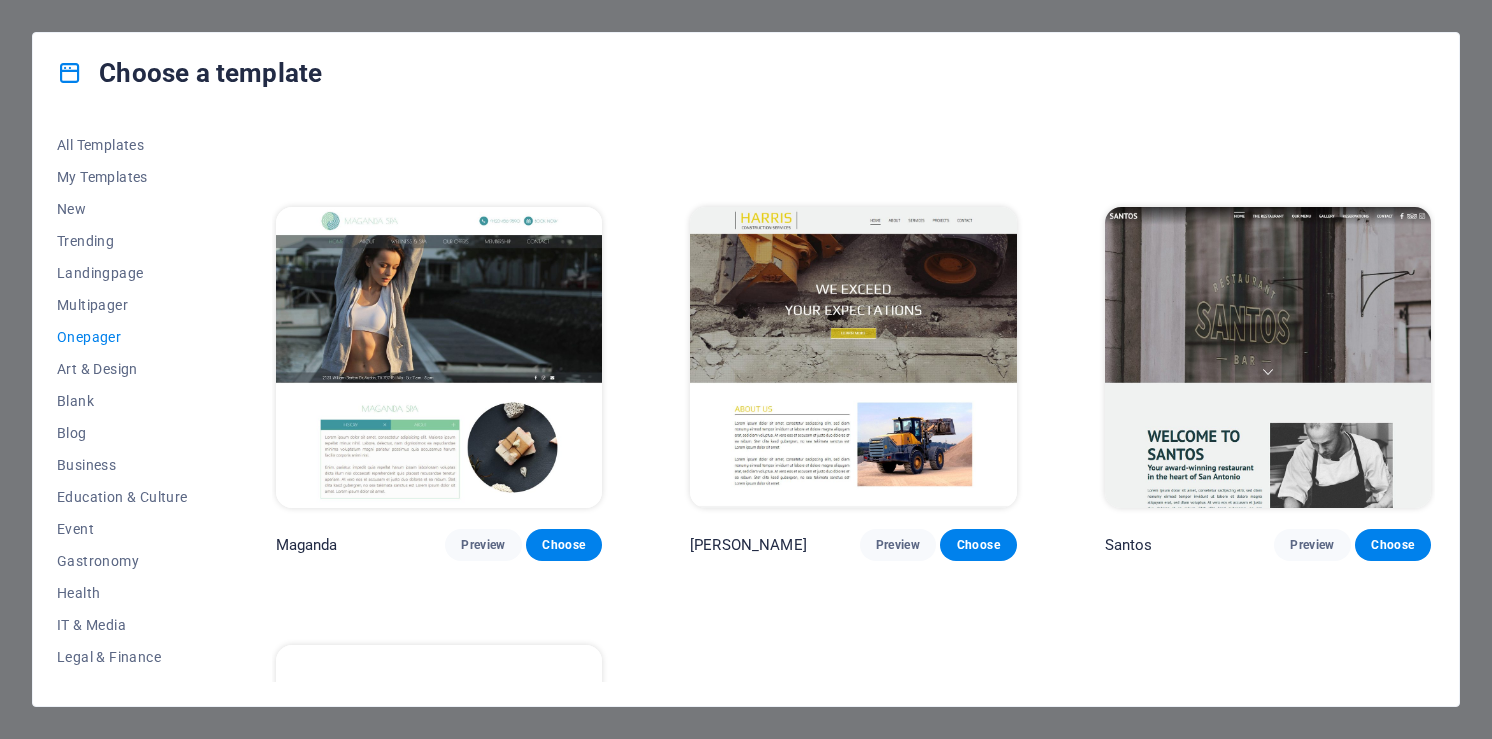 click at bounding box center [1268, 357] 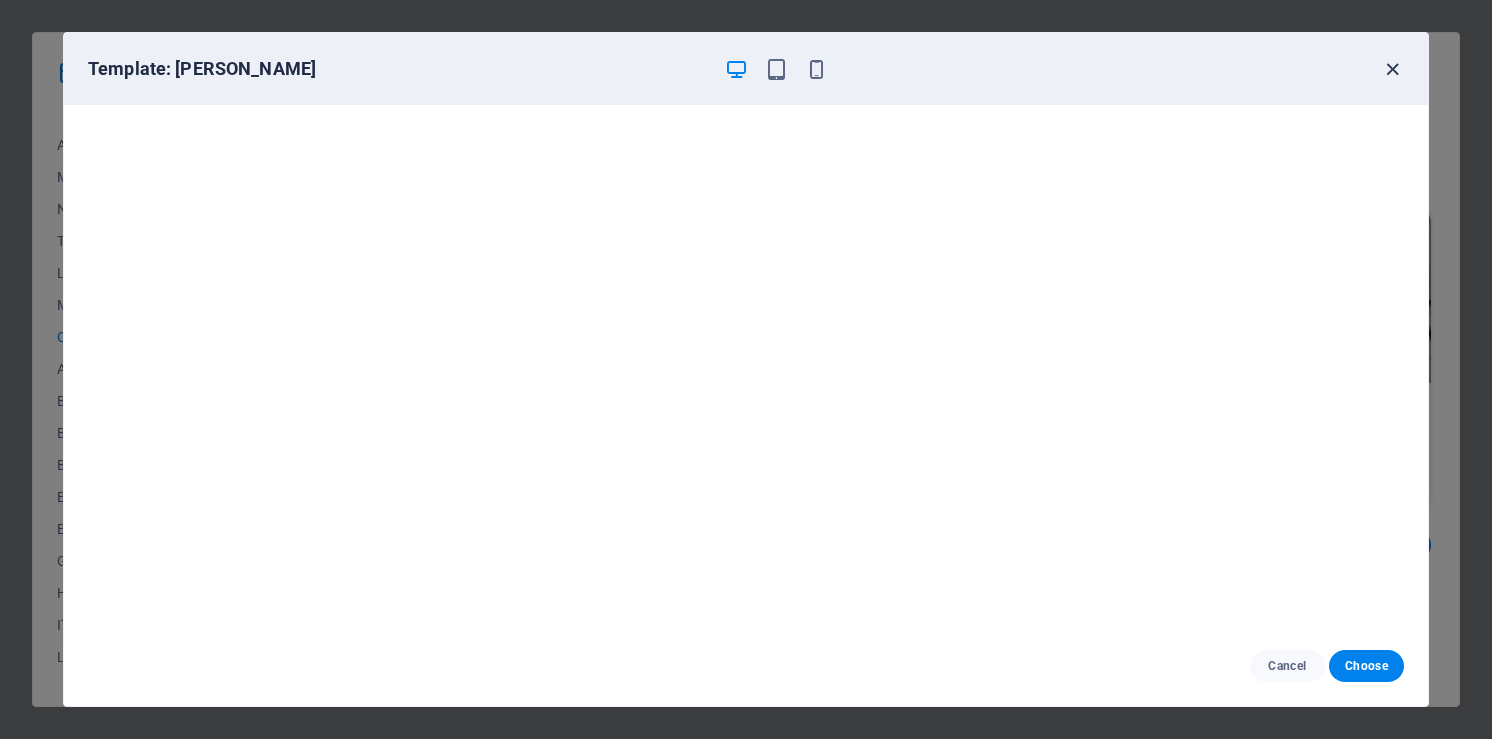 click at bounding box center [1392, 69] 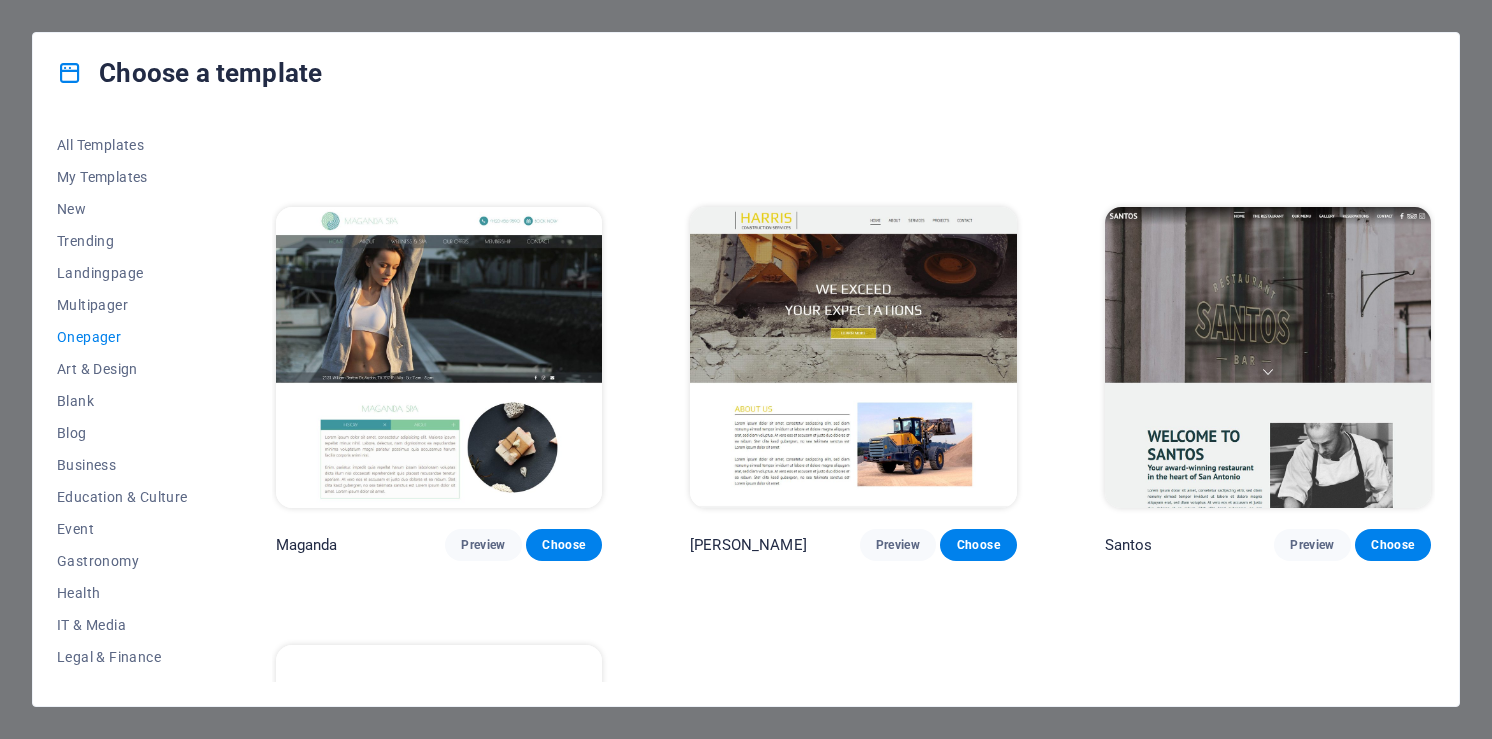 click at bounding box center (853, 357) 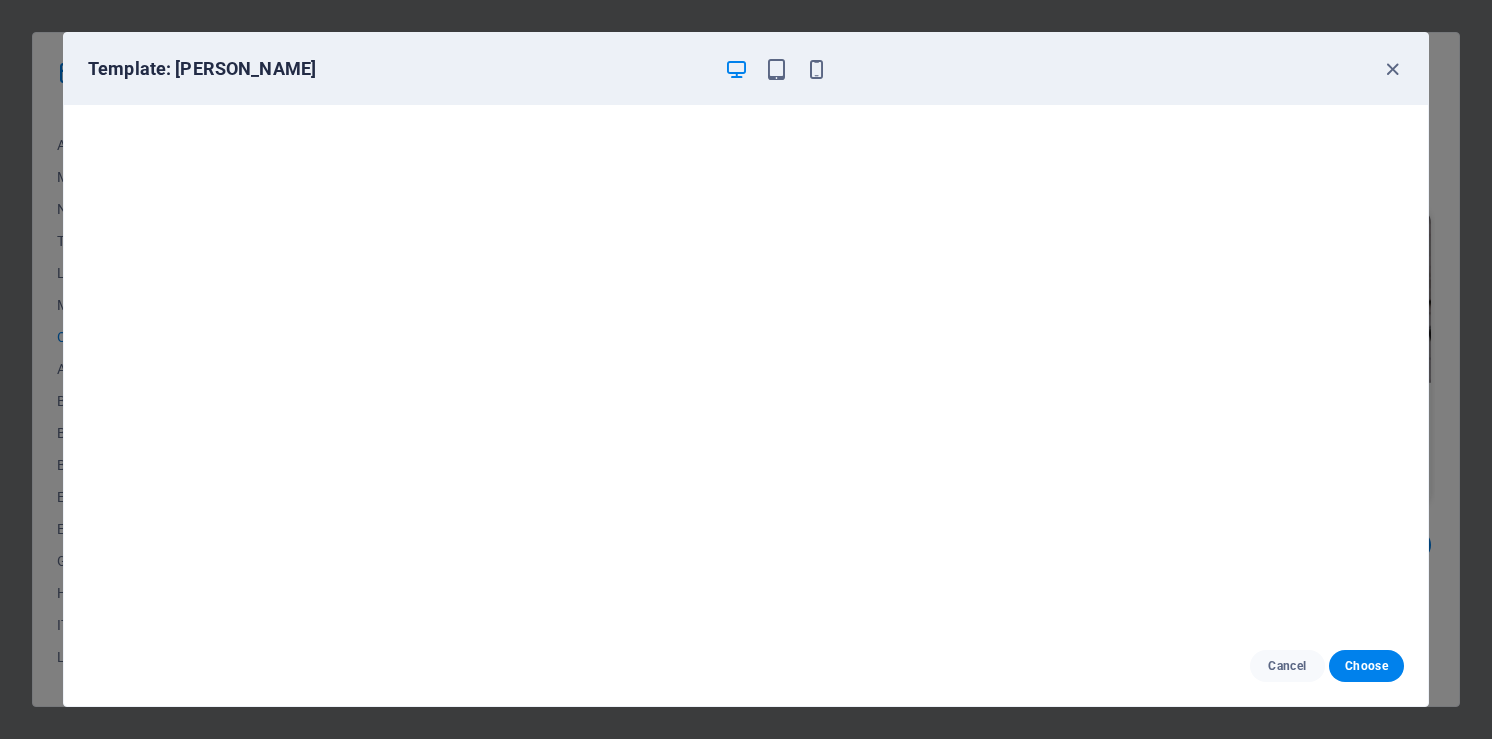 click on "Cancel Choose" at bounding box center [746, 666] 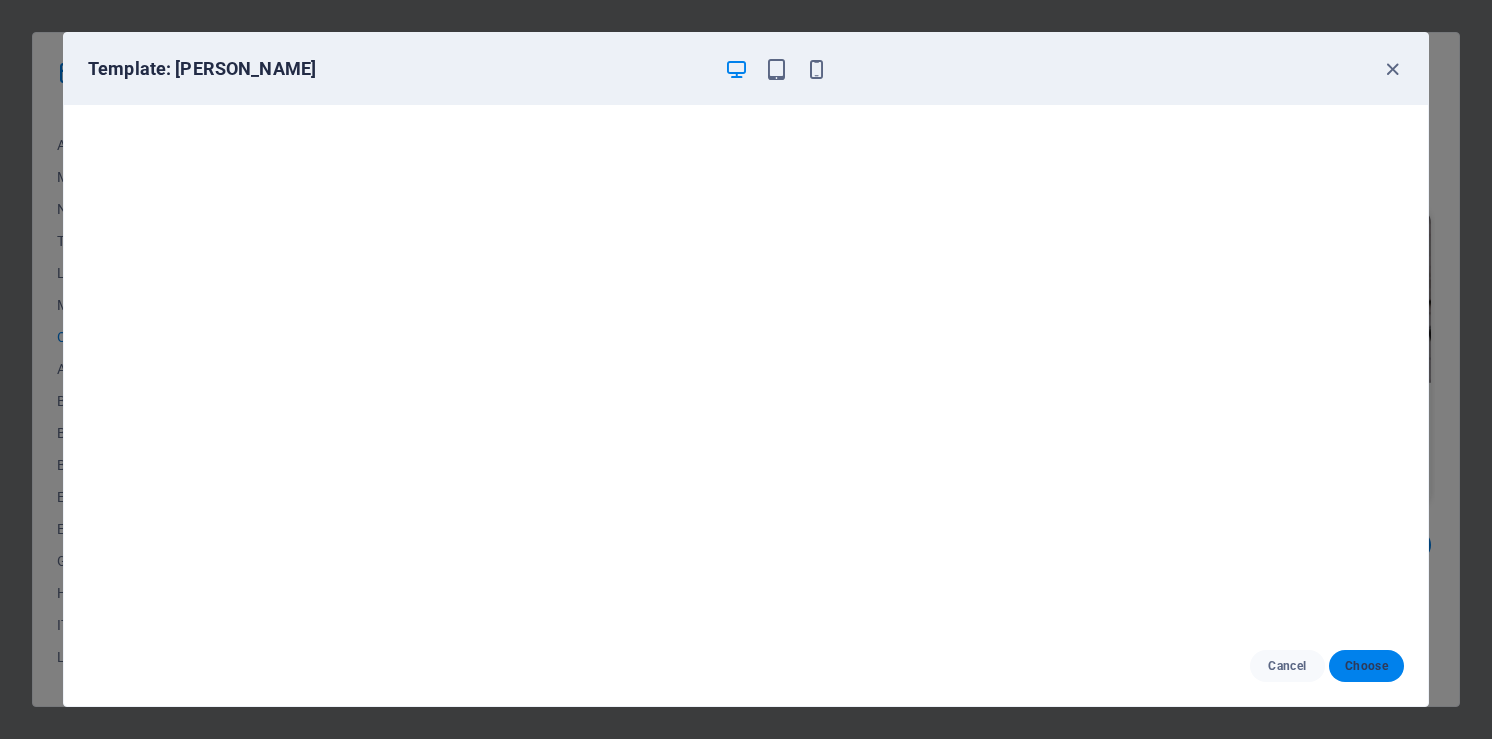 click on "Choose" at bounding box center [1366, 666] 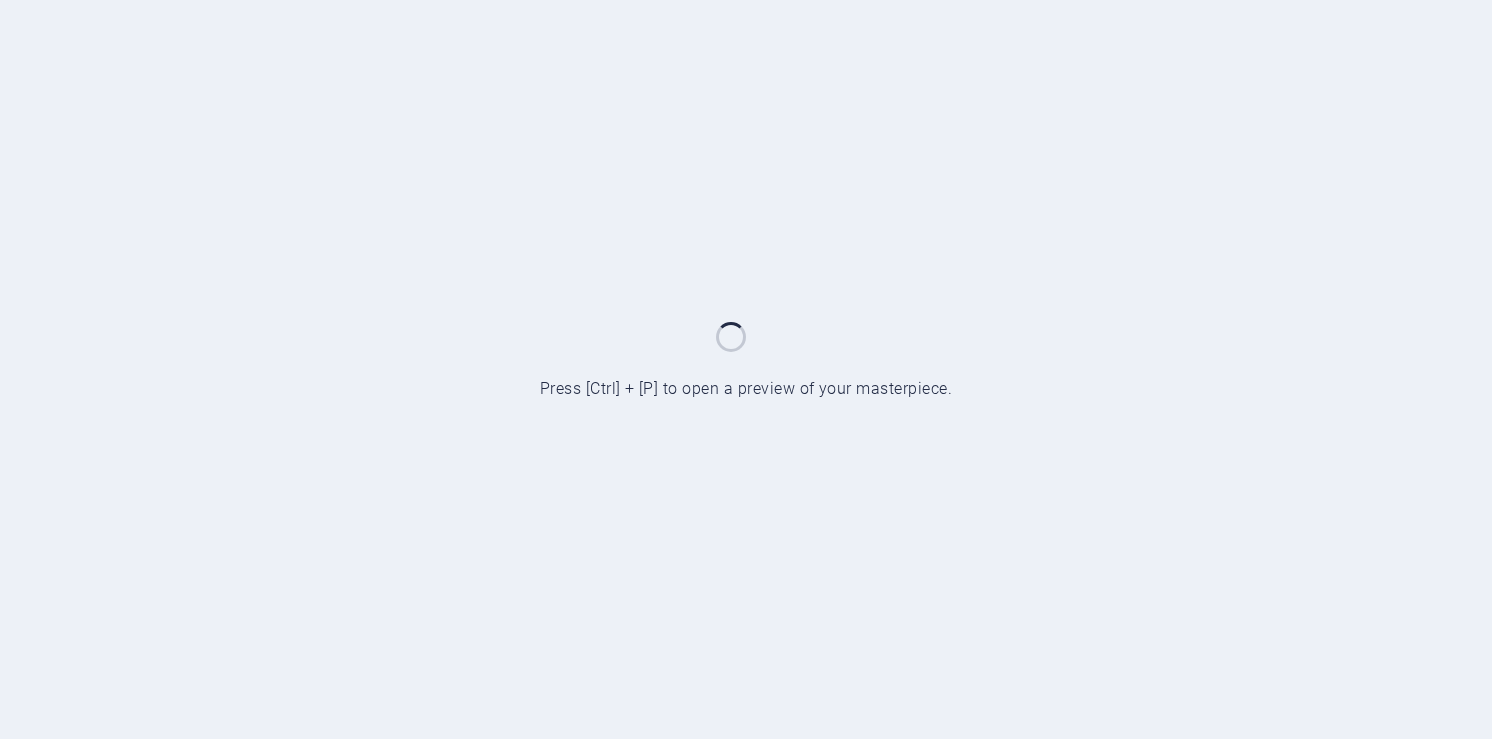scroll, scrollTop: 0, scrollLeft: 0, axis: both 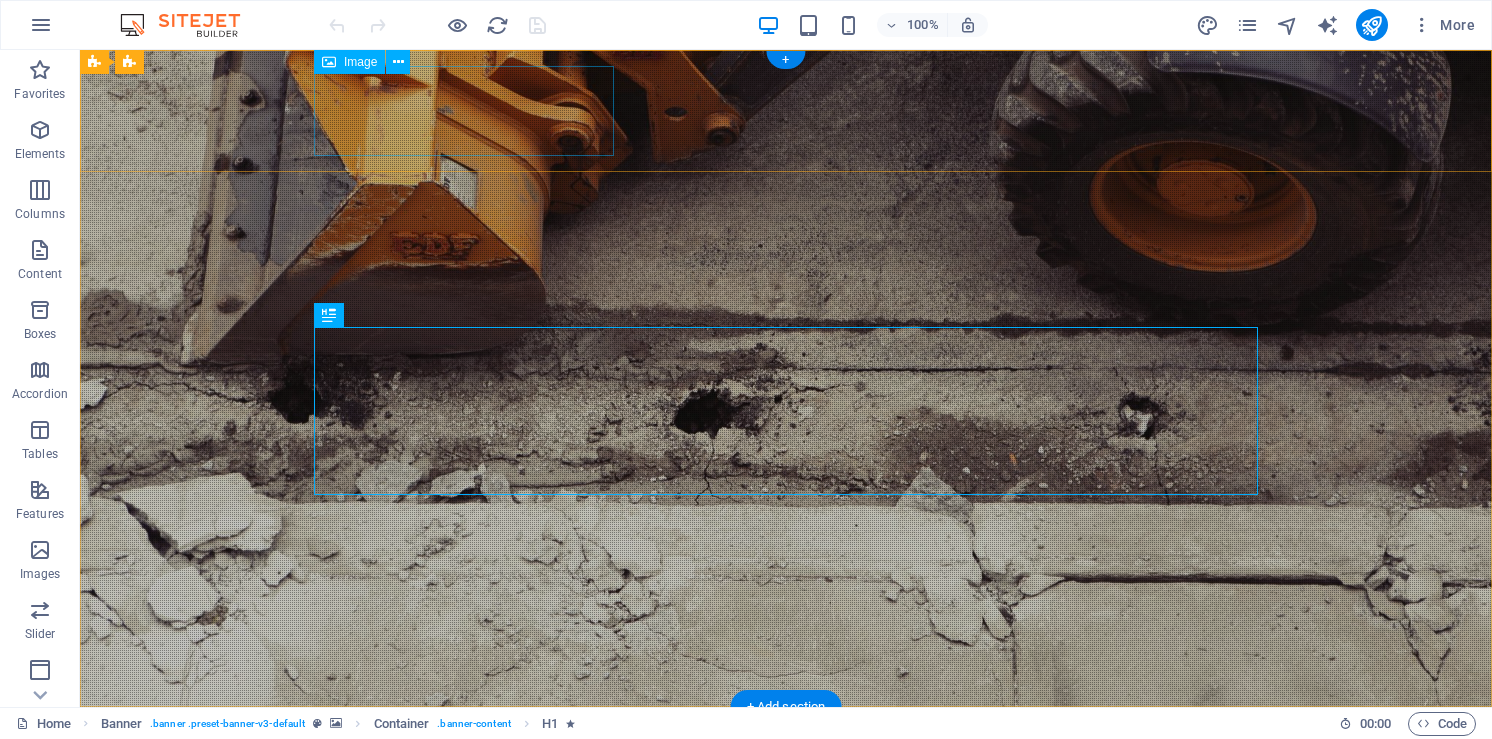 click at bounding box center (786, 768) 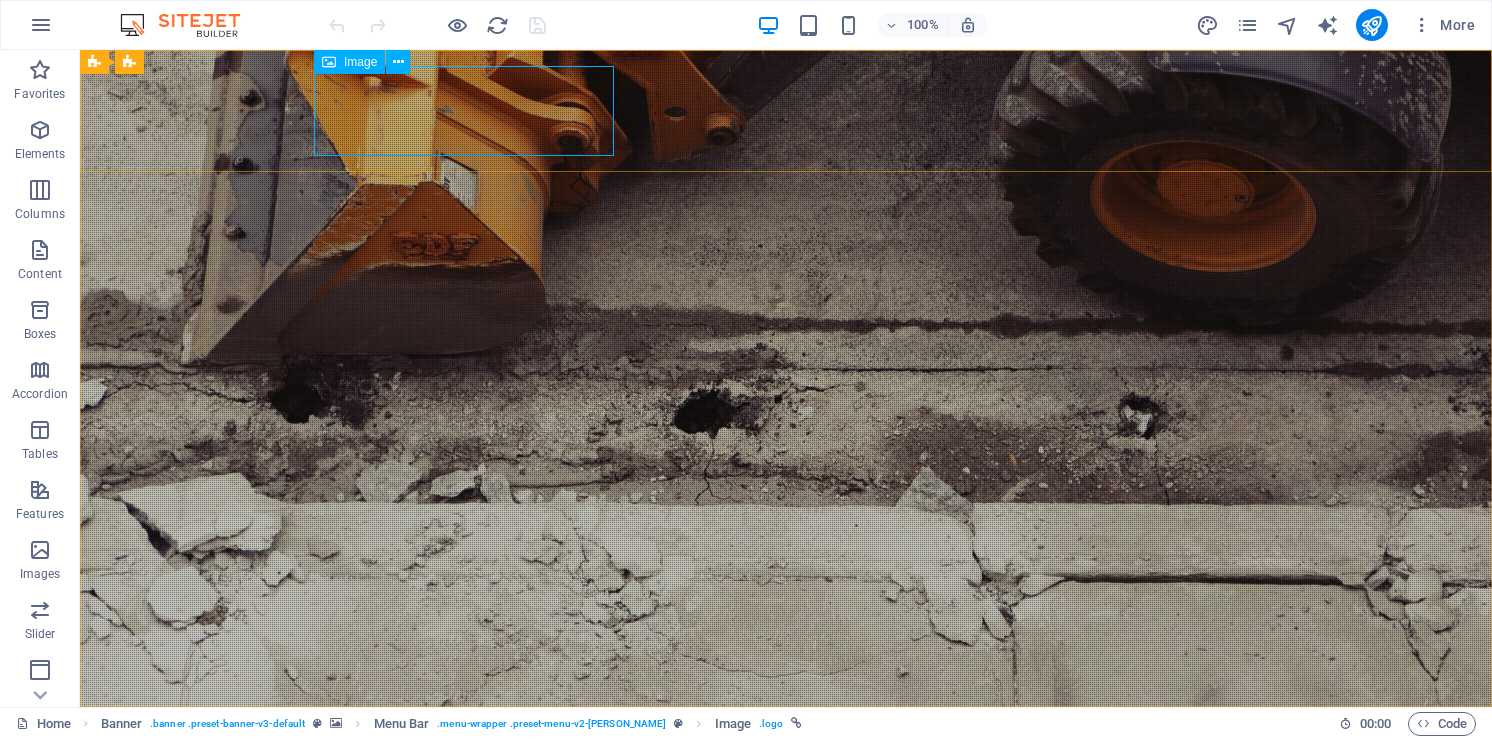click on "Image" at bounding box center [349, 62] 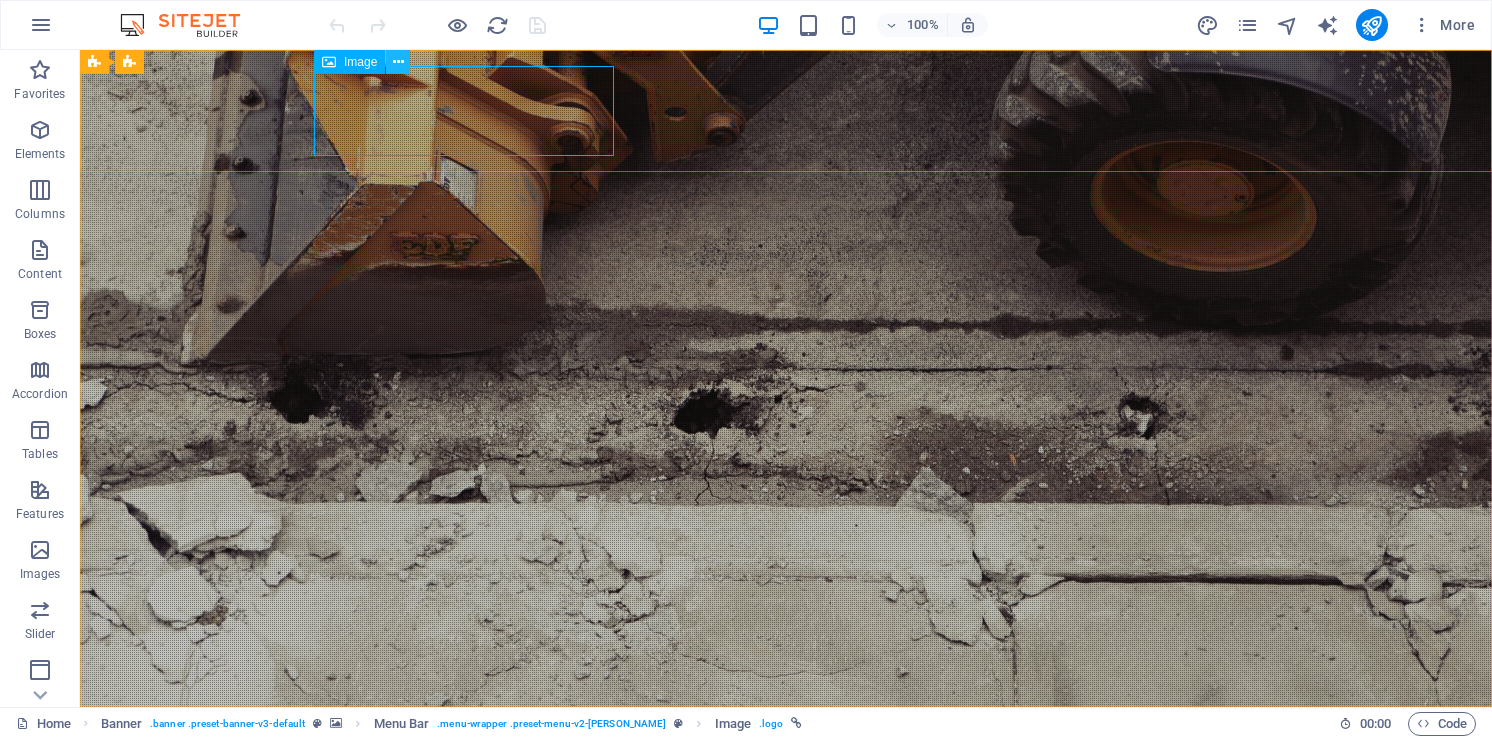 click at bounding box center [398, 62] 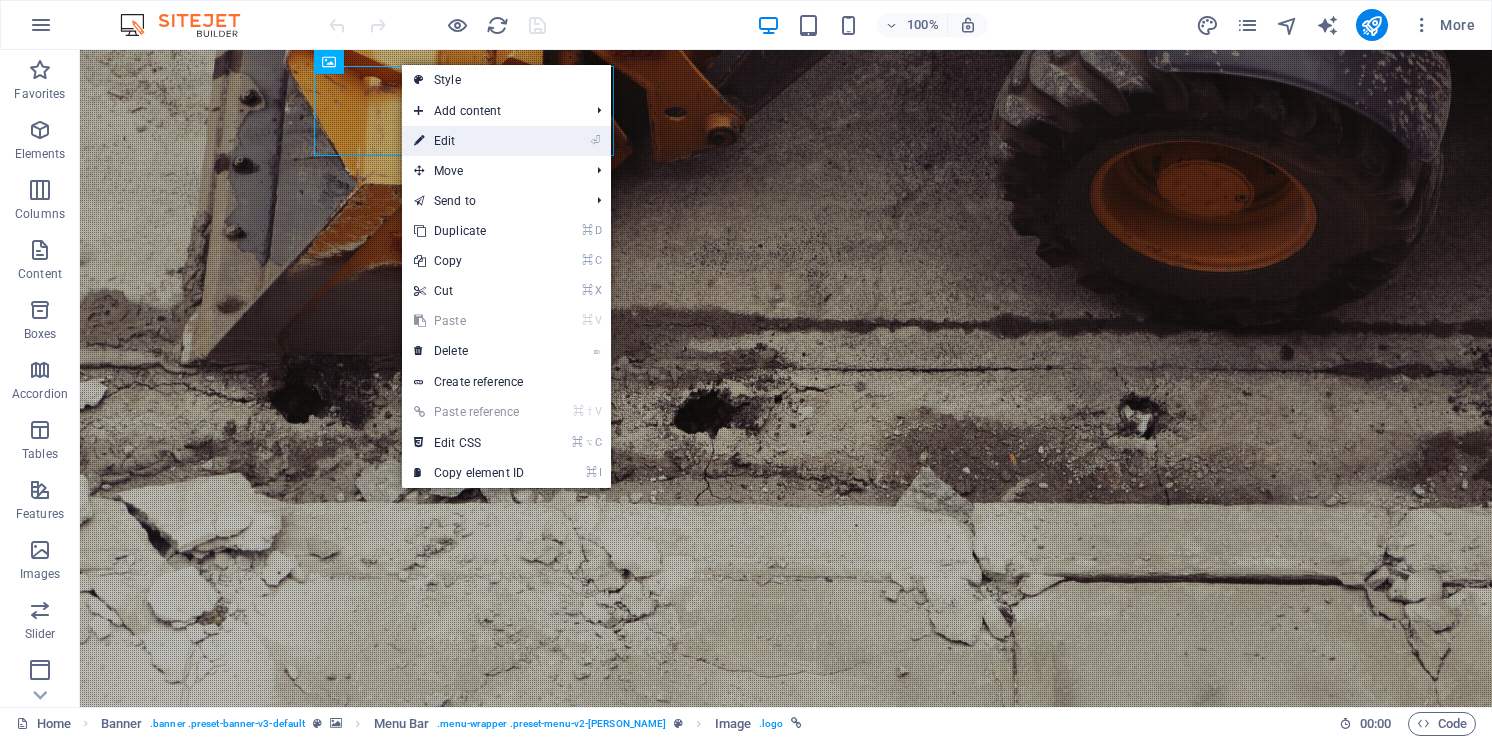 click on "⏎  Edit" at bounding box center (469, 141) 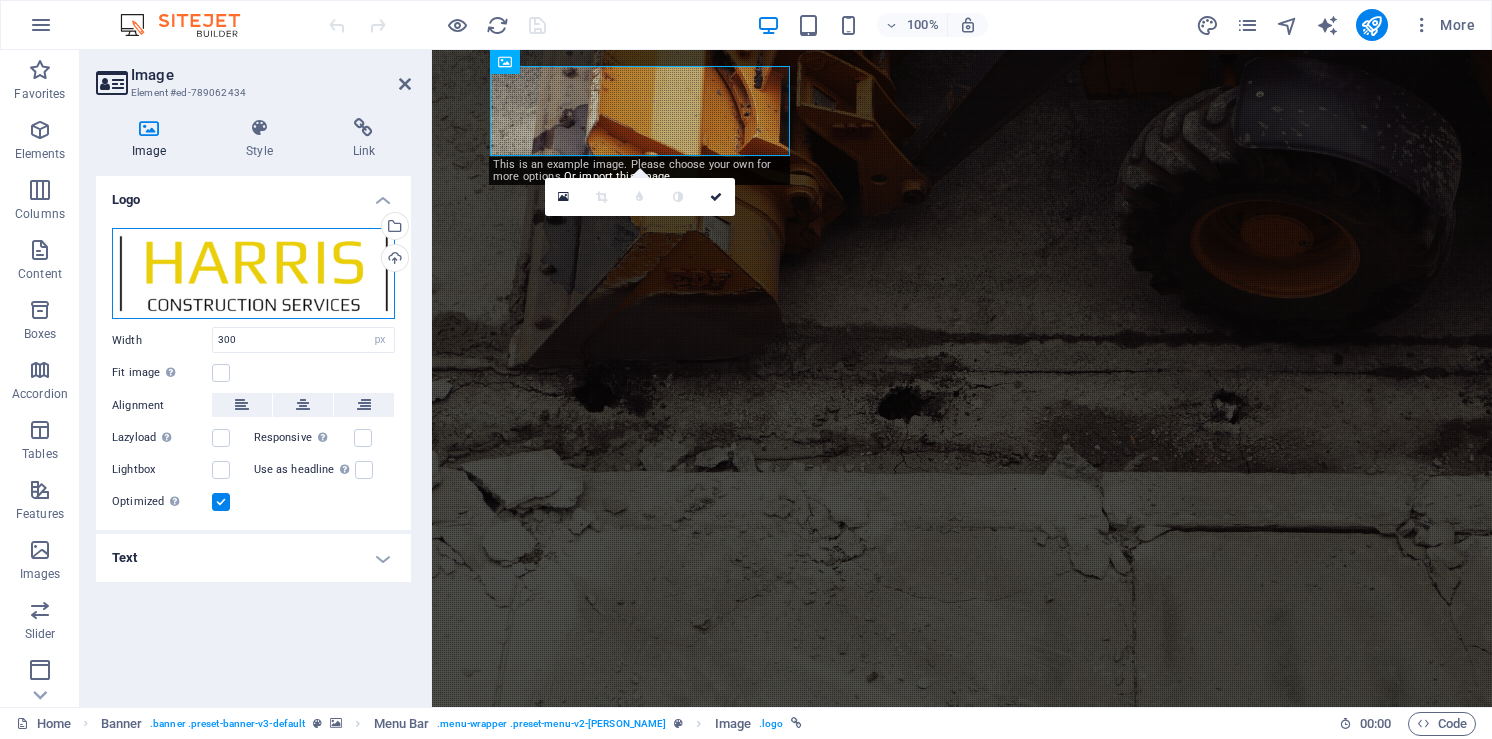 click on "Drag files here, click to choose files or select files from Files or our free stock photos & videos" at bounding box center [253, 274] 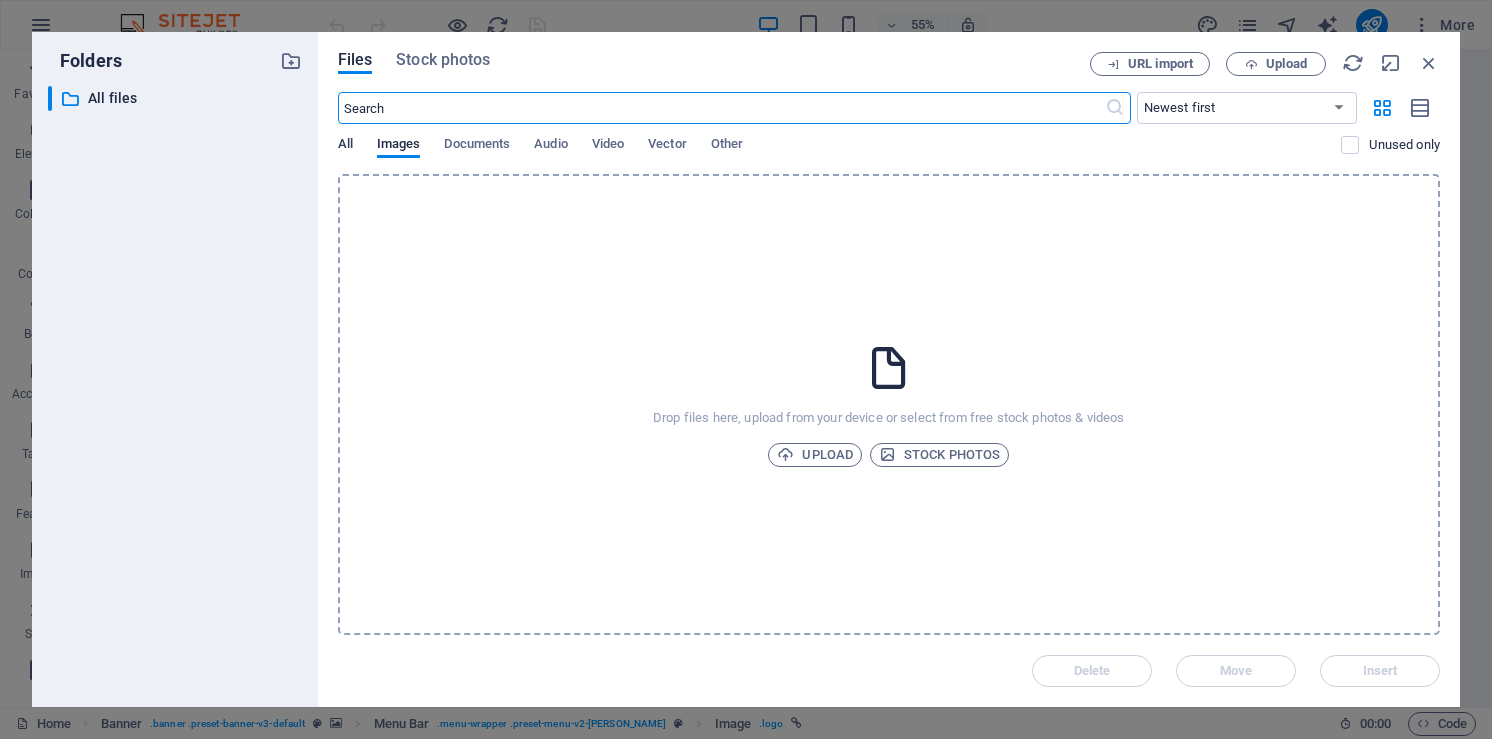 click on "All" at bounding box center (345, 146) 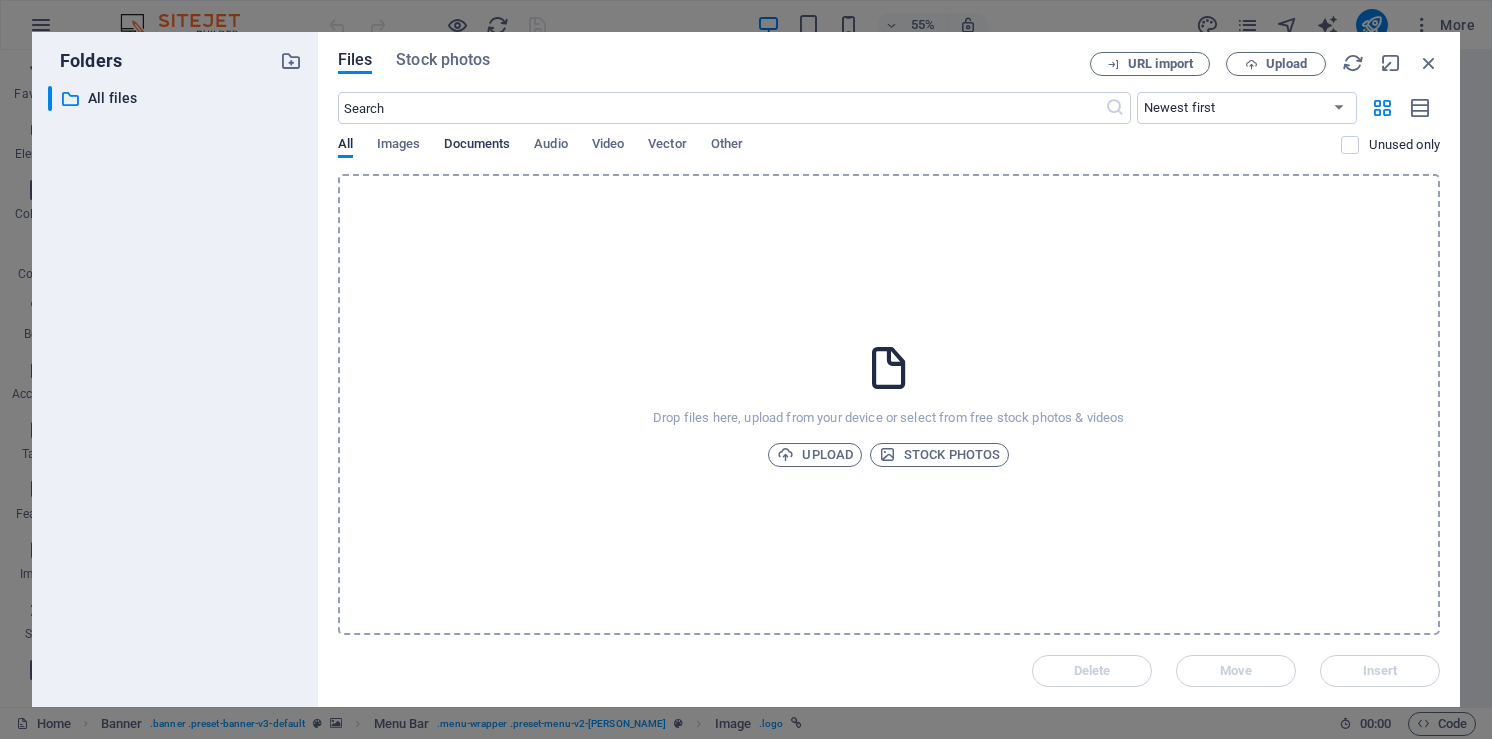 click on "Documents" at bounding box center [477, 146] 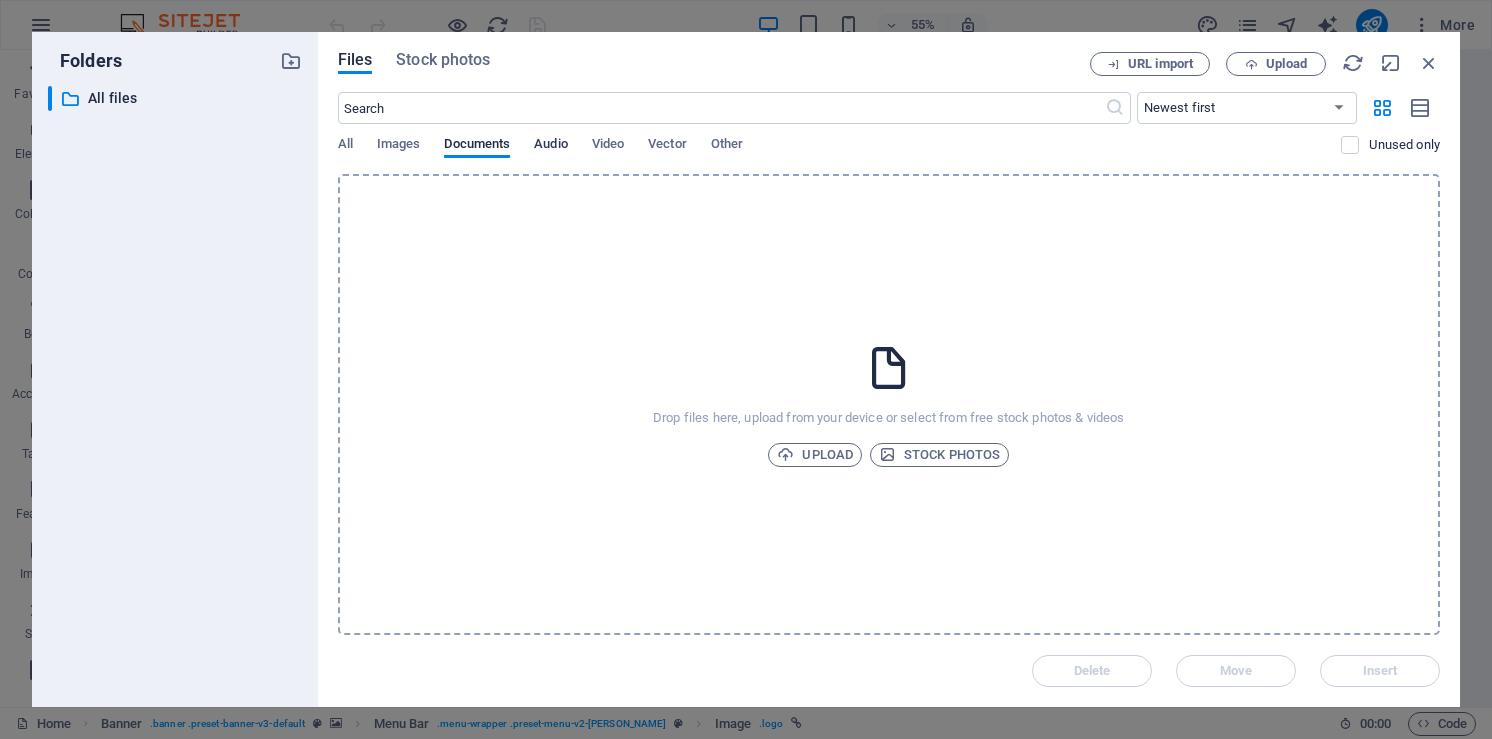 click on "Audio" at bounding box center (550, 146) 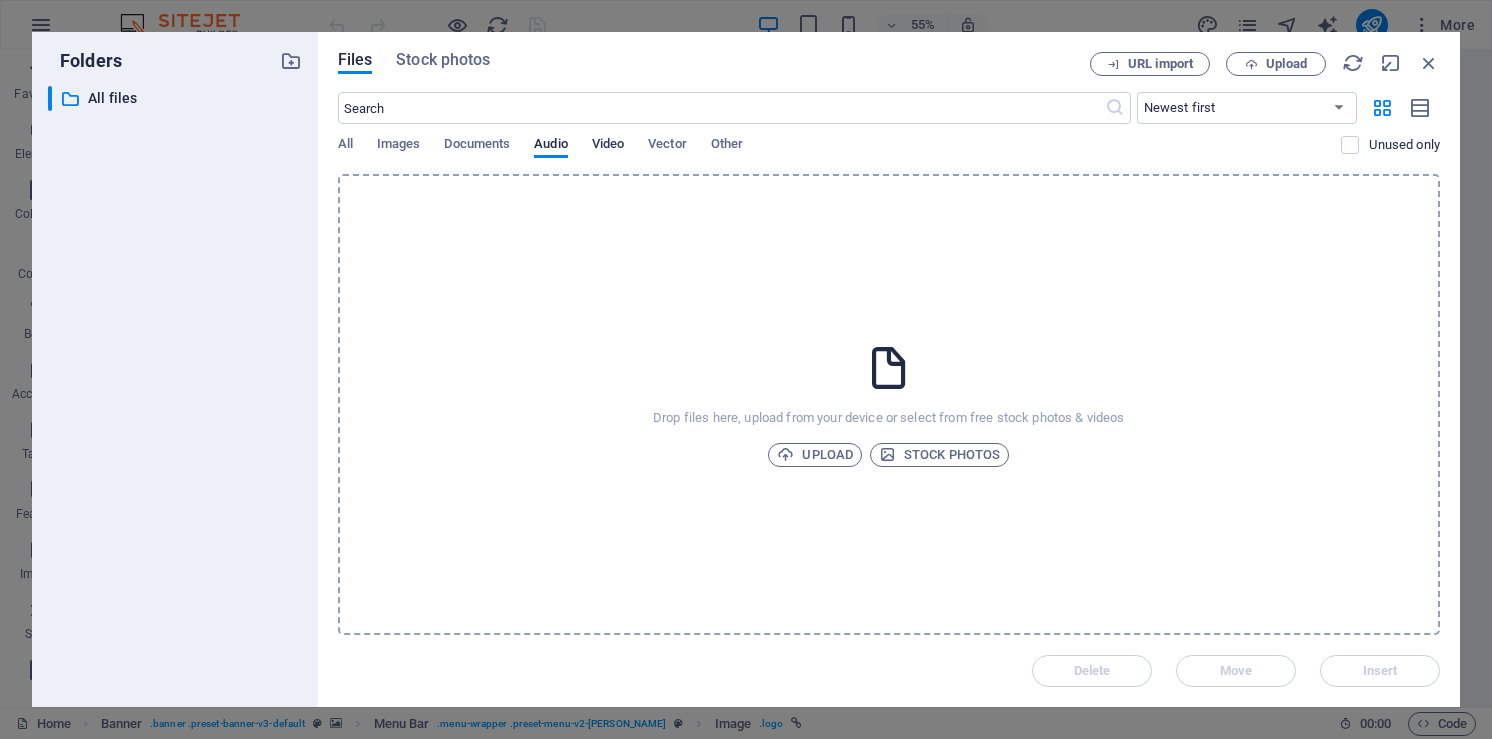 click on "Video" at bounding box center (608, 146) 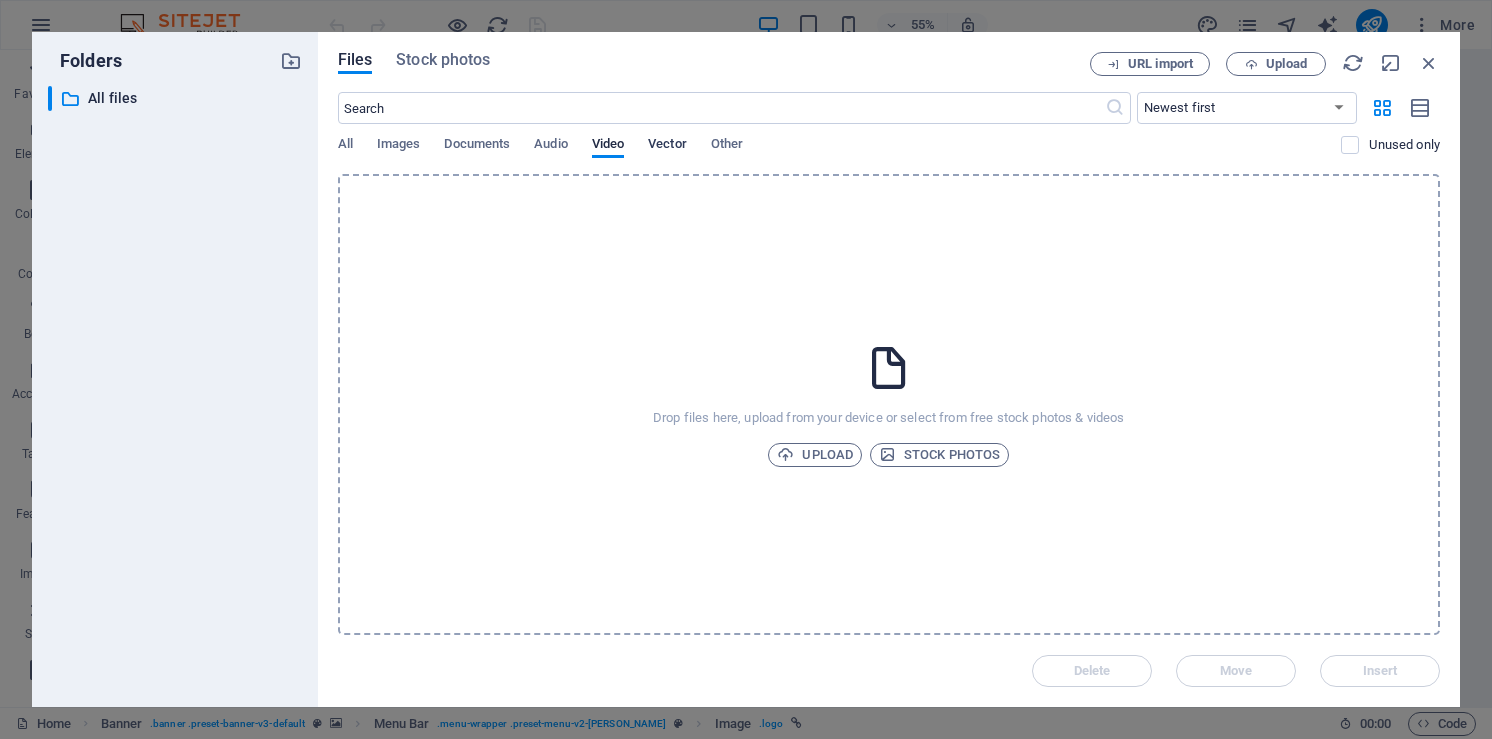 click on "Vector" at bounding box center [667, 146] 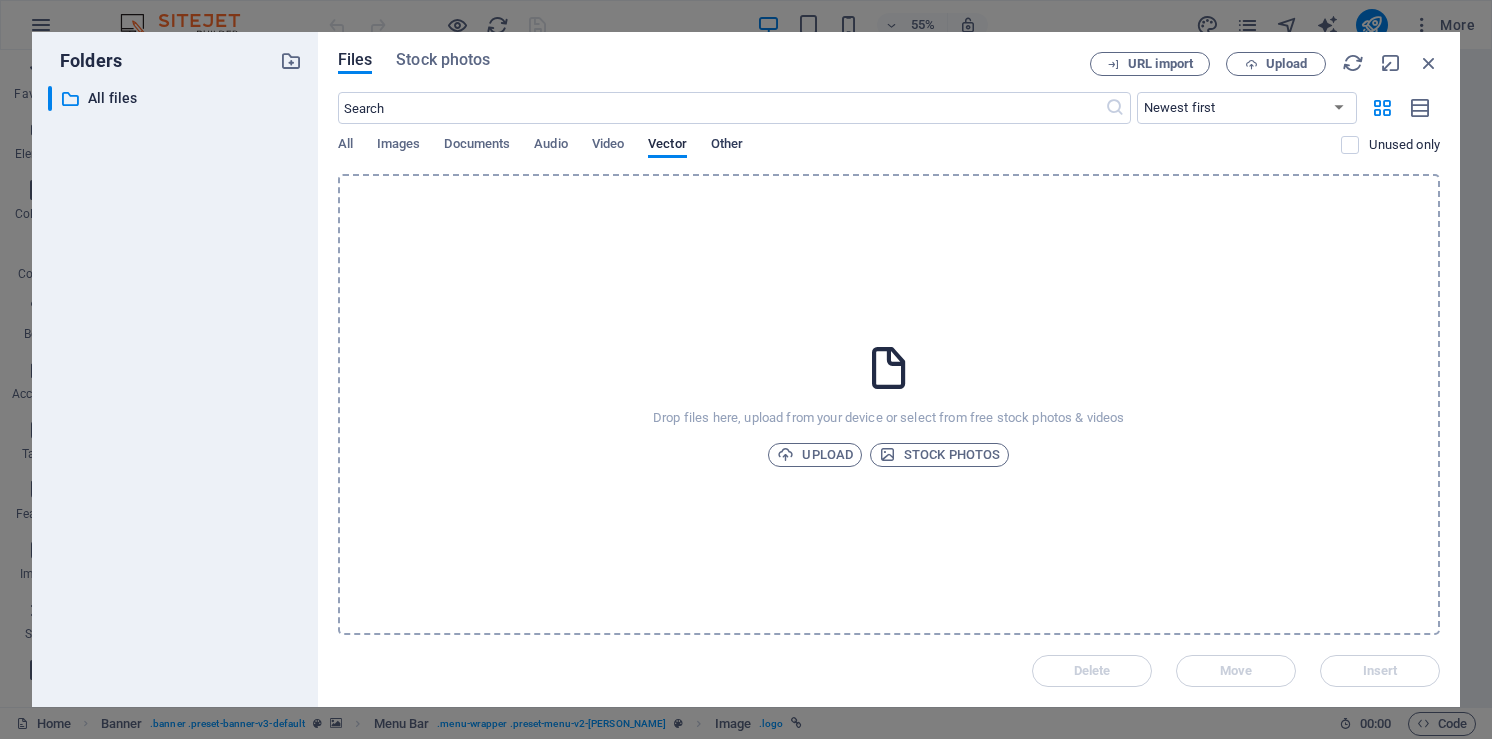 click on "Other" at bounding box center (727, 146) 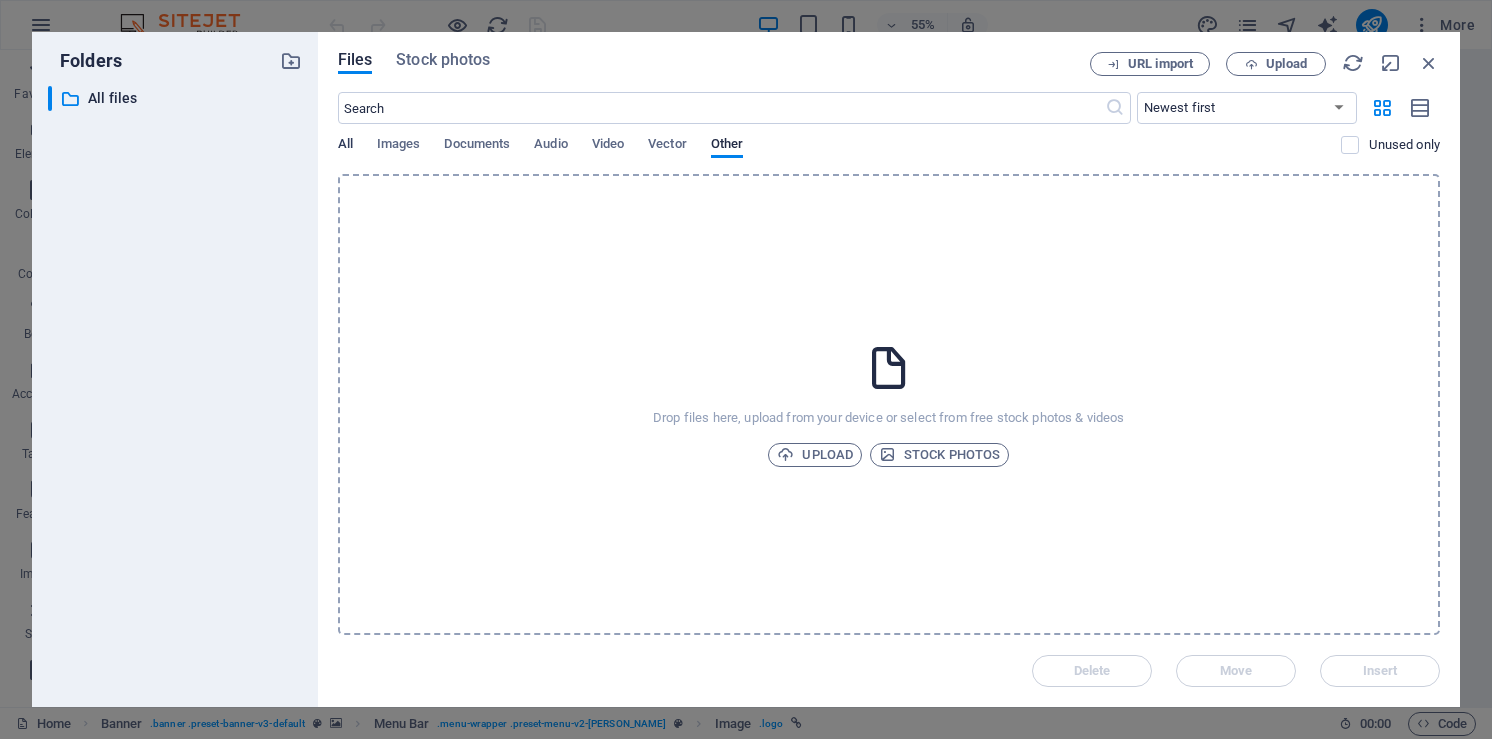 click on "All" at bounding box center [345, 146] 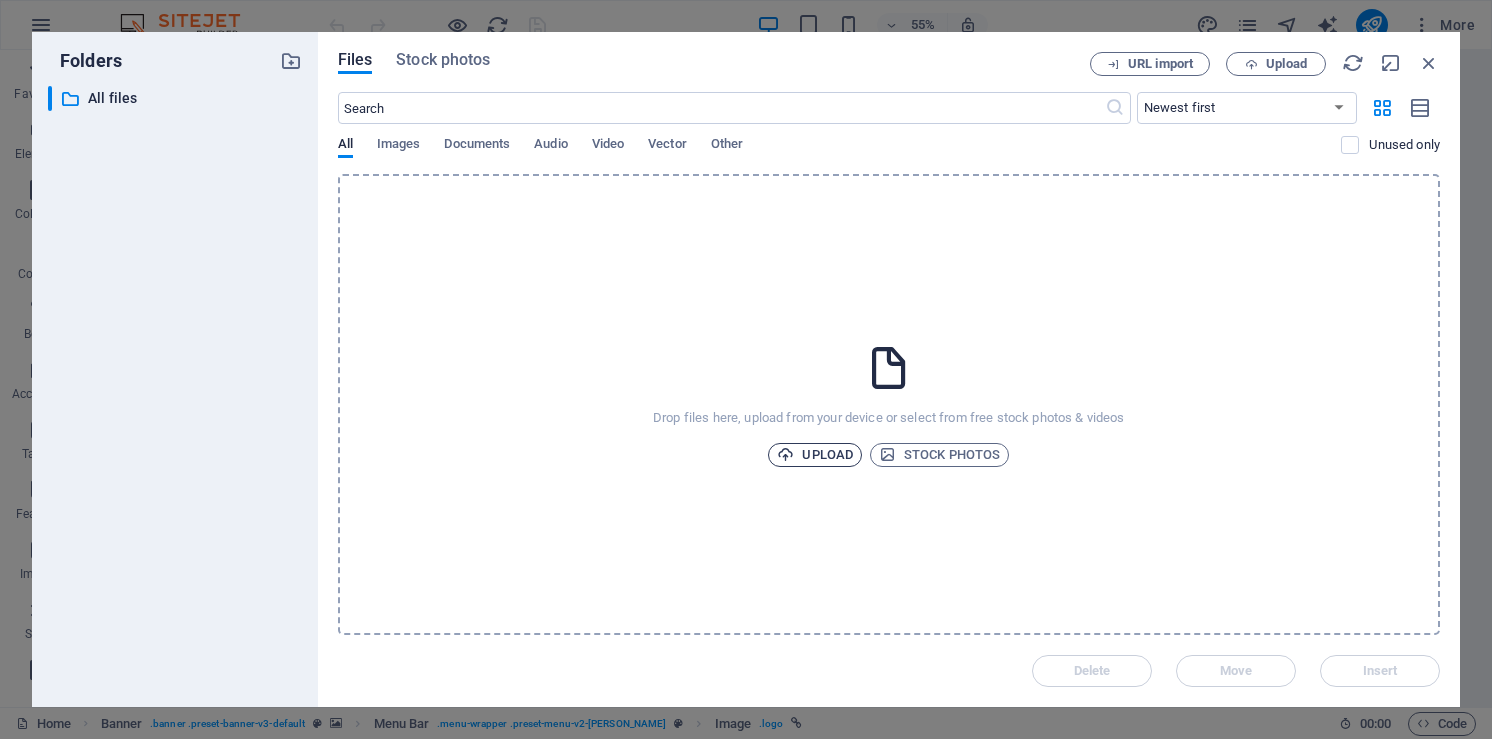 click on "Upload" at bounding box center (815, 455) 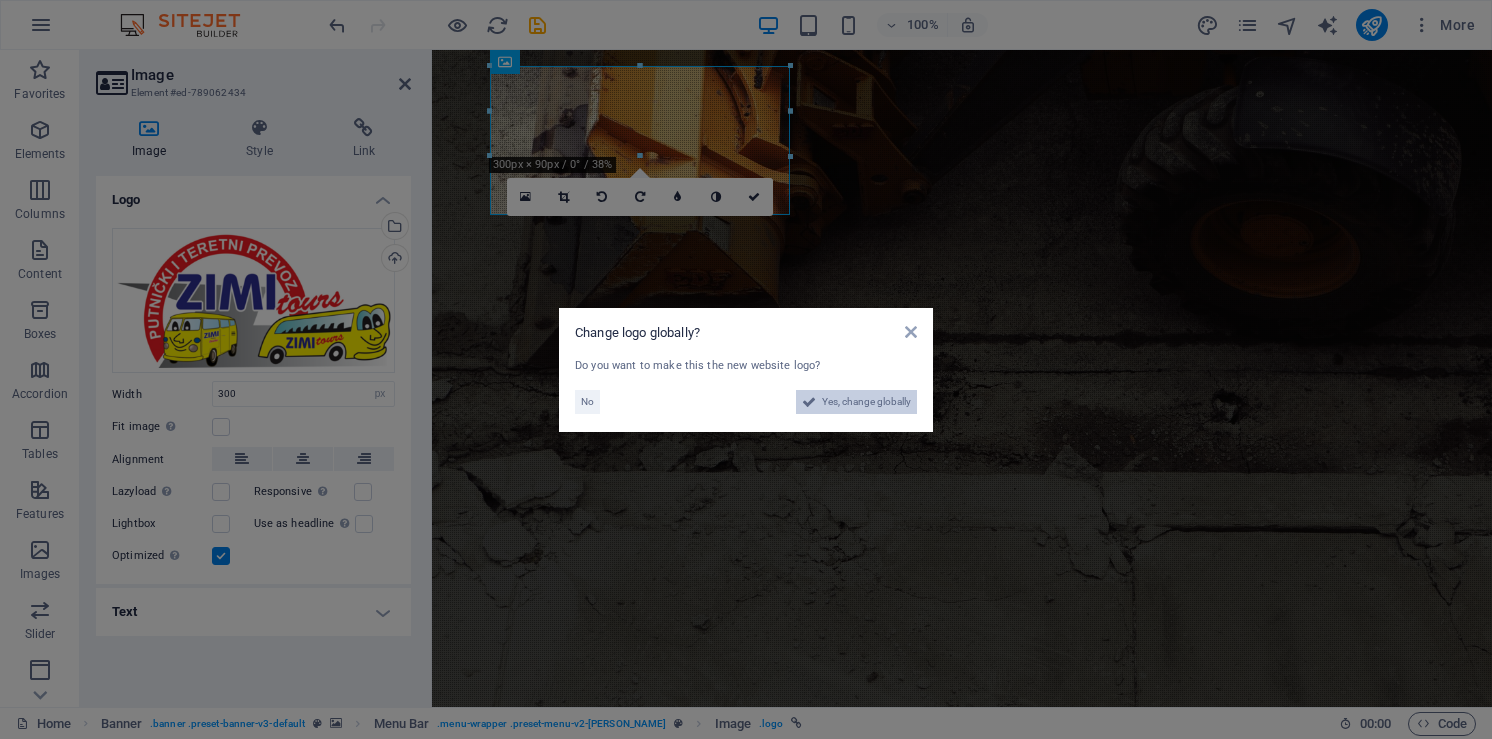 click on "Yes, change globally" at bounding box center (866, 402) 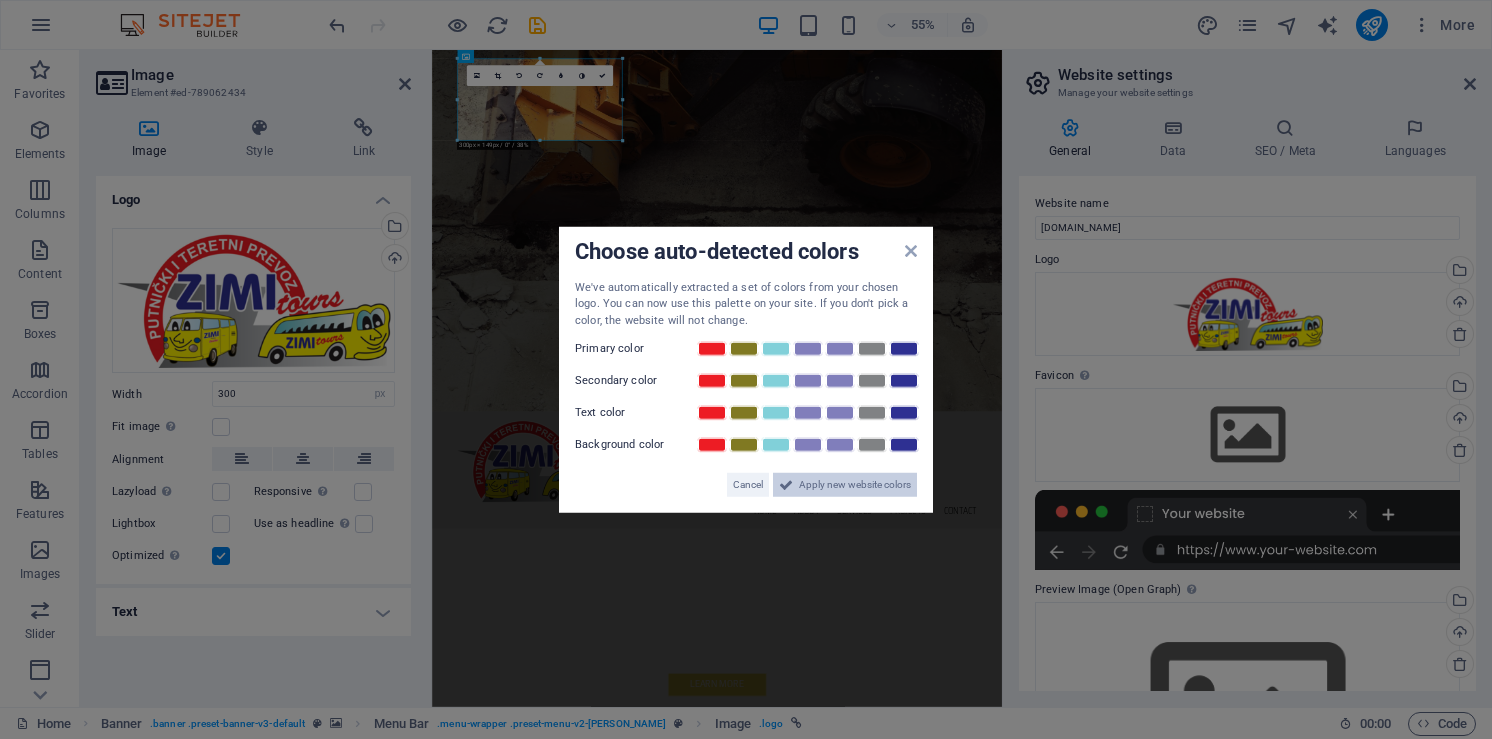 click on "Apply new website colors" at bounding box center (855, 485) 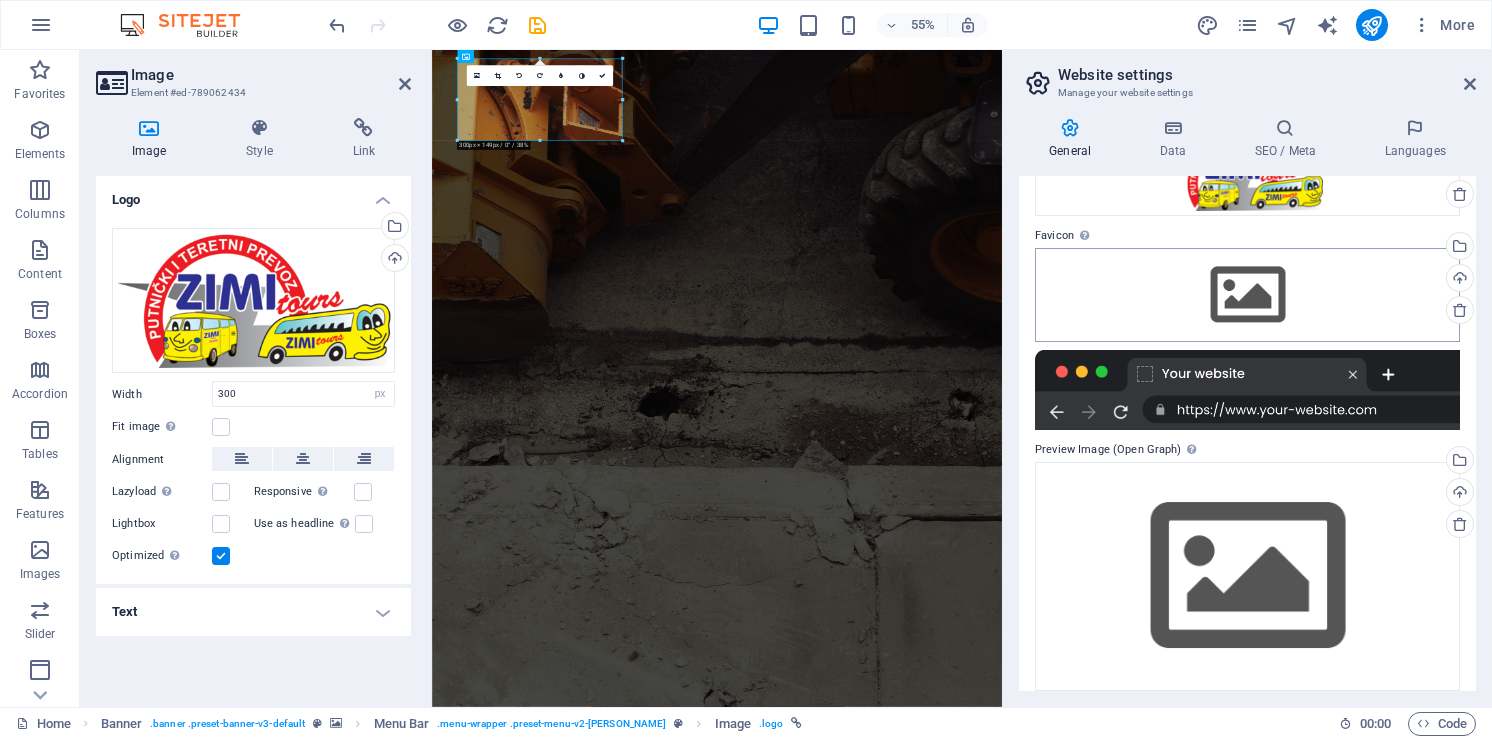 scroll, scrollTop: 156, scrollLeft: 0, axis: vertical 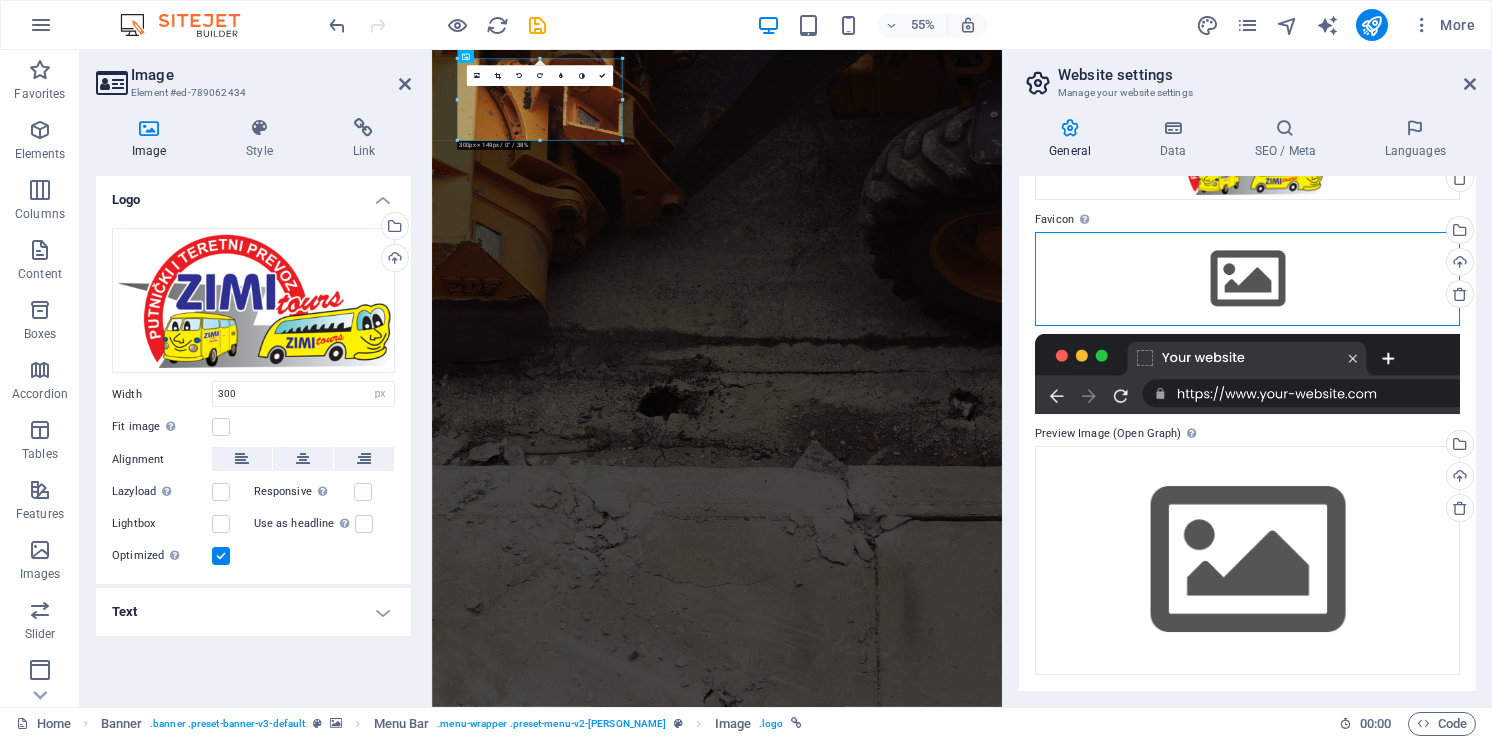 click on "Drag files here, click to choose files or select files from Files or our free stock photos & videos" at bounding box center [1247, 279] 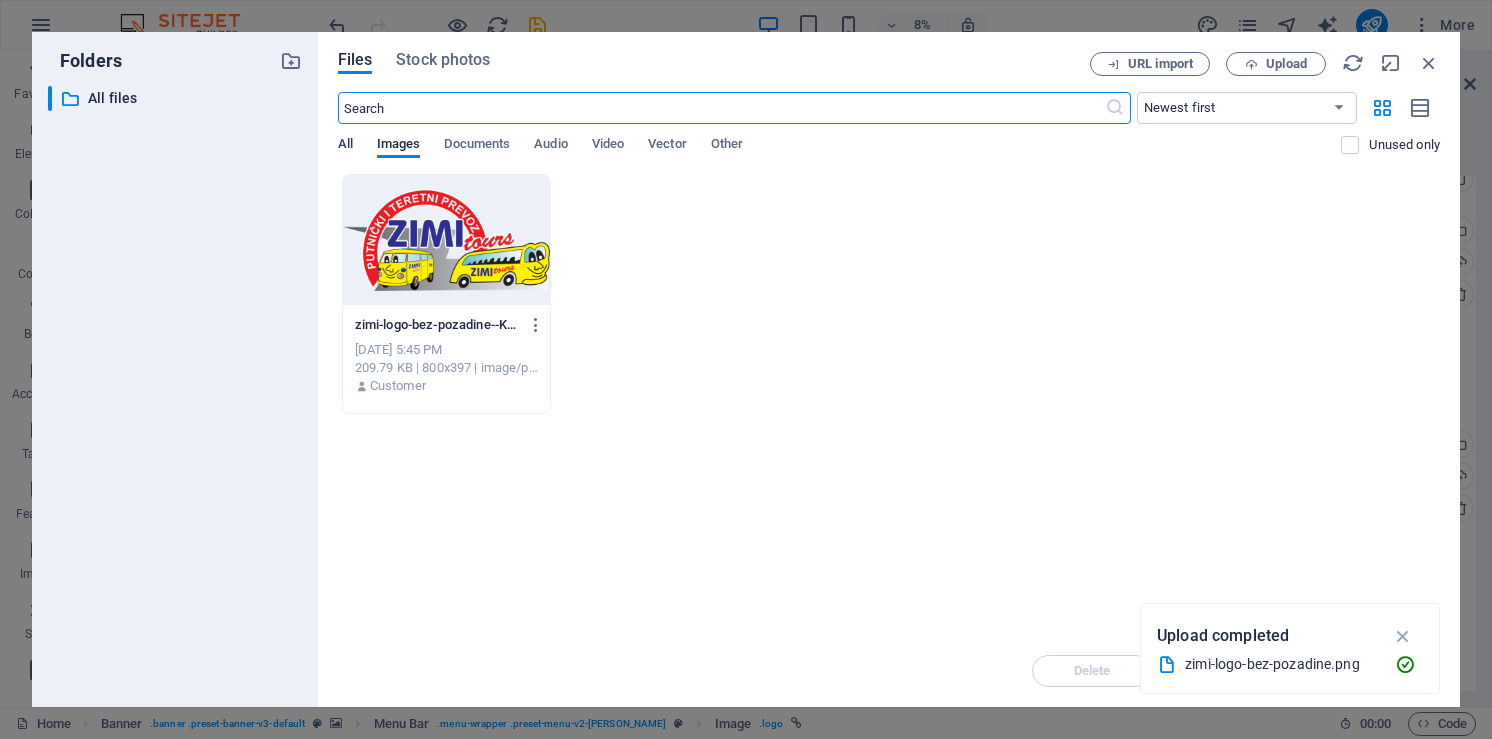 click on "All" at bounding box center [345, 146] 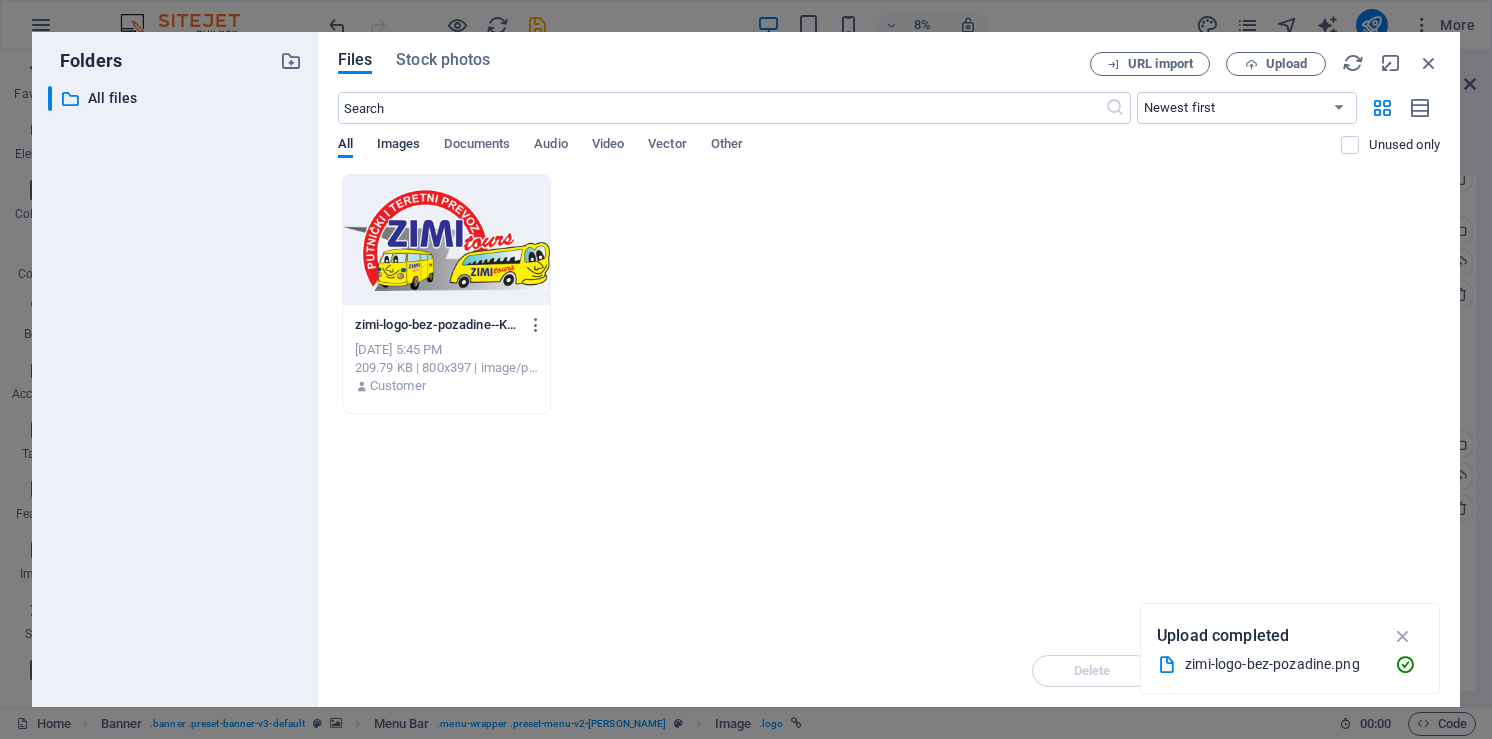 click on "Images" at bounding box center (399, 146) 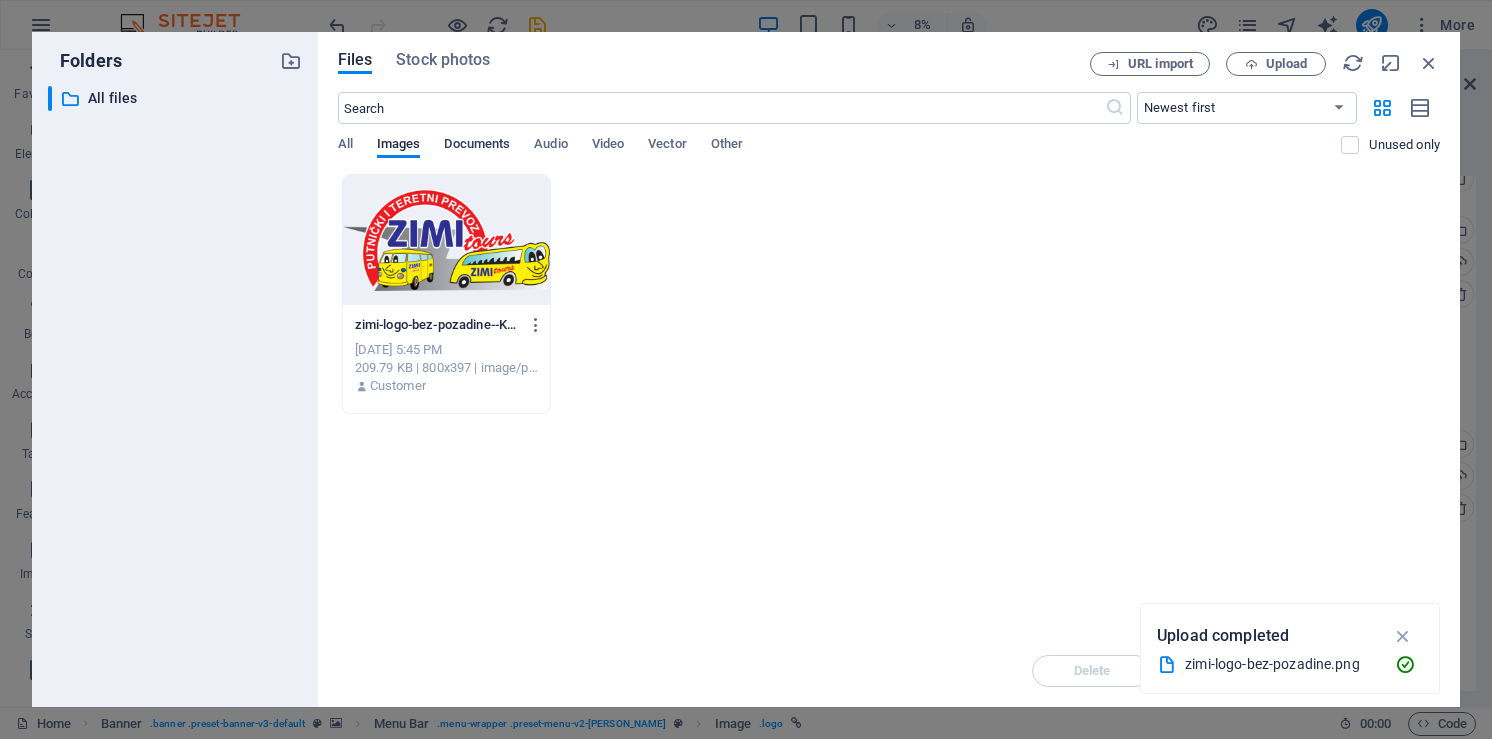 click on "Documents" at bounding box center (477, 146) 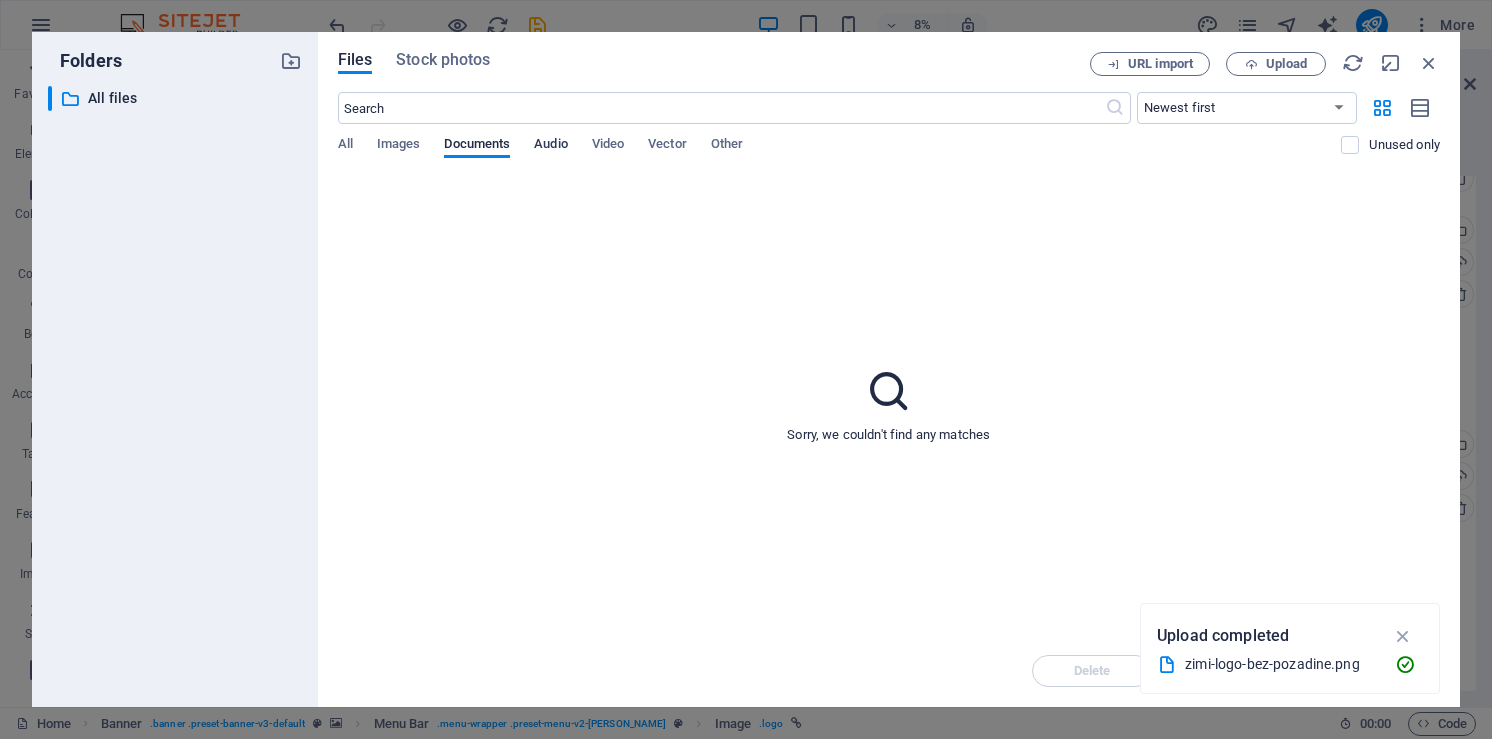 click on "Audio" at bounding box center (550, 146) 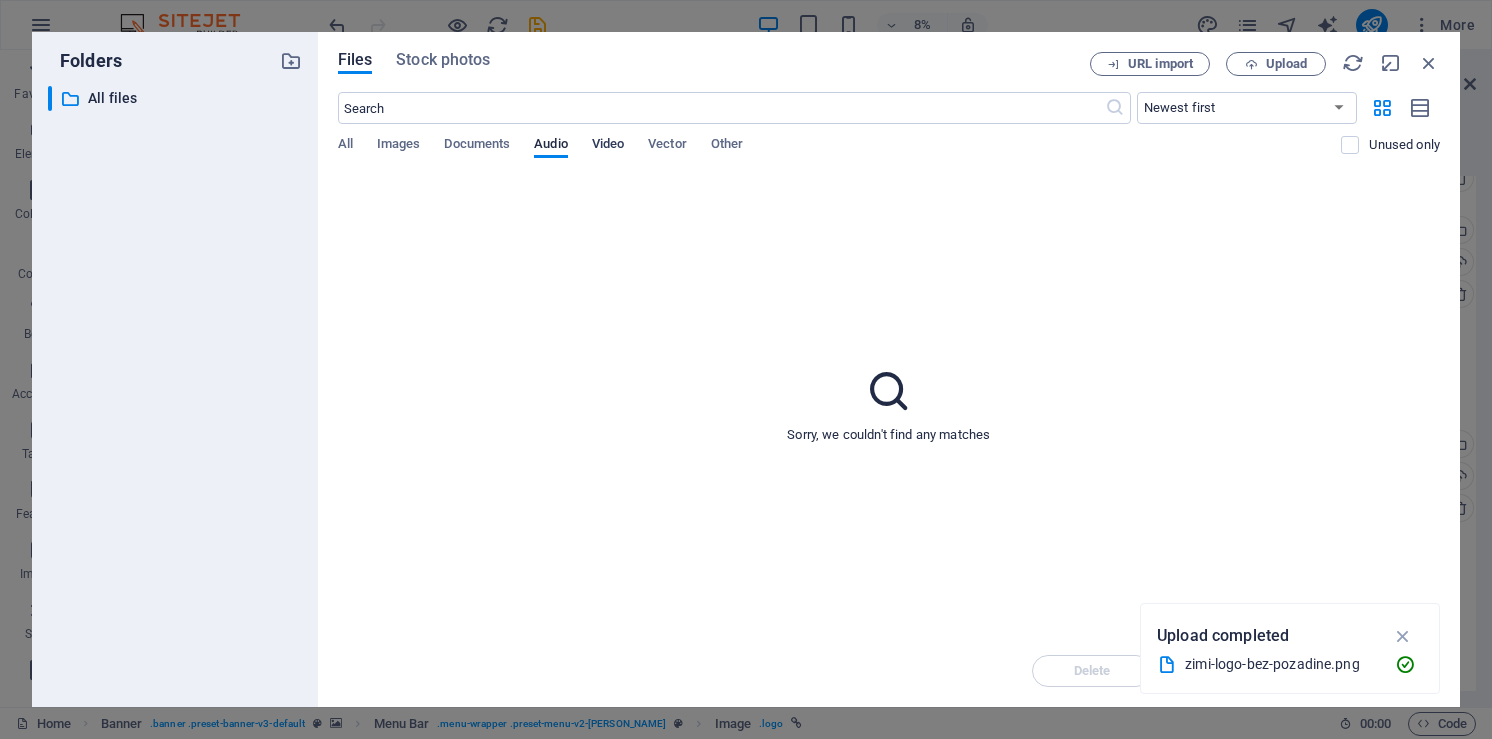 click on "Video" at bounding box center [608, 146] 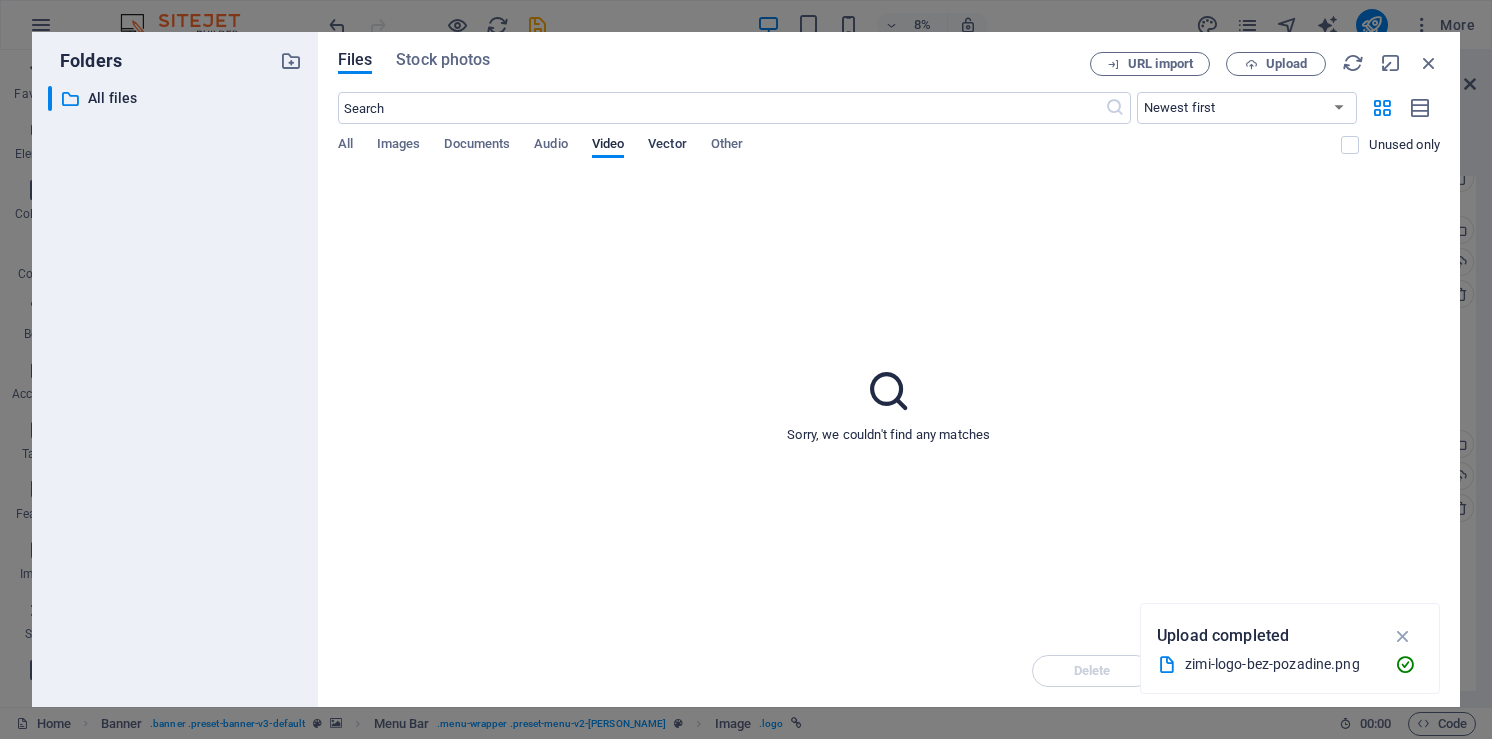click on "Vector" at bounding box center (667, 146) 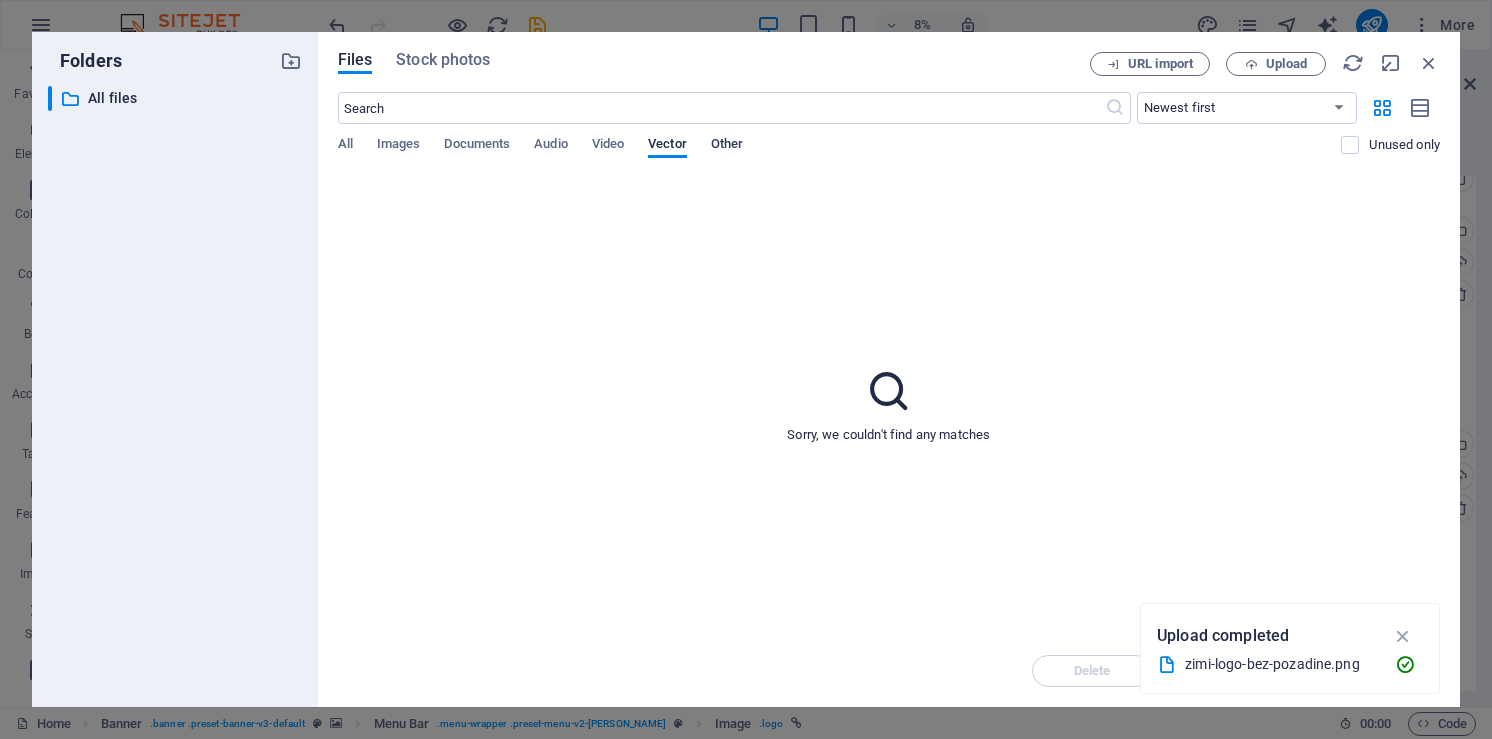 click on "Other" at bounding box center [727, 146] 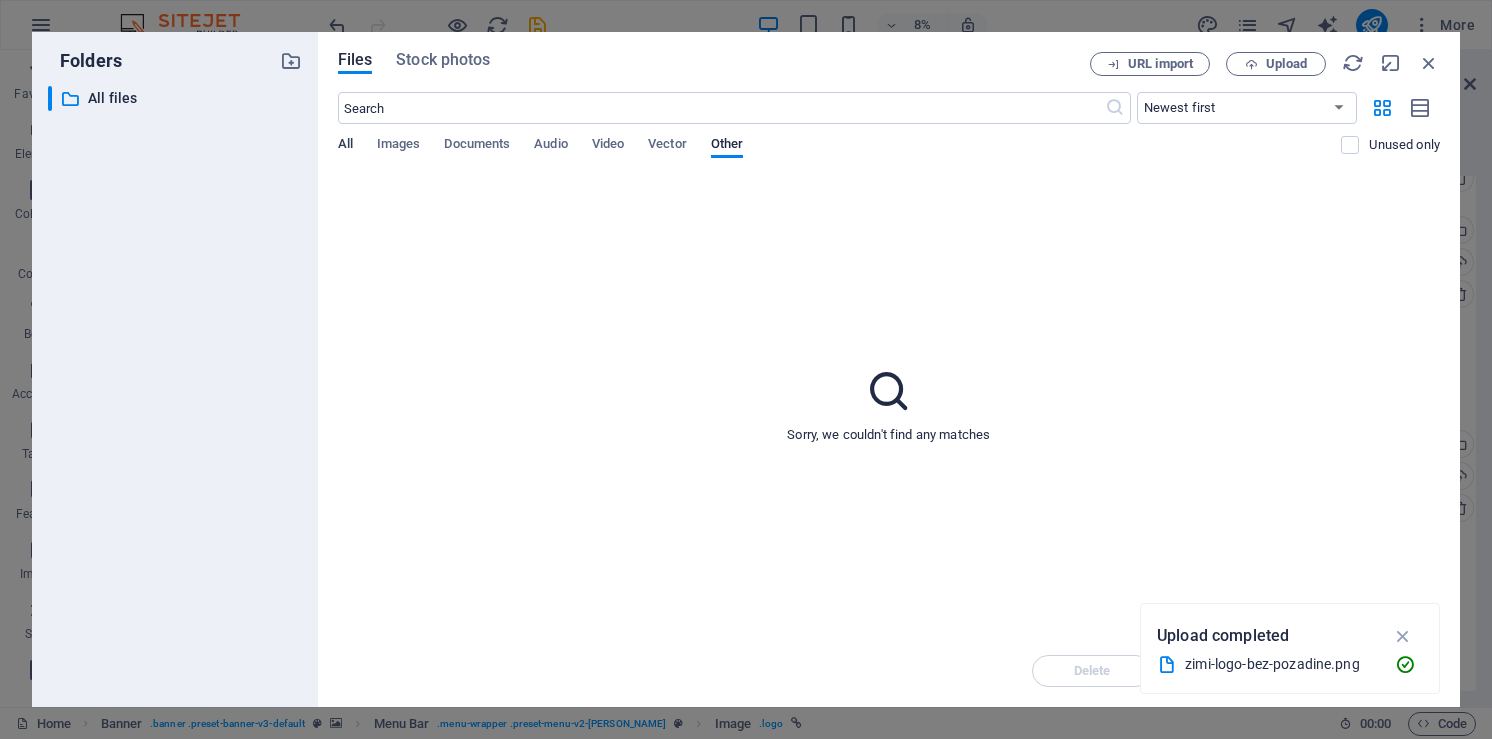 click on "All" at bounding box center [345, 146] 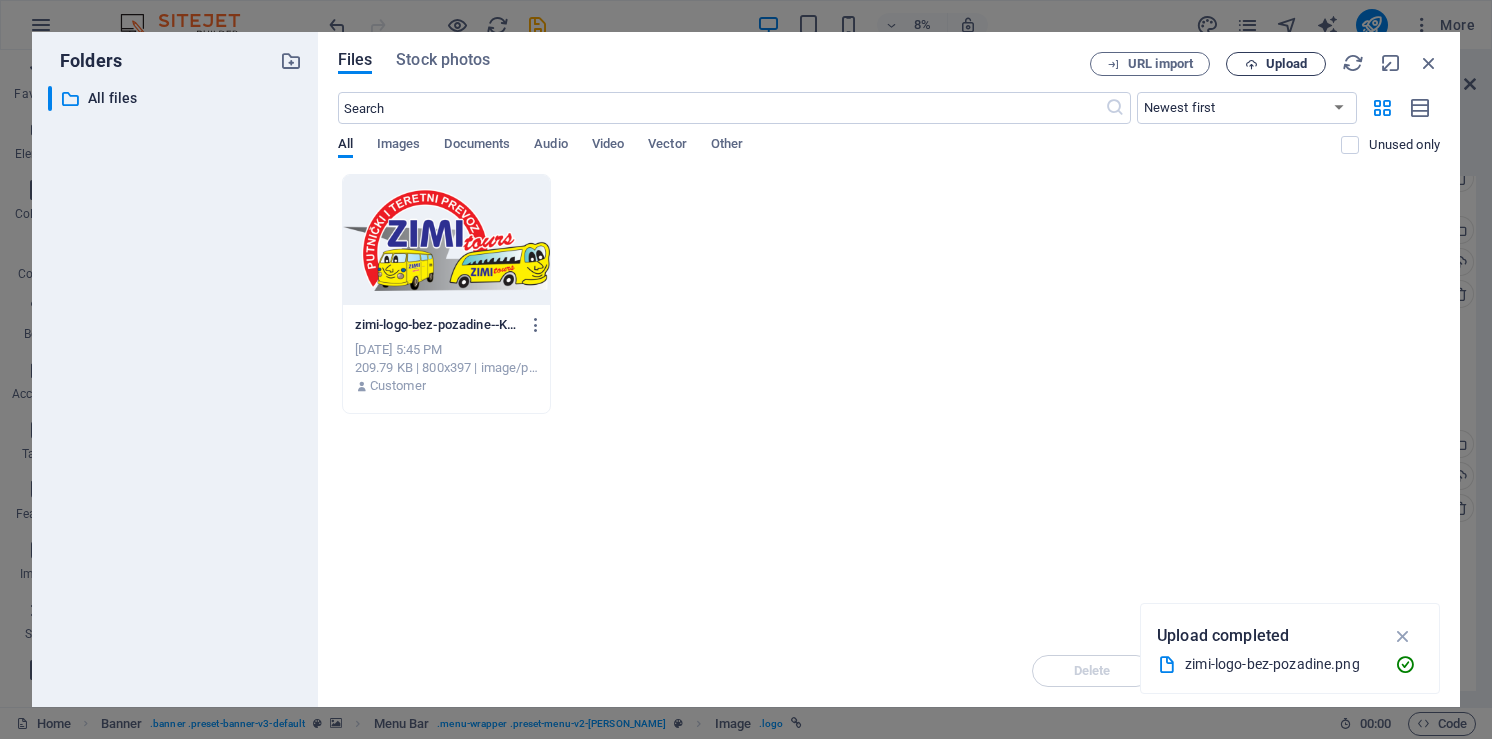 click at bounding box center (1251, 64) 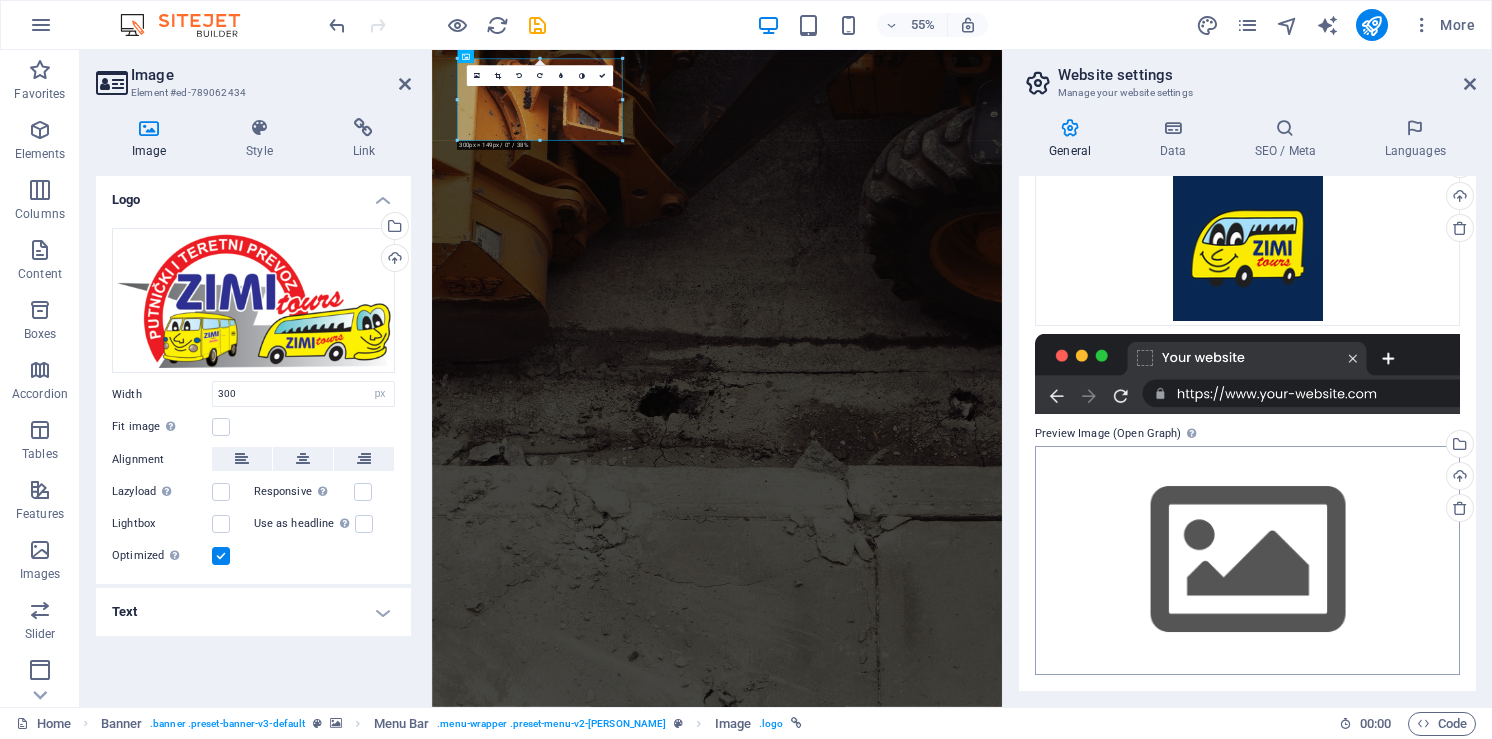scroll, scrollTop: 0, scrollLeft: 0, axis: both 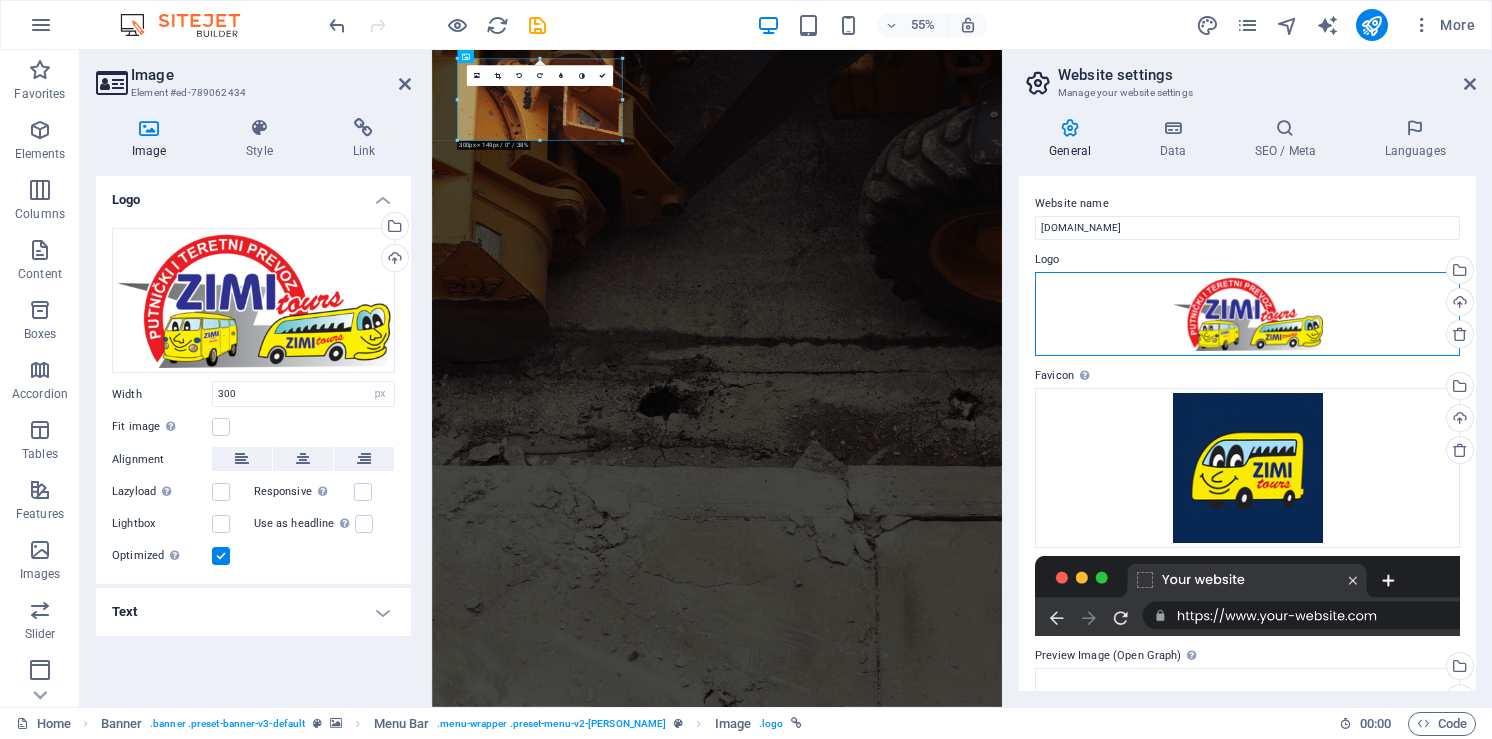 click on "Drag files here, click to choose files or select files from Files or our free stock photos & videos" at bounding box center (1247, 314) 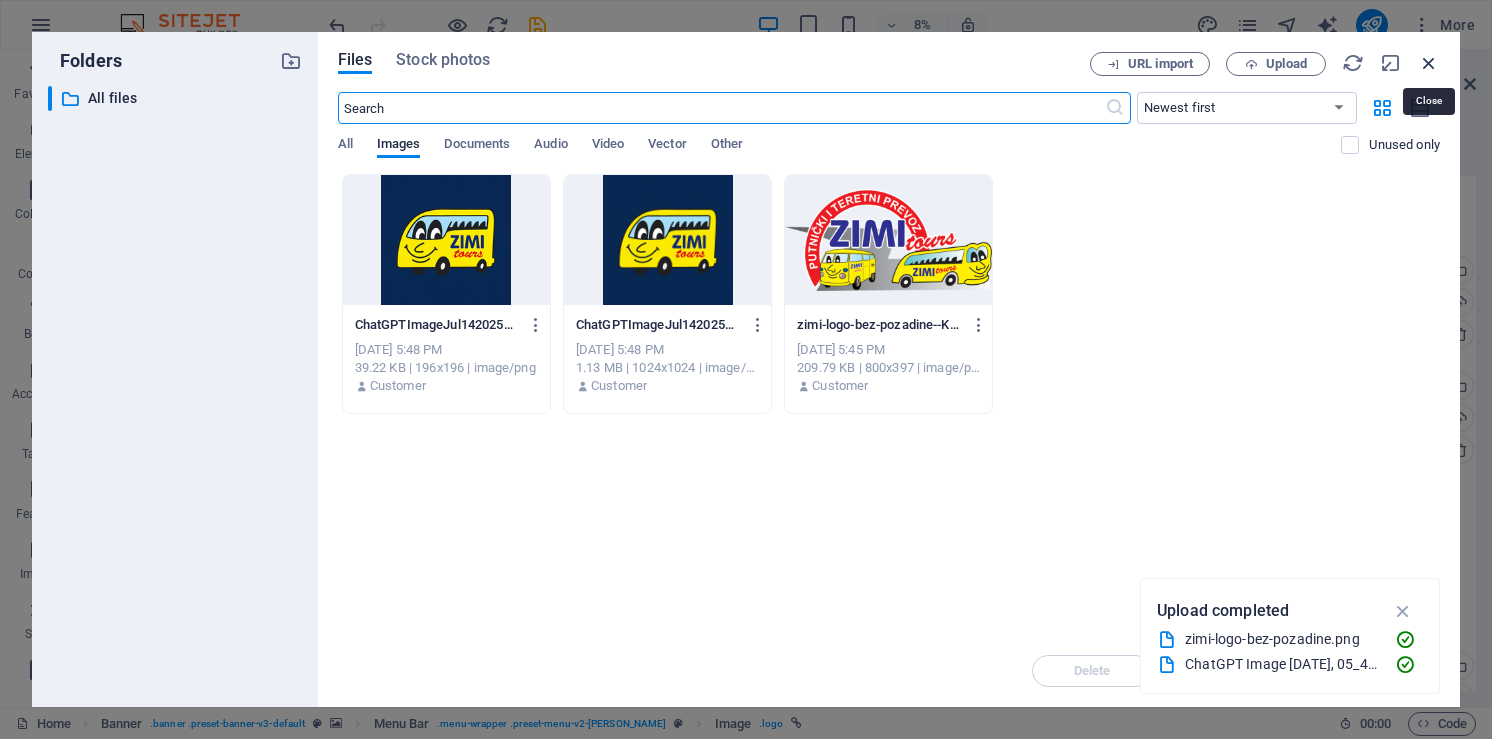 click at bounding box center (1429, 63) 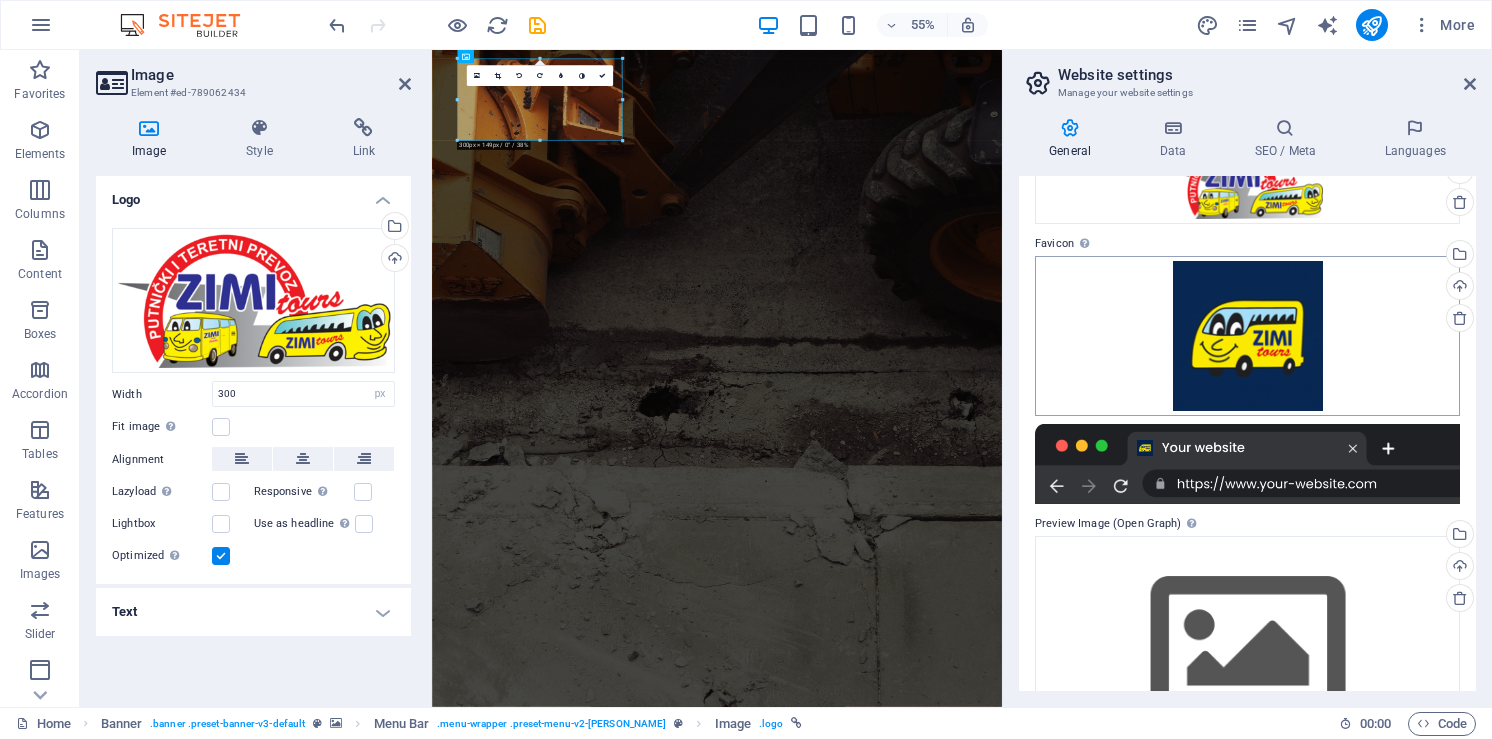 scroll, scrollTop: 222, scrollLeft: 0, axis: vertical 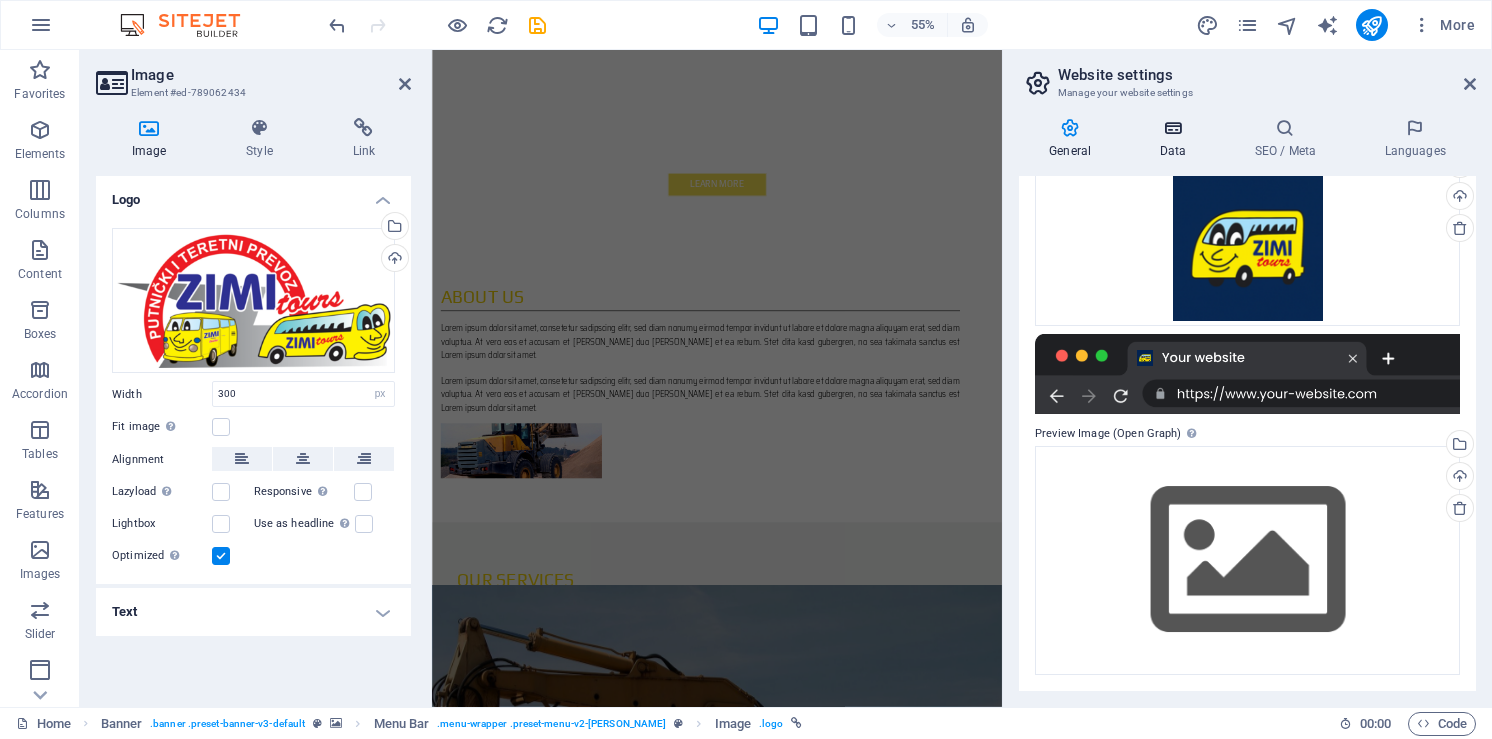 click at bounding box center (1172, 128) 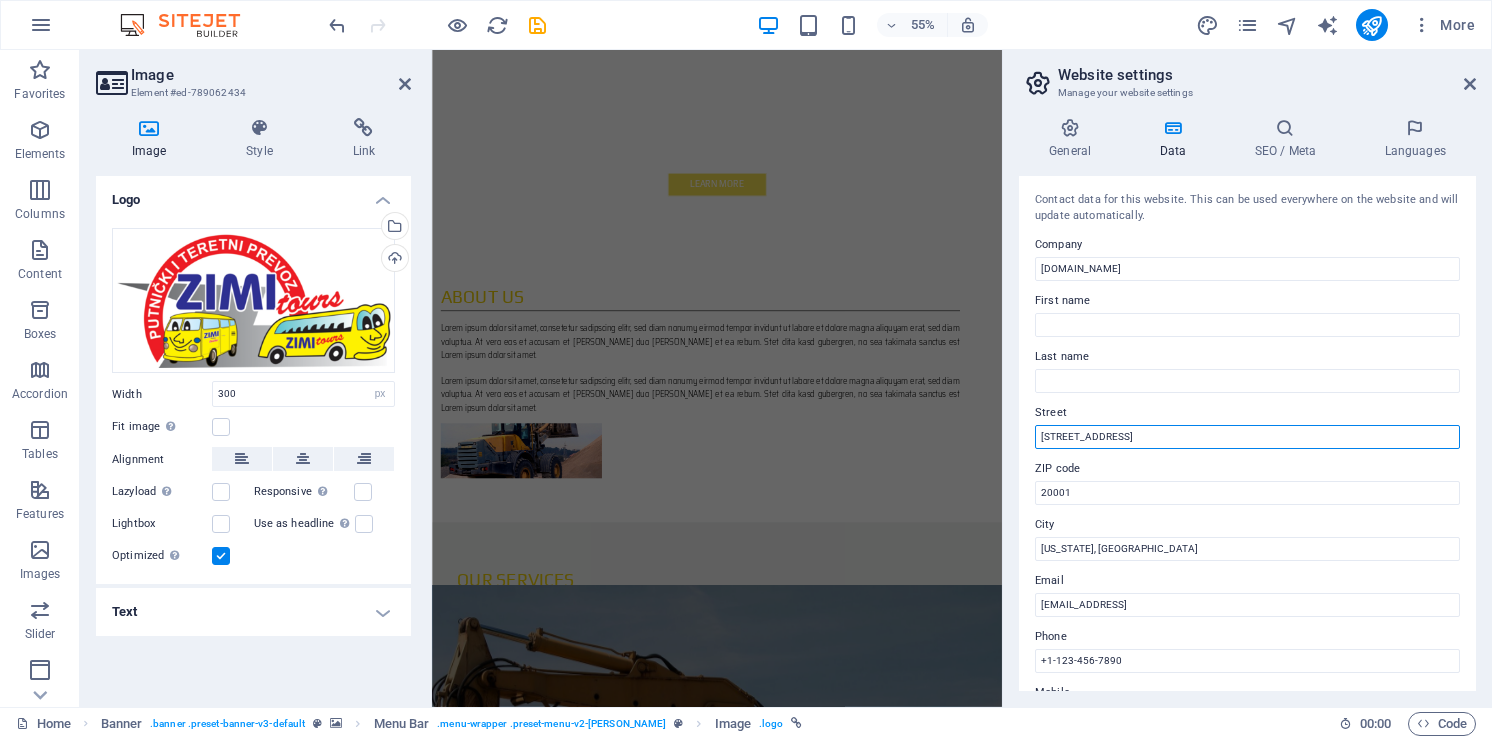 click on "401 F St NW" at bounding box center (1247, 437) 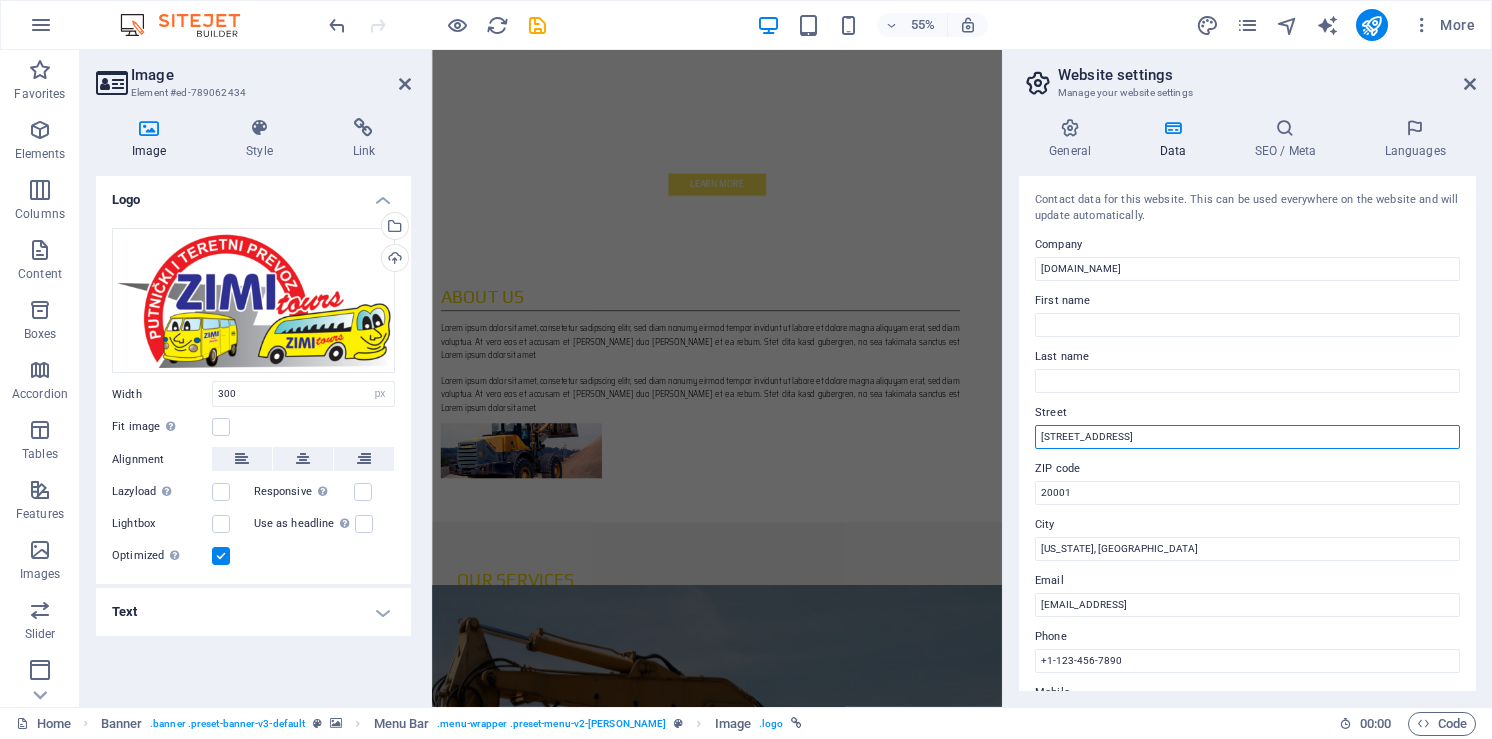 type on "I" 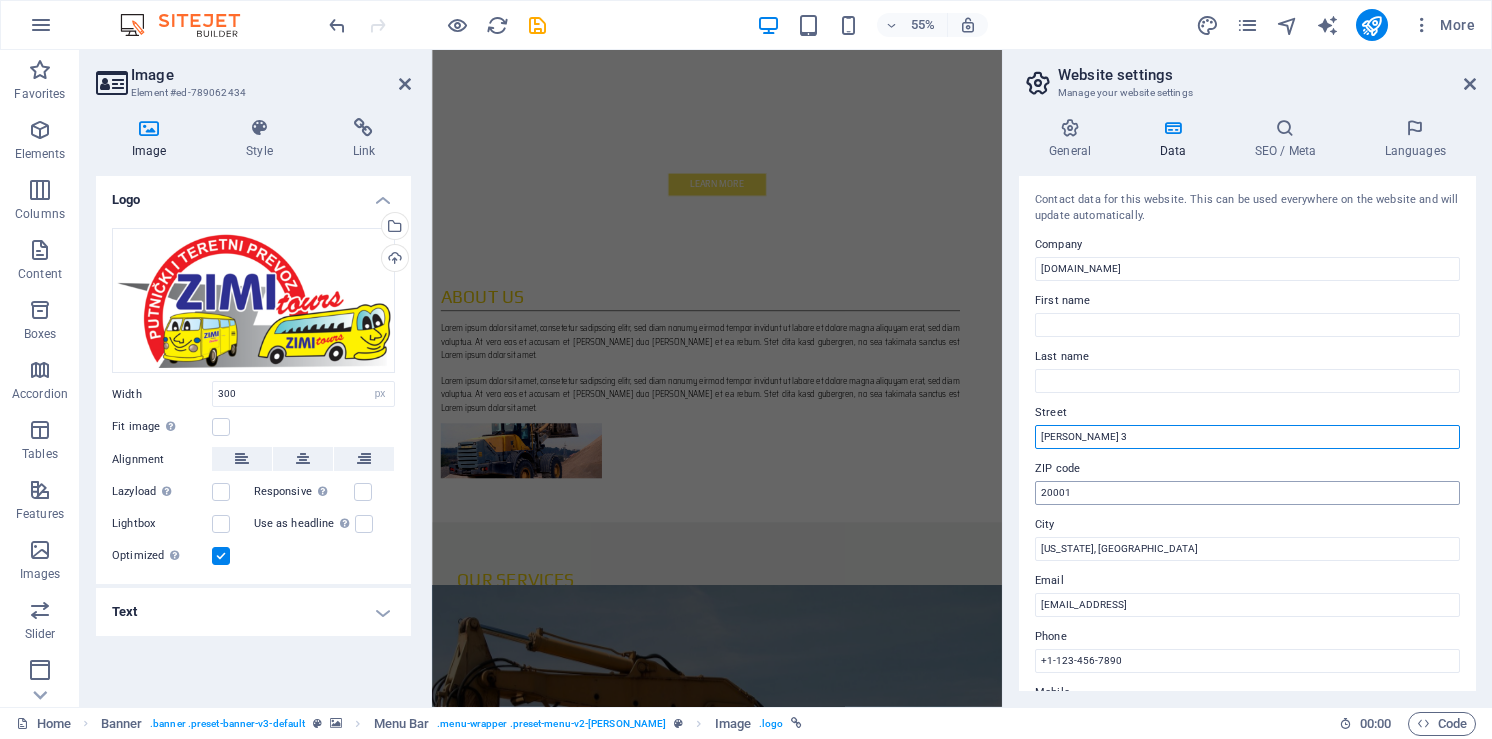 type on "Zorina 3" 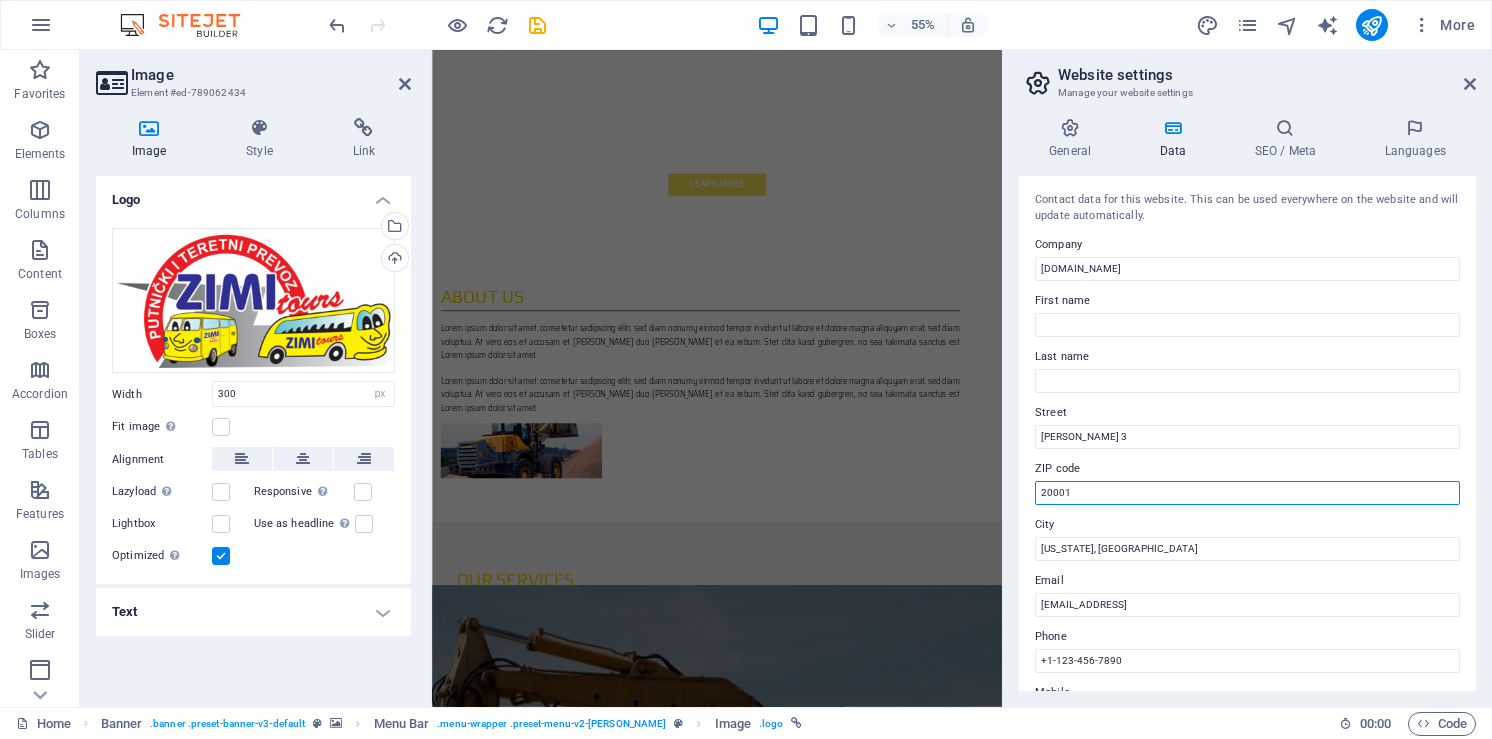 click on "20001" at bounding box center [1247, 493] 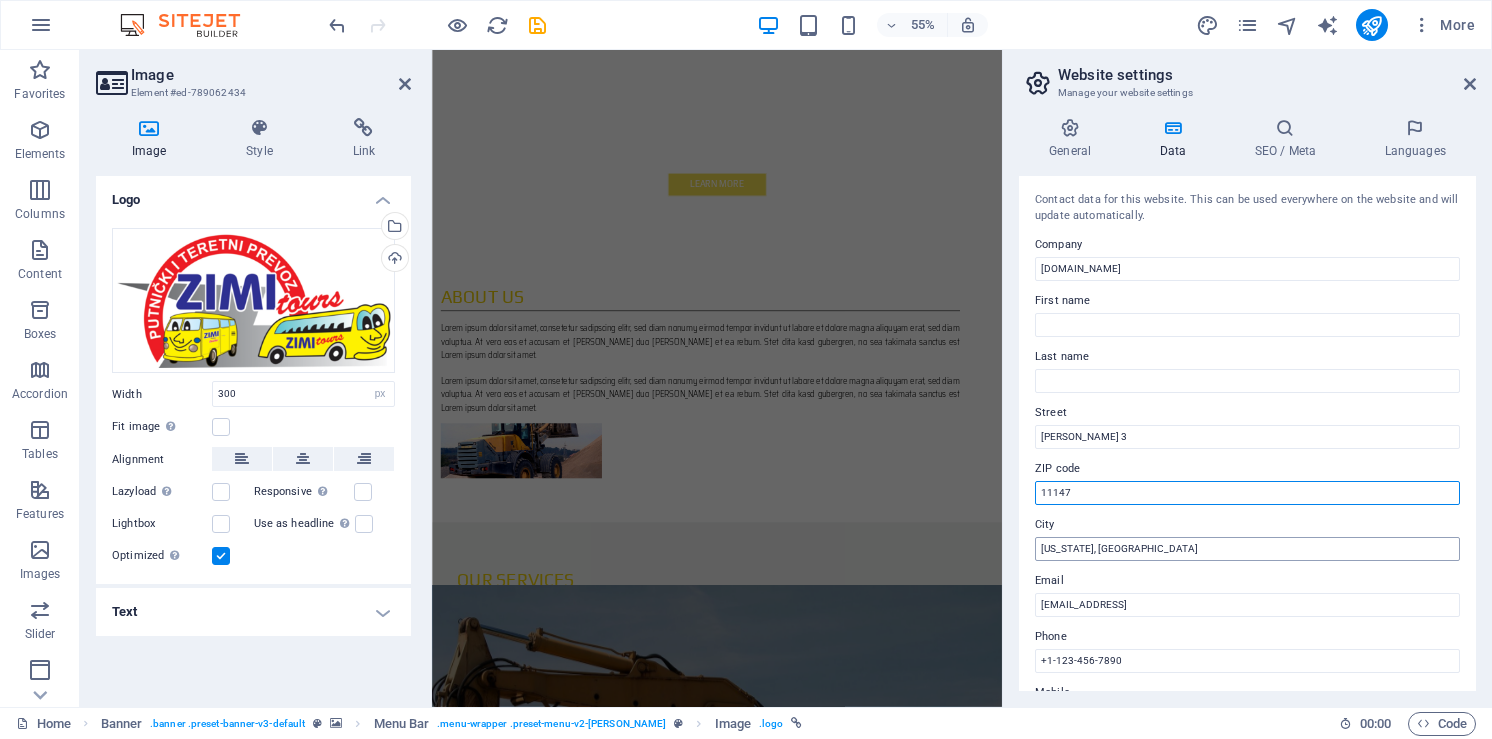 type on "11147" 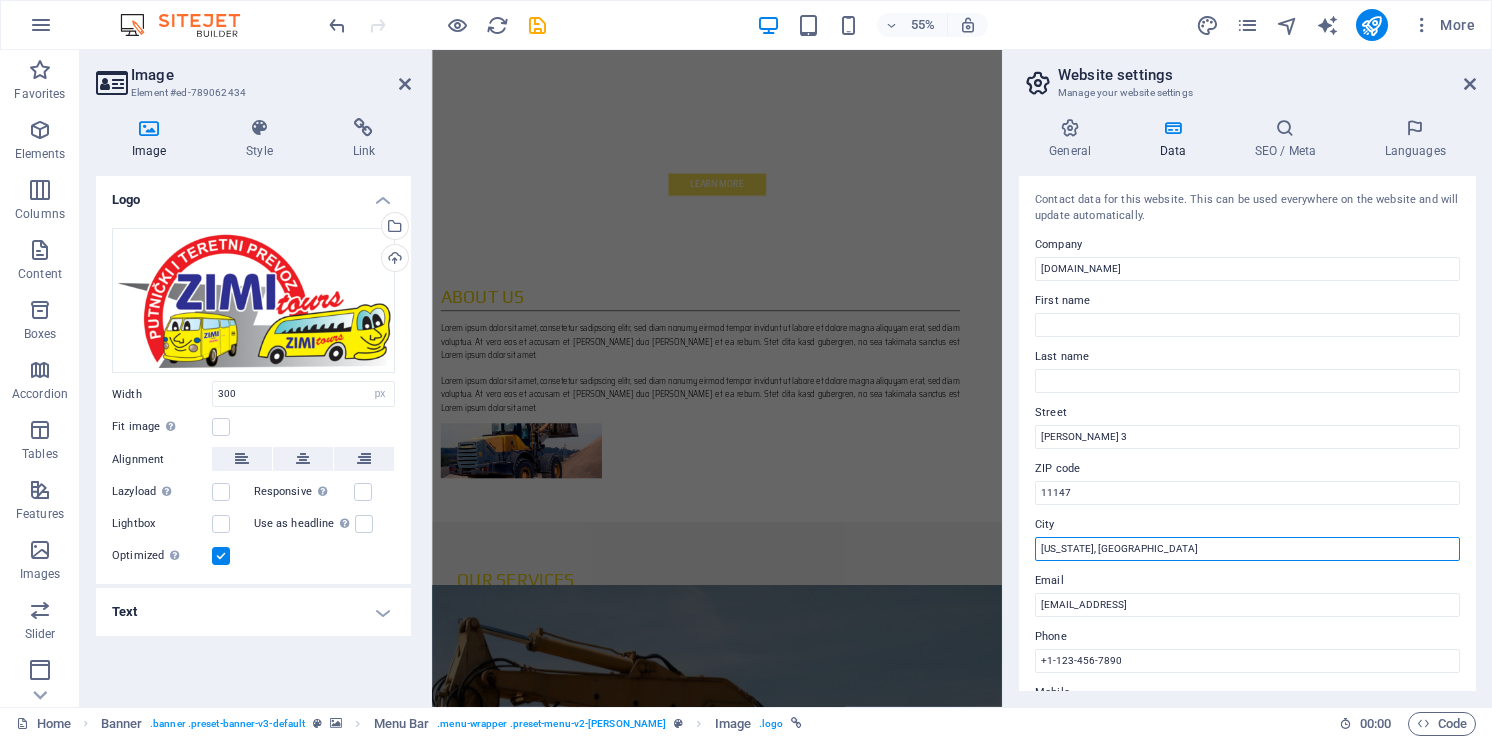 click on "Washington, DC" at bounding box center [1247, 549] 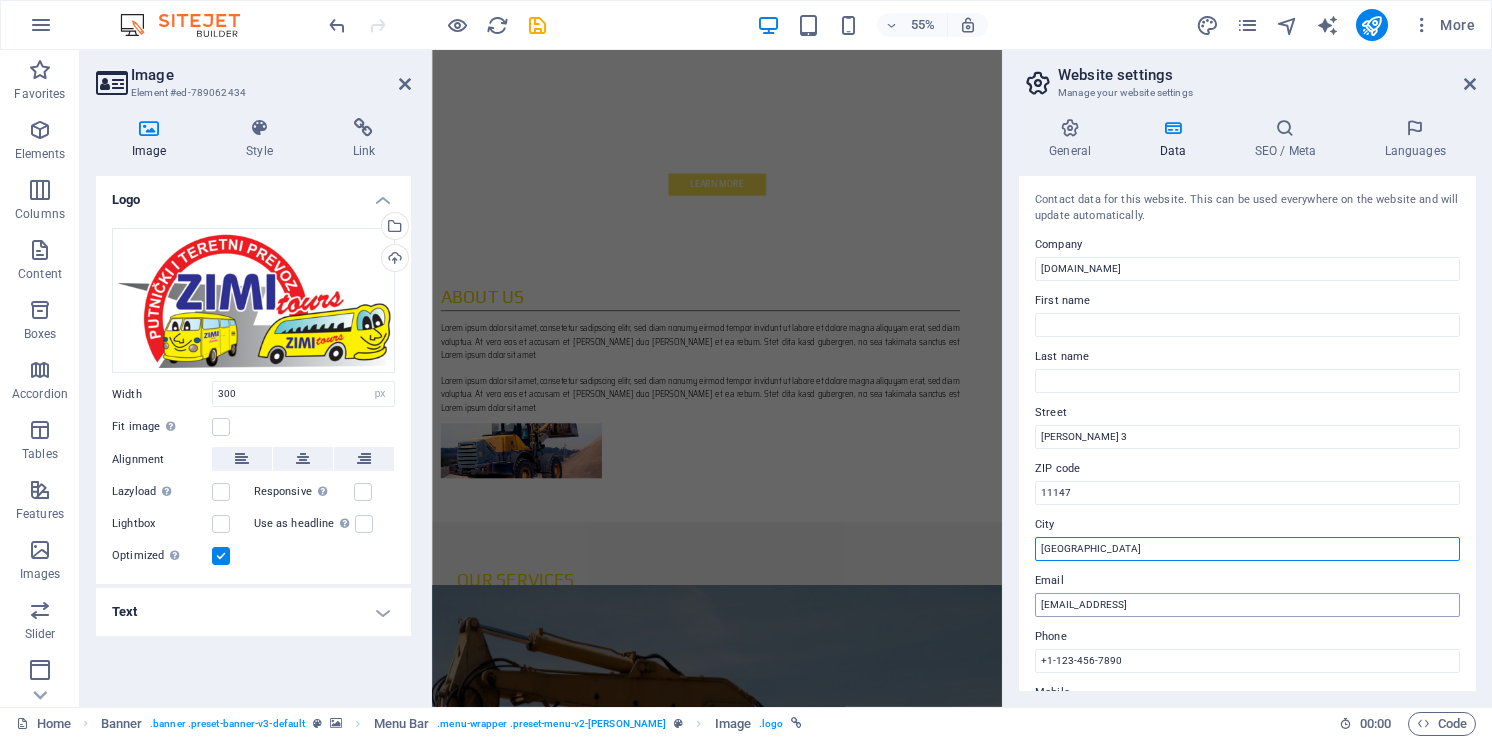 type on "Beograd" 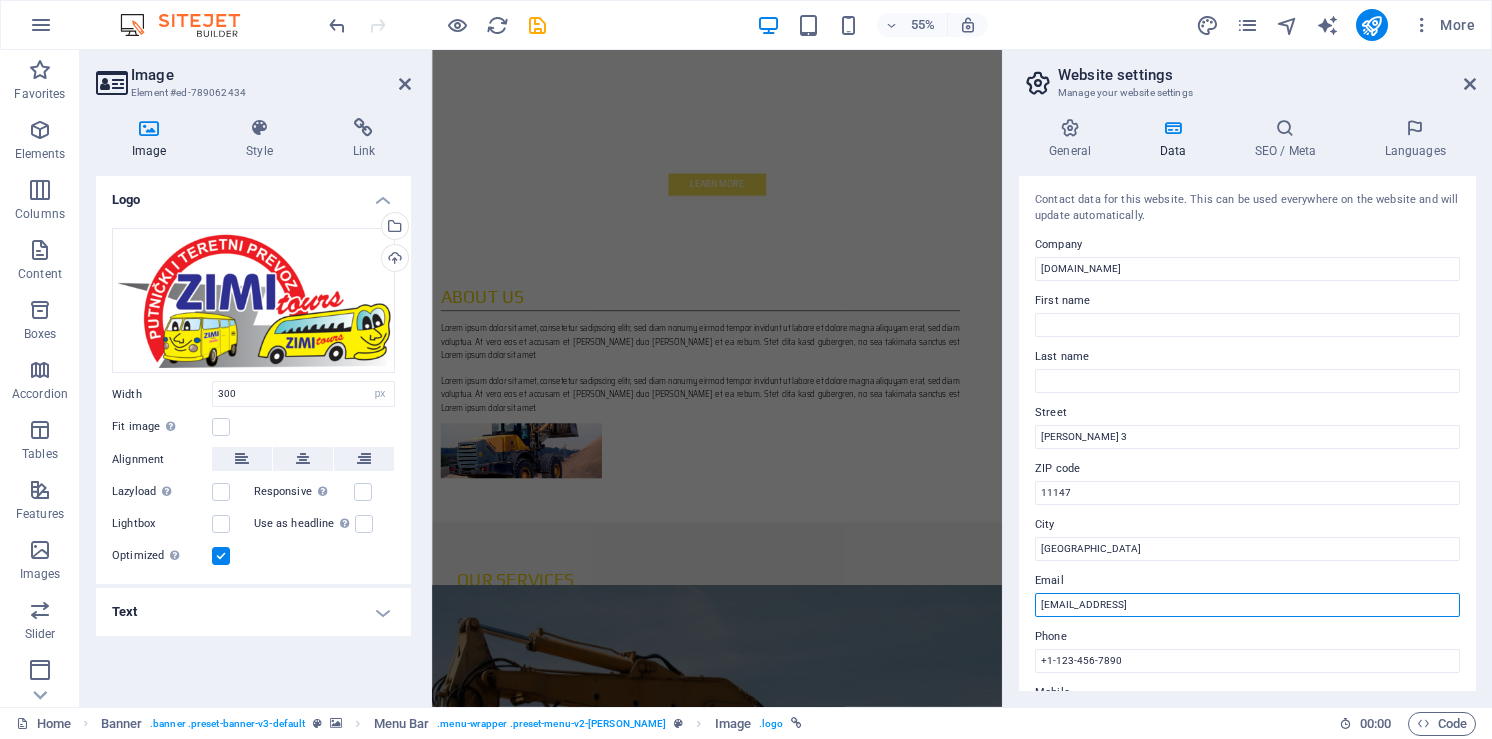 click on "1c88377d4c4769ce37e6f961c74fb1@cpanel.local" at bounding box center [1247, 605] 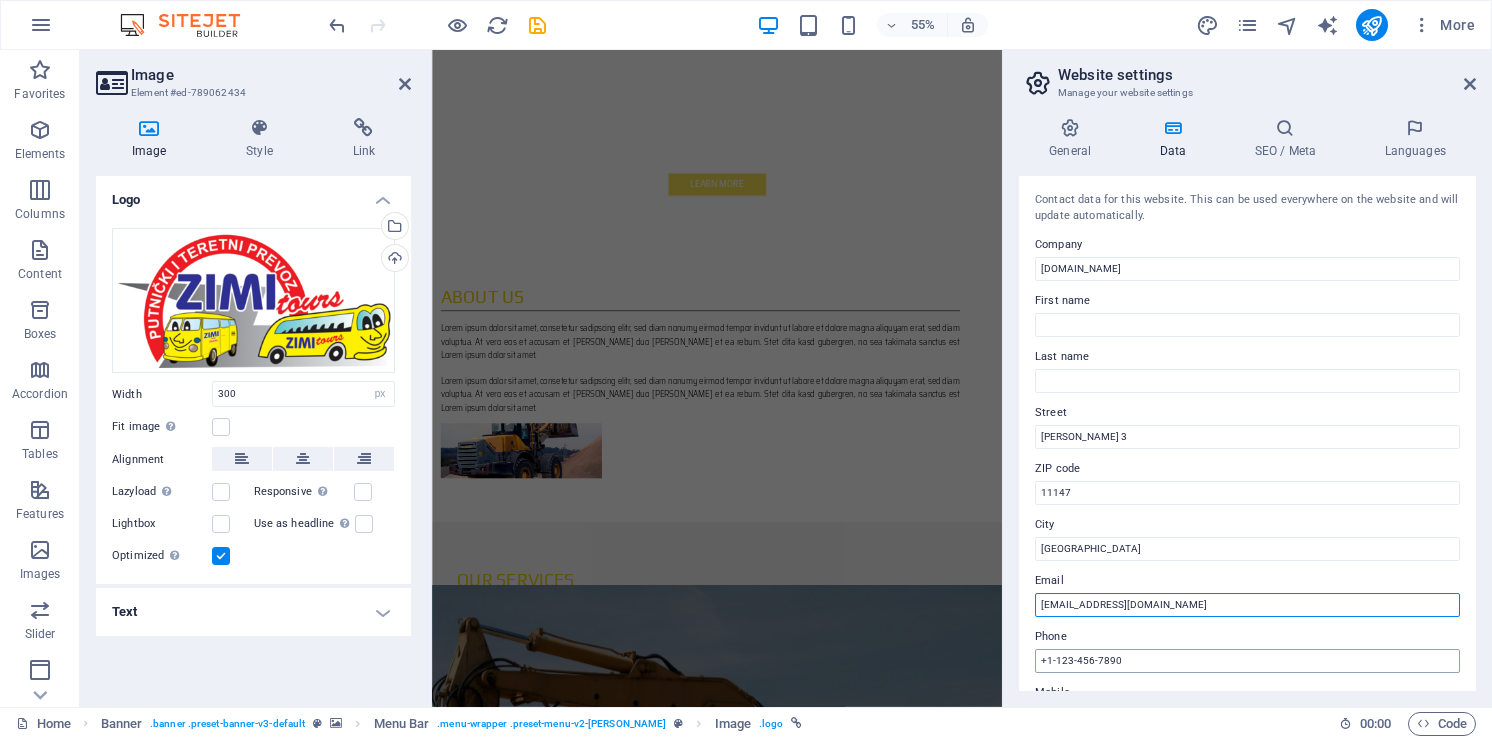 type on "info@zimitours.com" 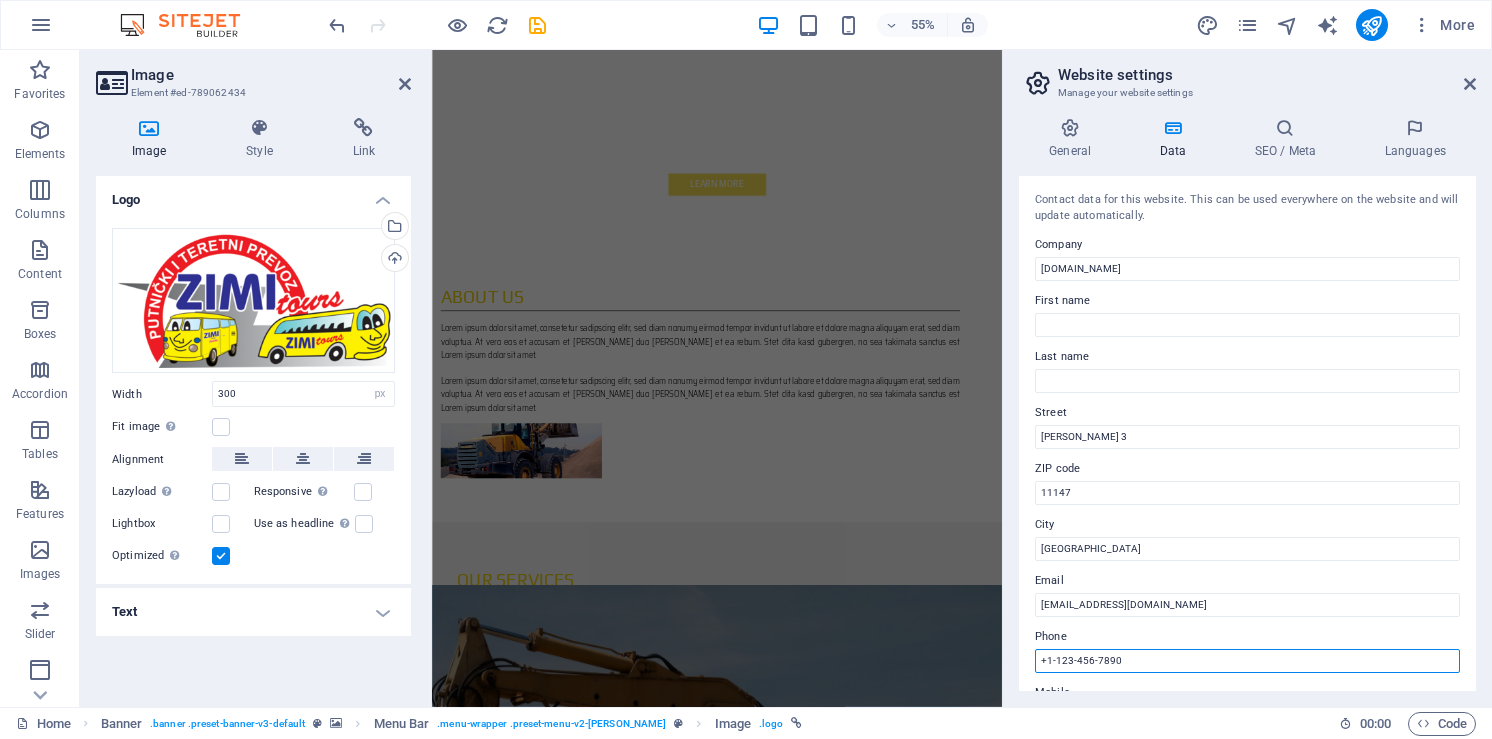 click on "+1-123-456-7890" at bounding box center [1247, 661] 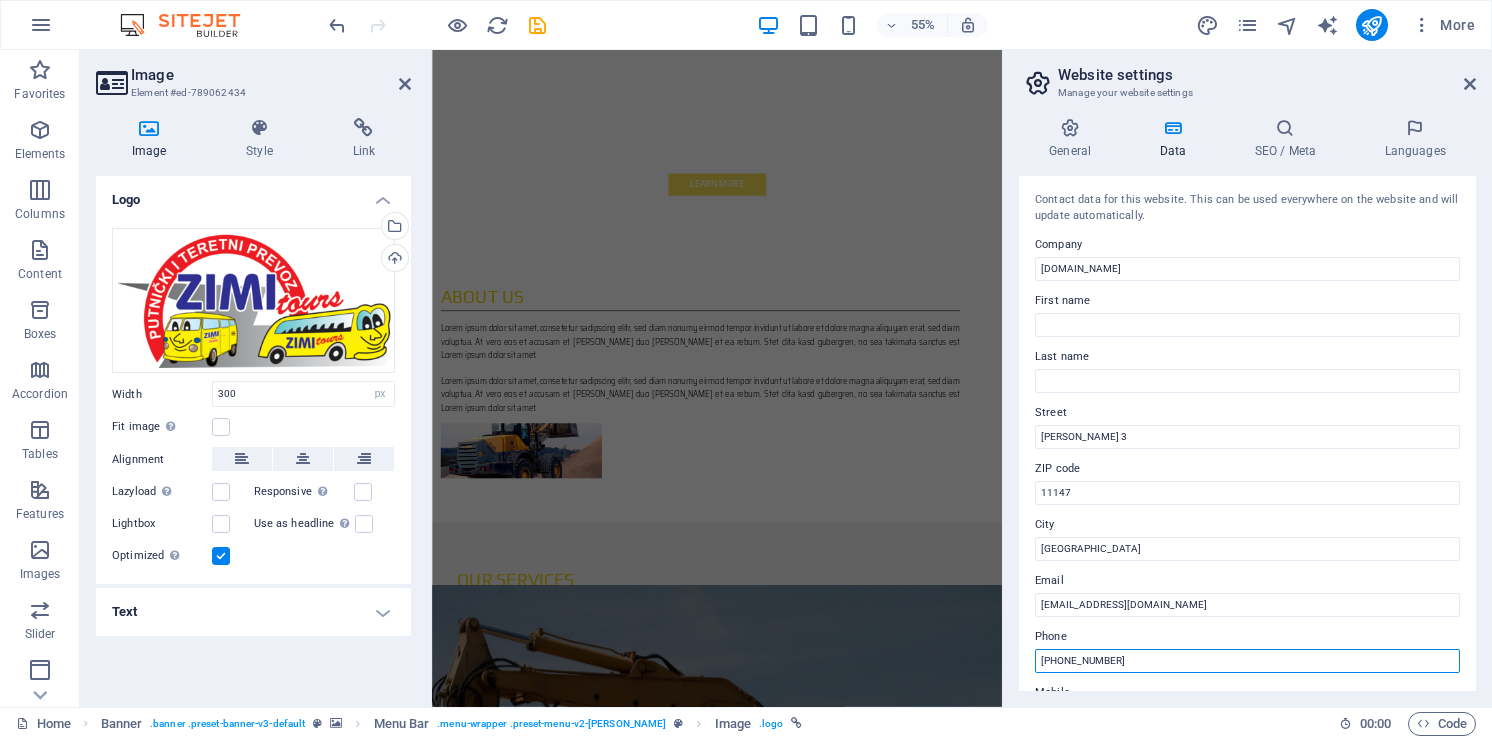 type on "+38163252698" 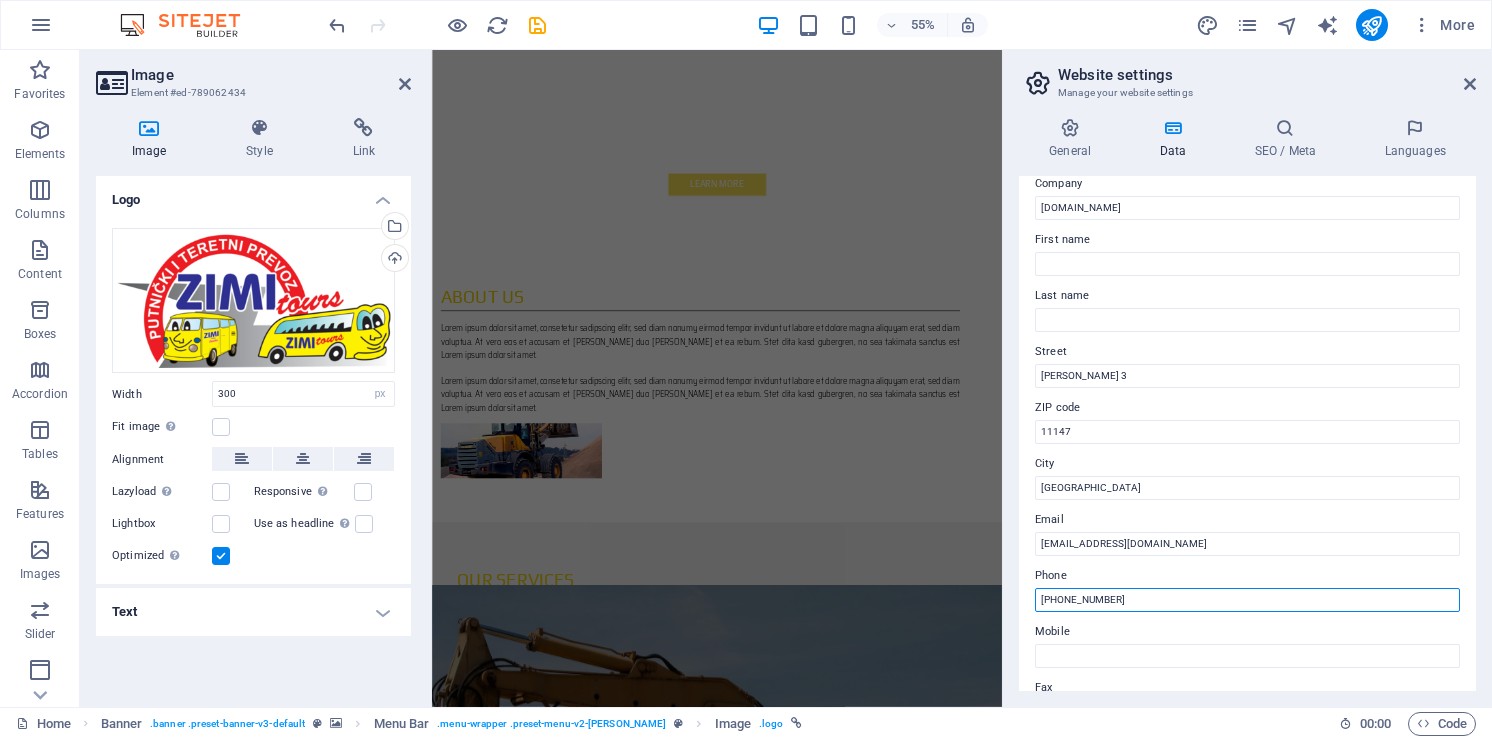 scroll, scrollTop: 0, scrollLeft: 0, axis: both 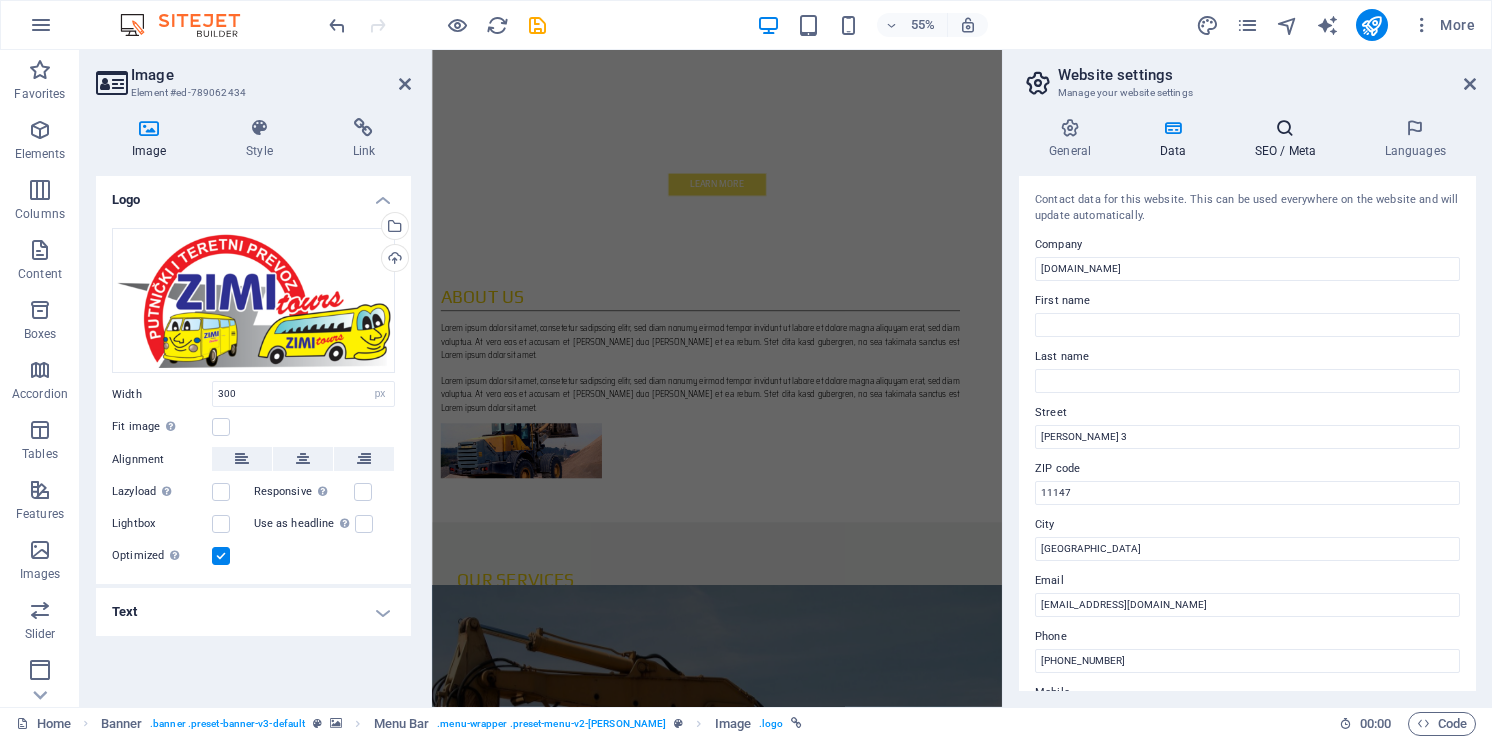 click on "SEO / Meta" at bounding box center [1289, 139] 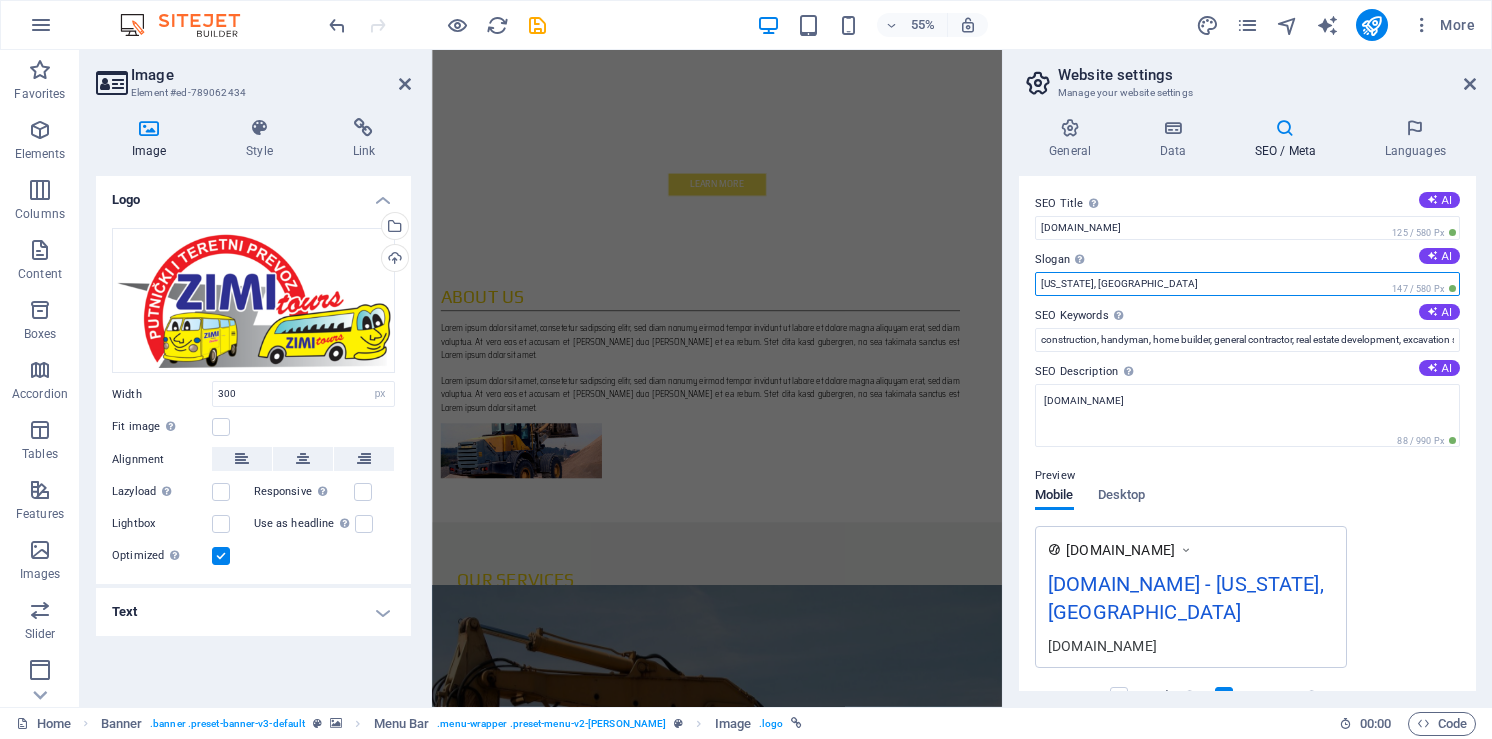 click on "Washington, DC" at bounding box center [1247, 284] 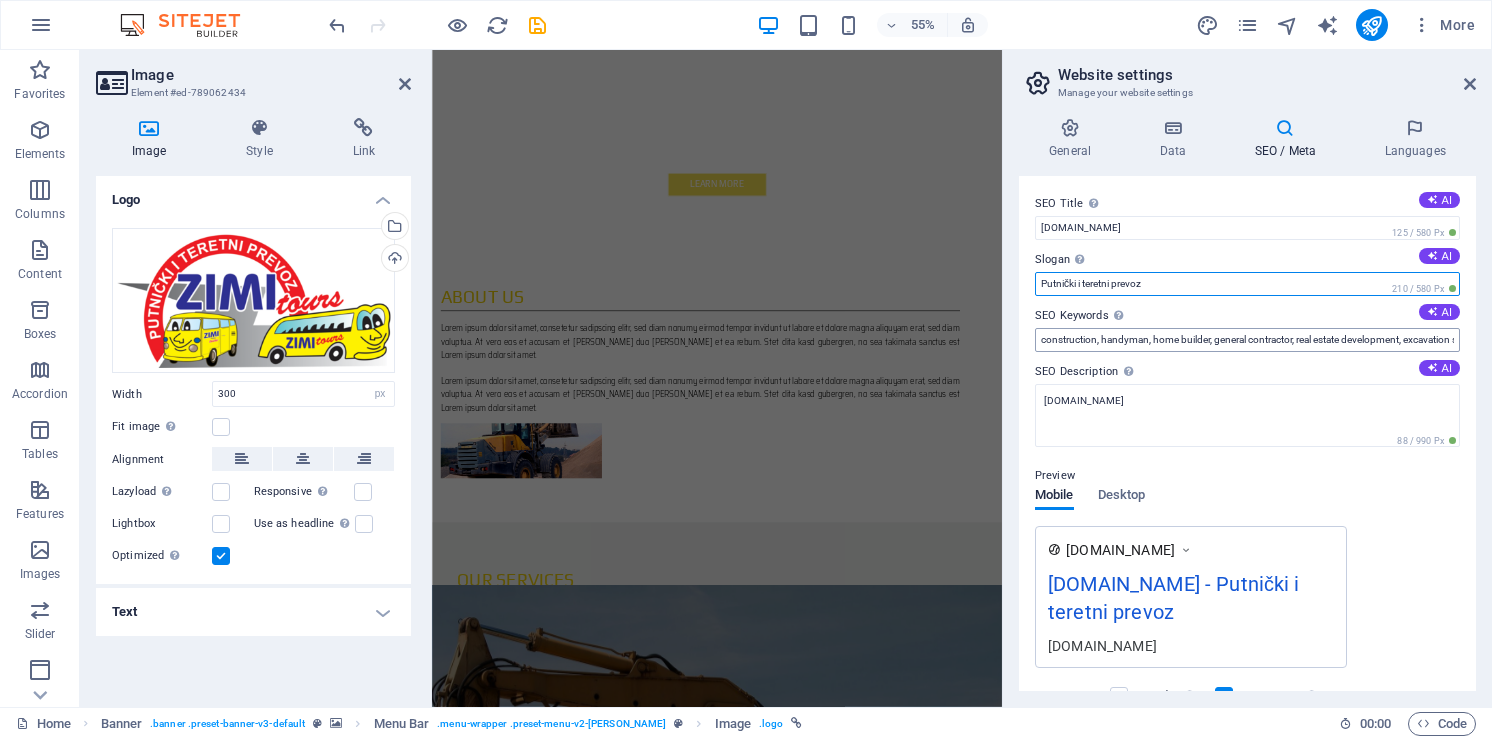 type on "Putnički i teretni prevoz" 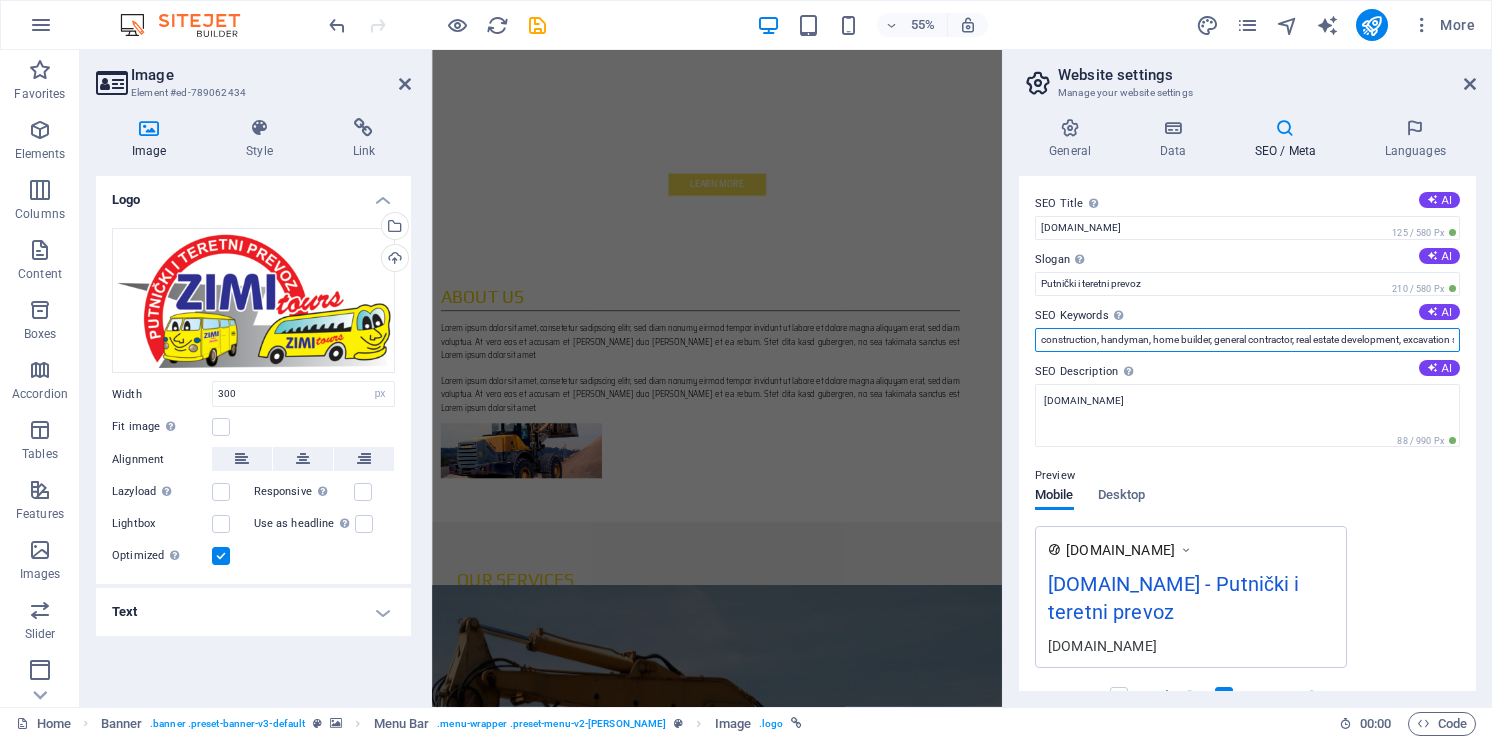 click on "construction, handyman, home builder, general contractor, real estate development, excavation services, contracting, zimitours.com, Washington, DC" at bounding box center (1247, 340) 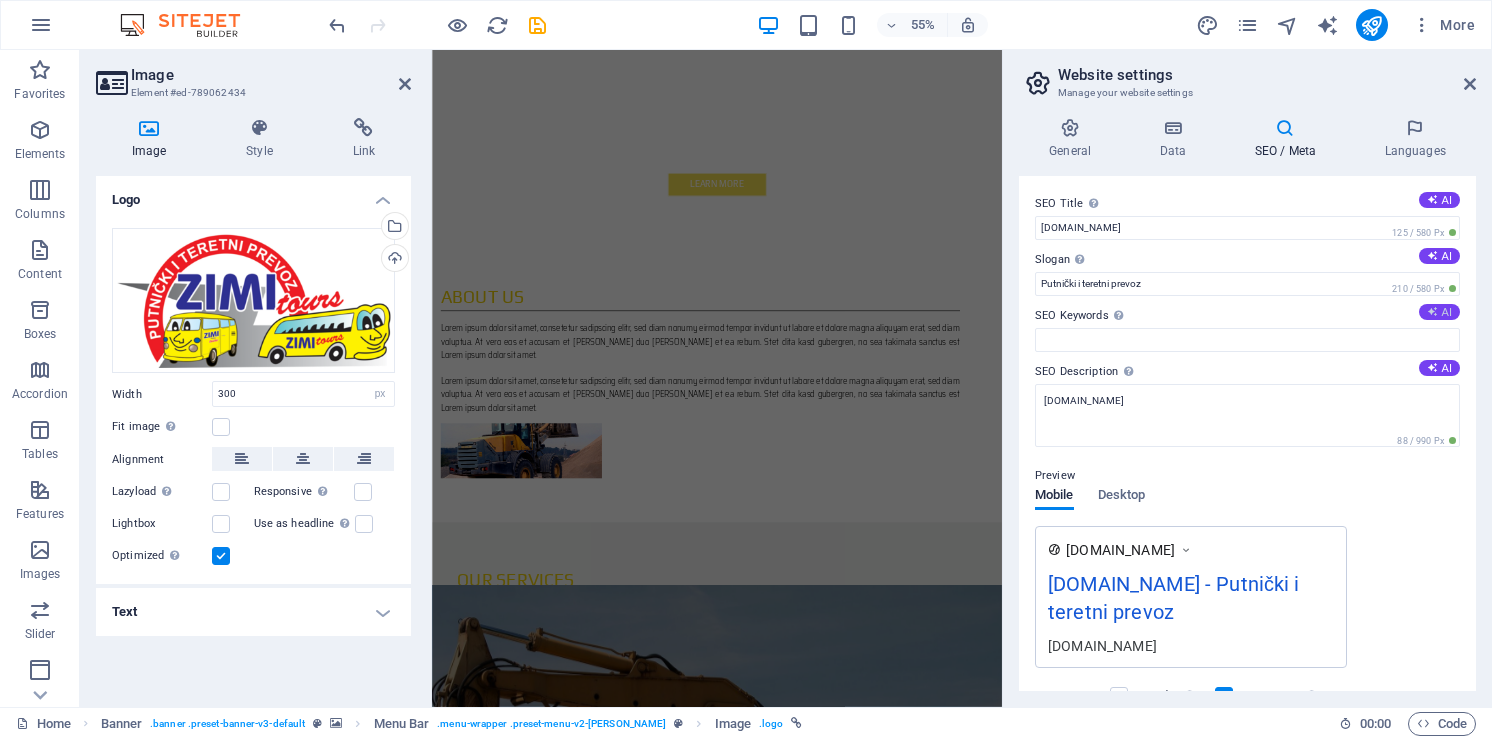 click at bounding box center (1432, 311) 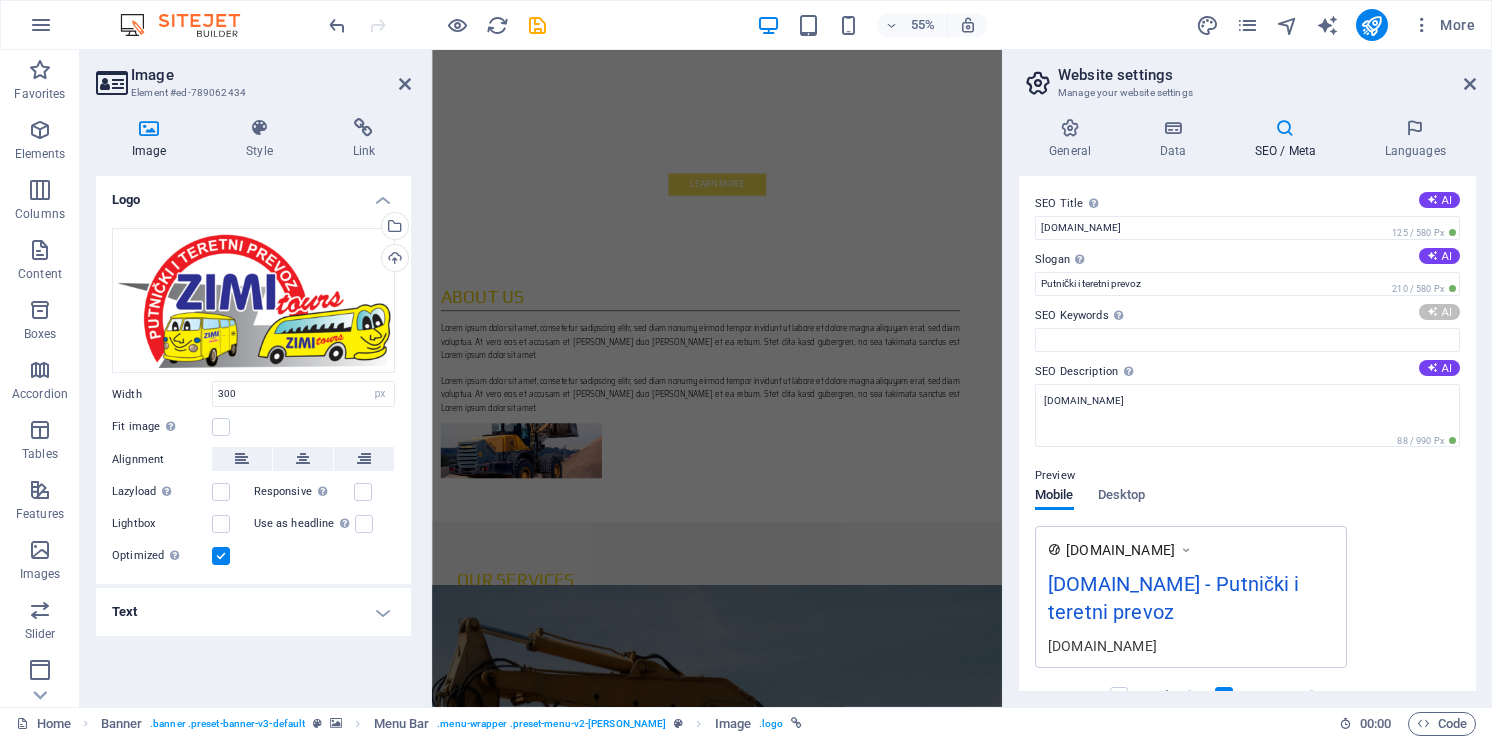 type on "exceeding expectations, development services, construction solutions, project finalization, quality assurance, client satisfaction" 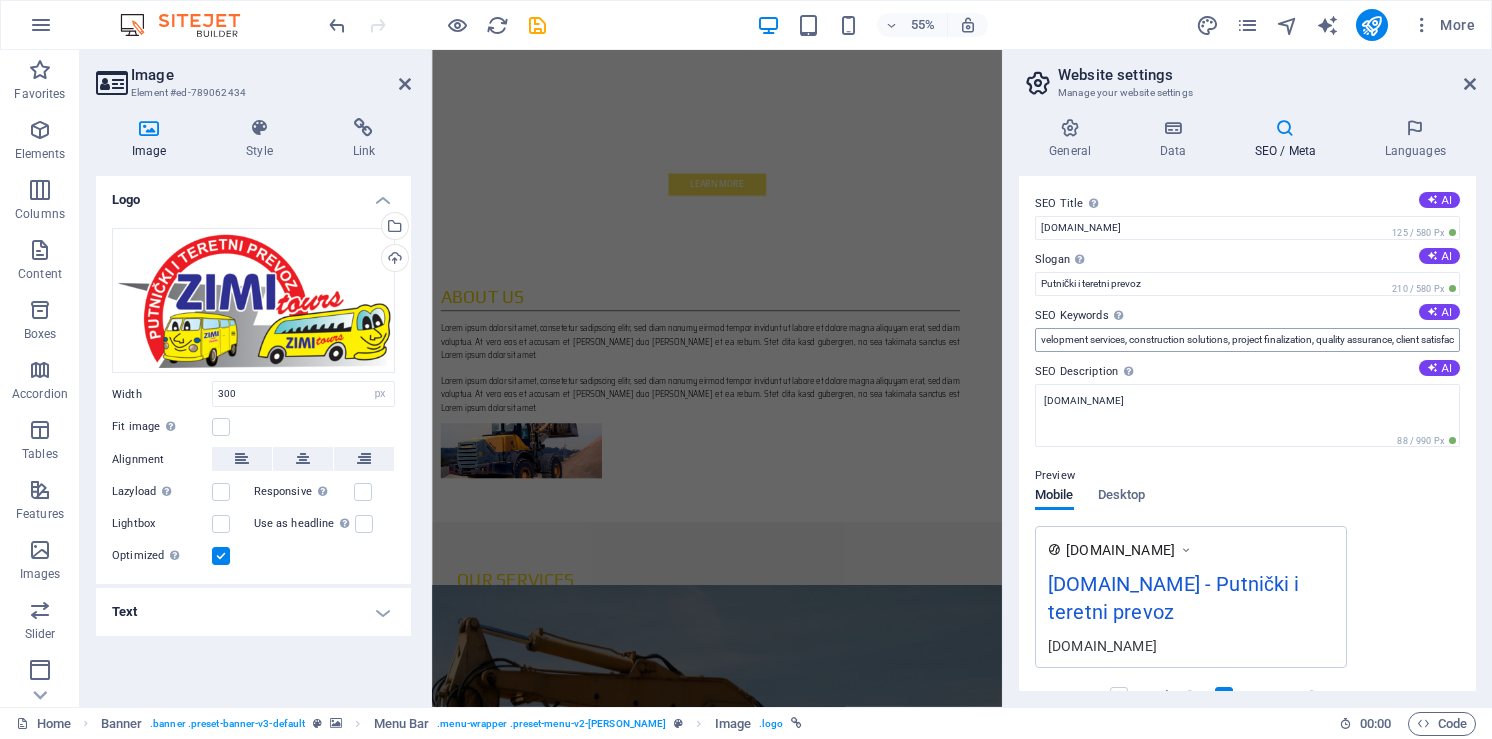 scroll, scrollTop: 0, scrollLeft: 121, axis: horizontal 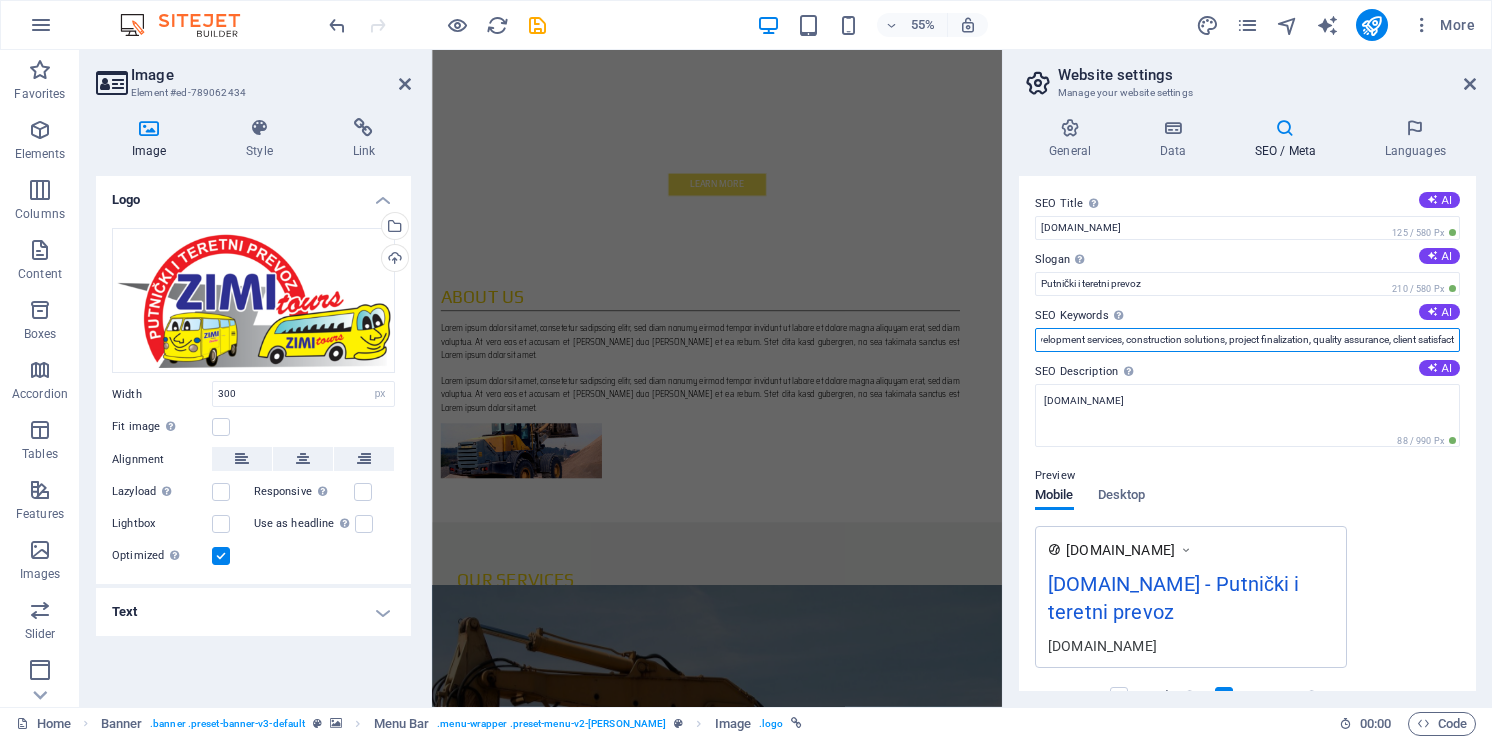 click on "exceeding expectations, development services, construction solutions, project finalization, quality assurance, client satisfaction" at bounding box center (1247, 340) 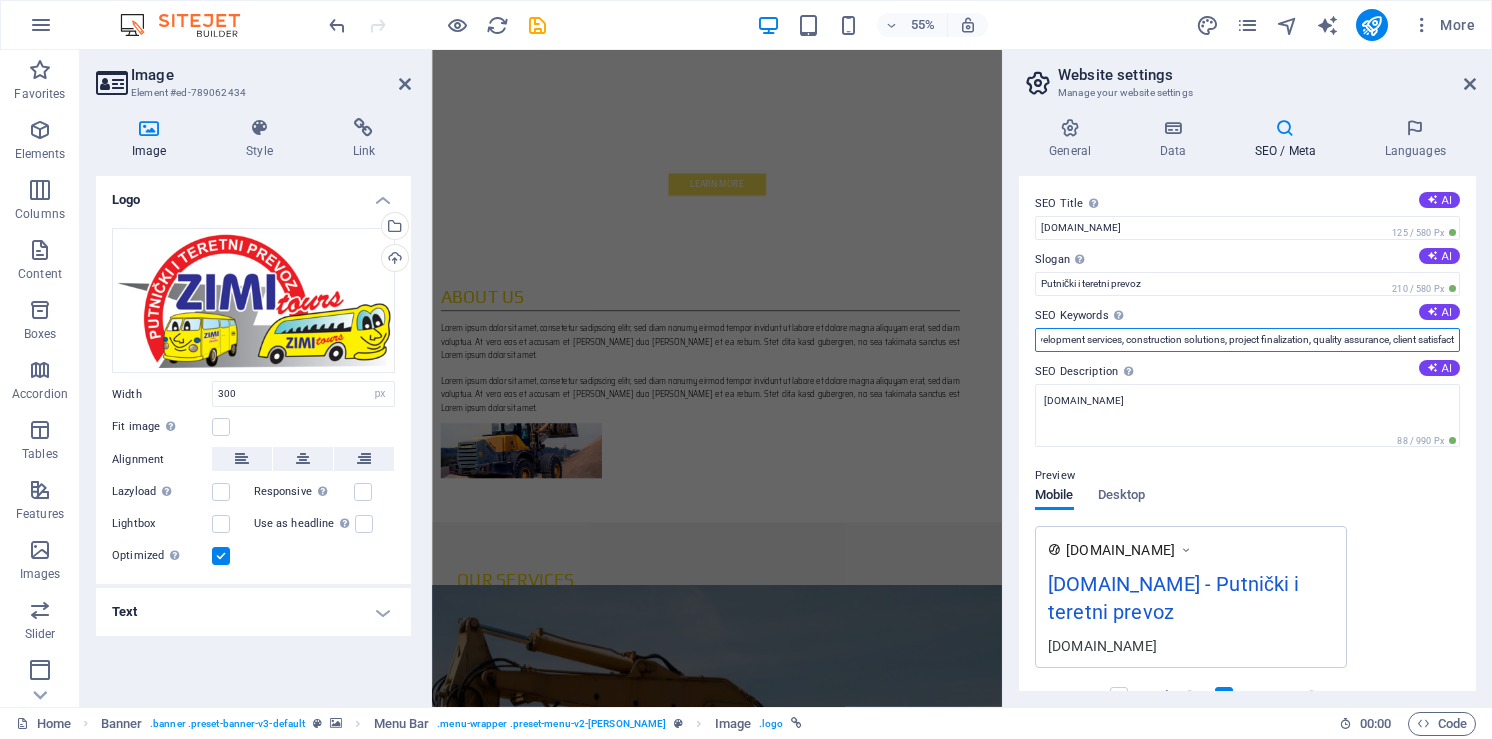 click on "exceeding expectations, development services, construction solutions, project finalization, quality assurance, client satisfaction" at bounding box center (1247, 340) 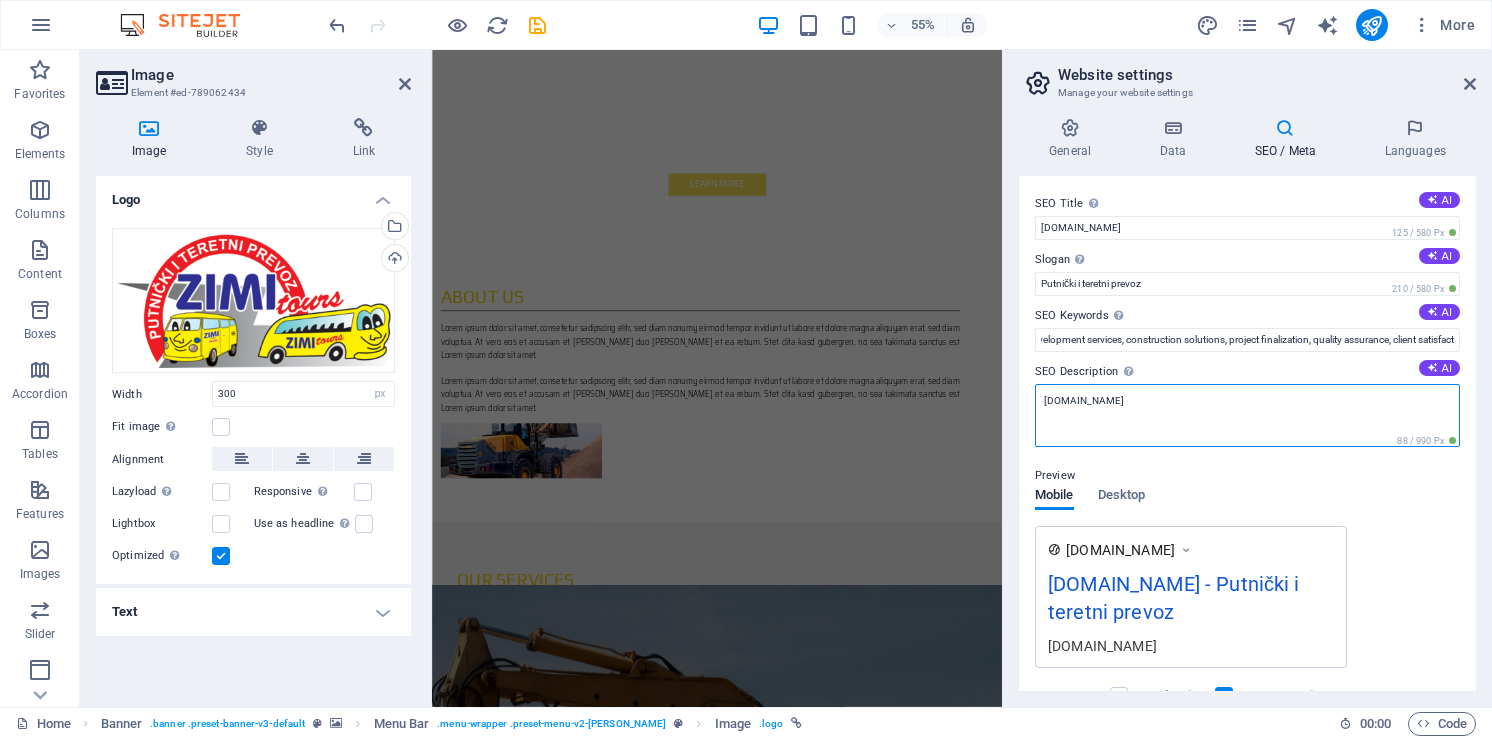 click on "[DOMAIN_NAME]" at bounding box center [1247, 415] 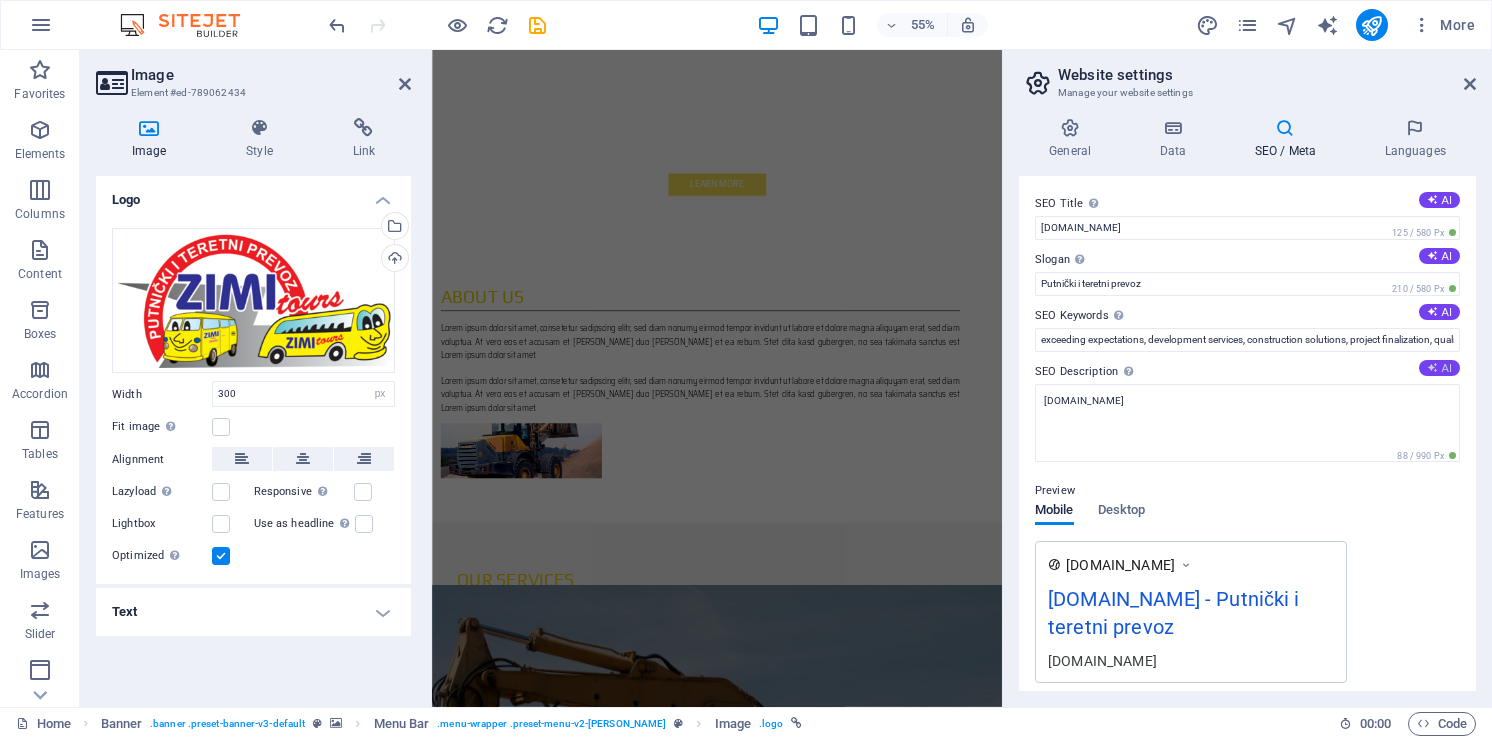 click on "AI" at bounding box center (1439, 368) 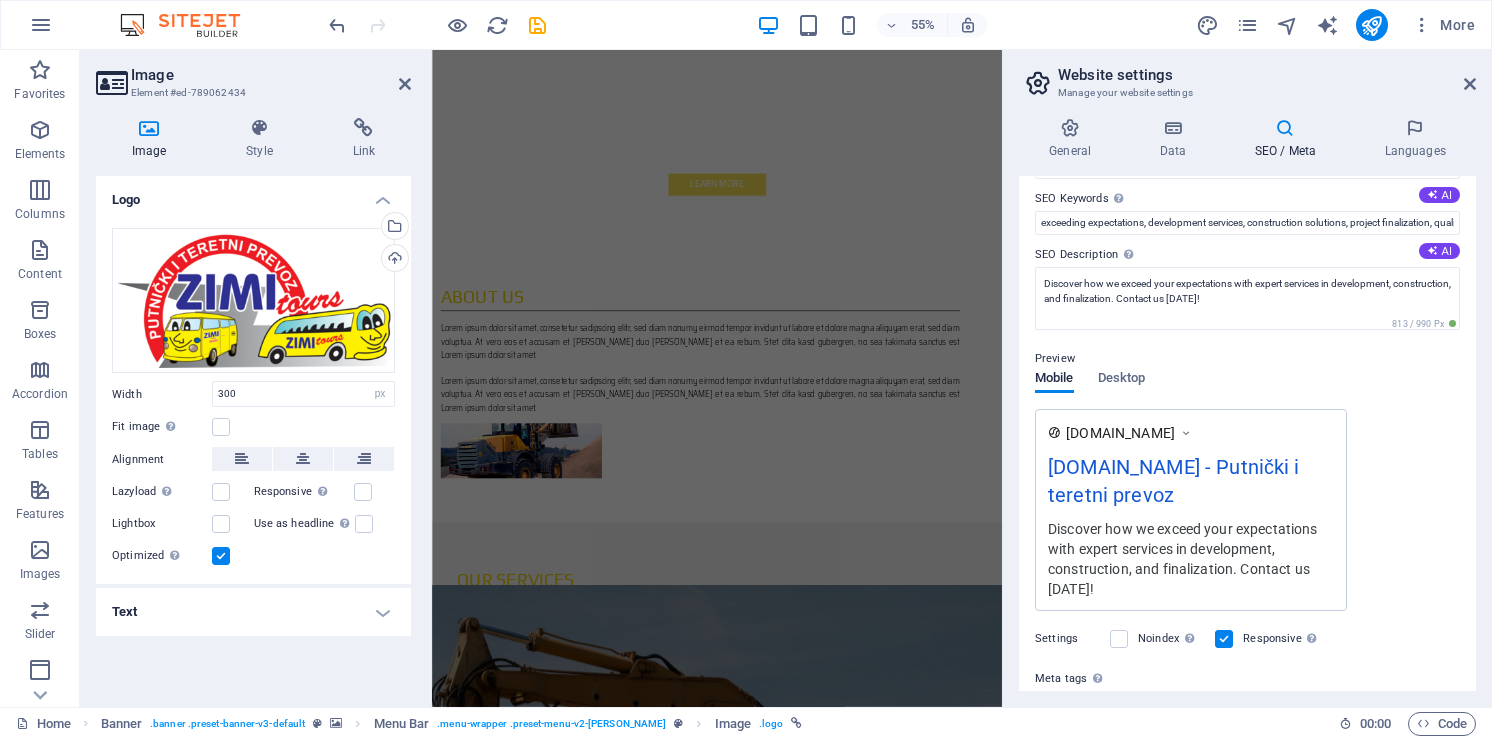 scroll, scrollTop: 0, scrollLeft: 0, axis: both 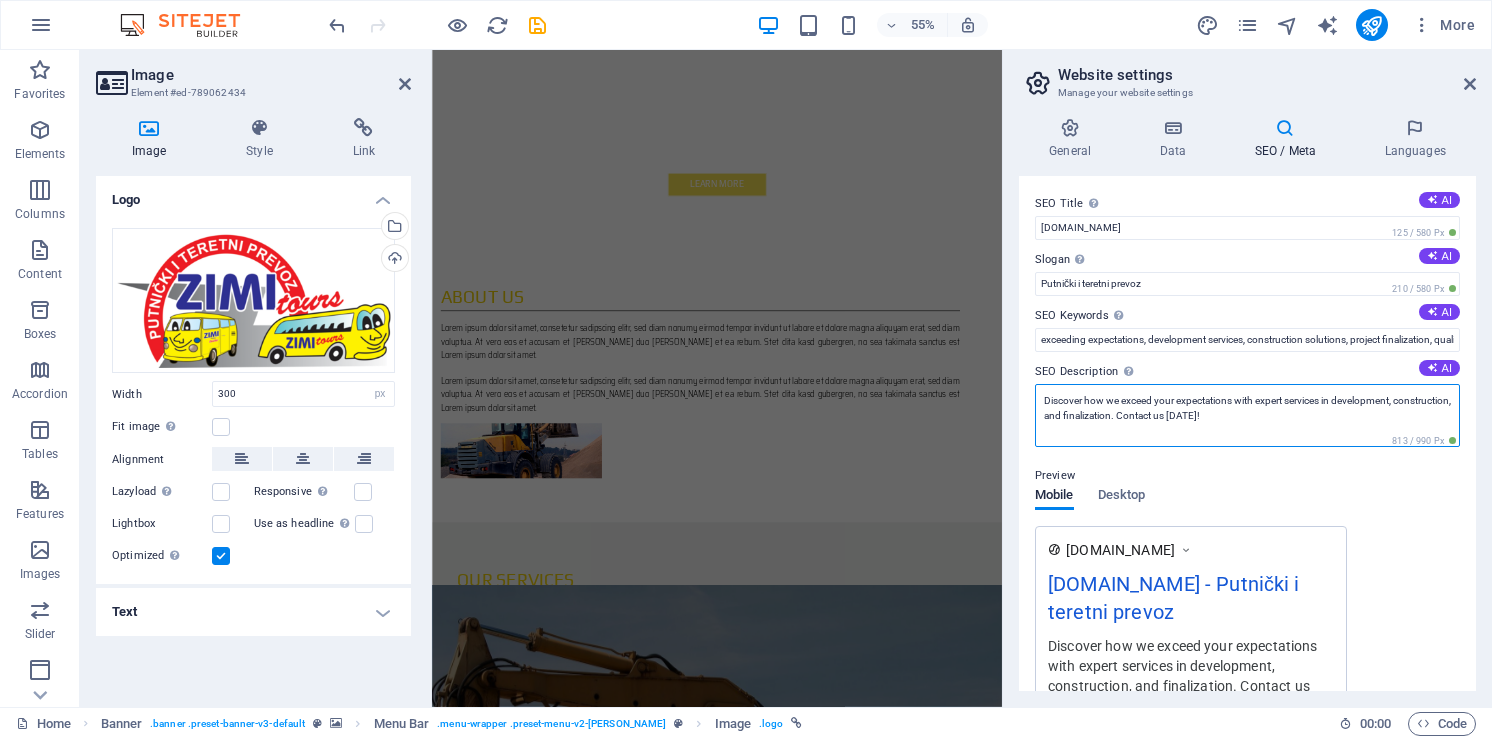 click on "Discover how we exceed your expectations with expert services in development, construction, and finalization. Contact us today!" at bounding box center [1247, 415] 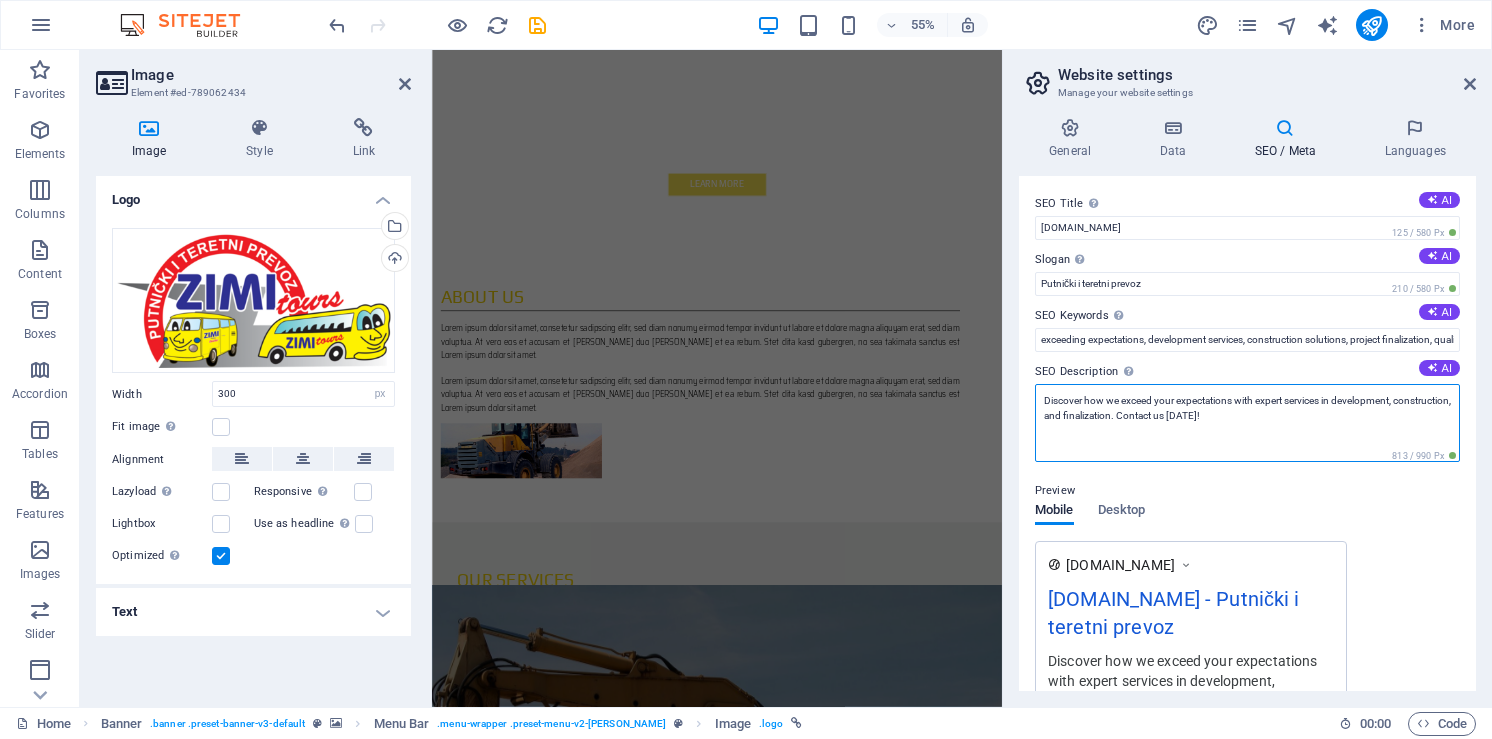 click on "Discover how we exceed your expectations with expert services in development, construction, and finalization. Contact us today!" at bounding box center [1247, 423] 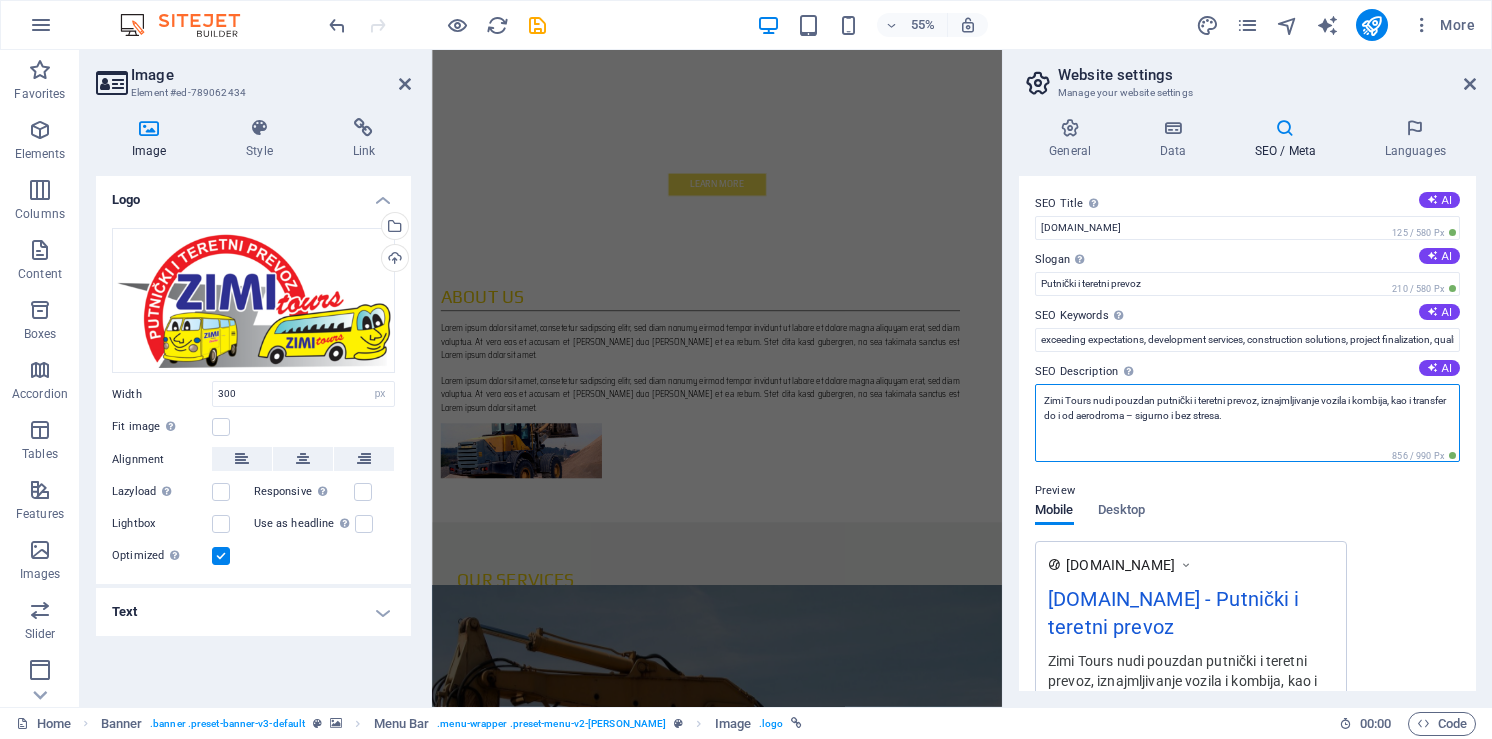 type on "Zimi Tours nudi pouzdan putnički i teretni prevoz, iznajmljivanje vozila i kombija, kao i transfer do i od aerodroma – sigurno i bez stresa." 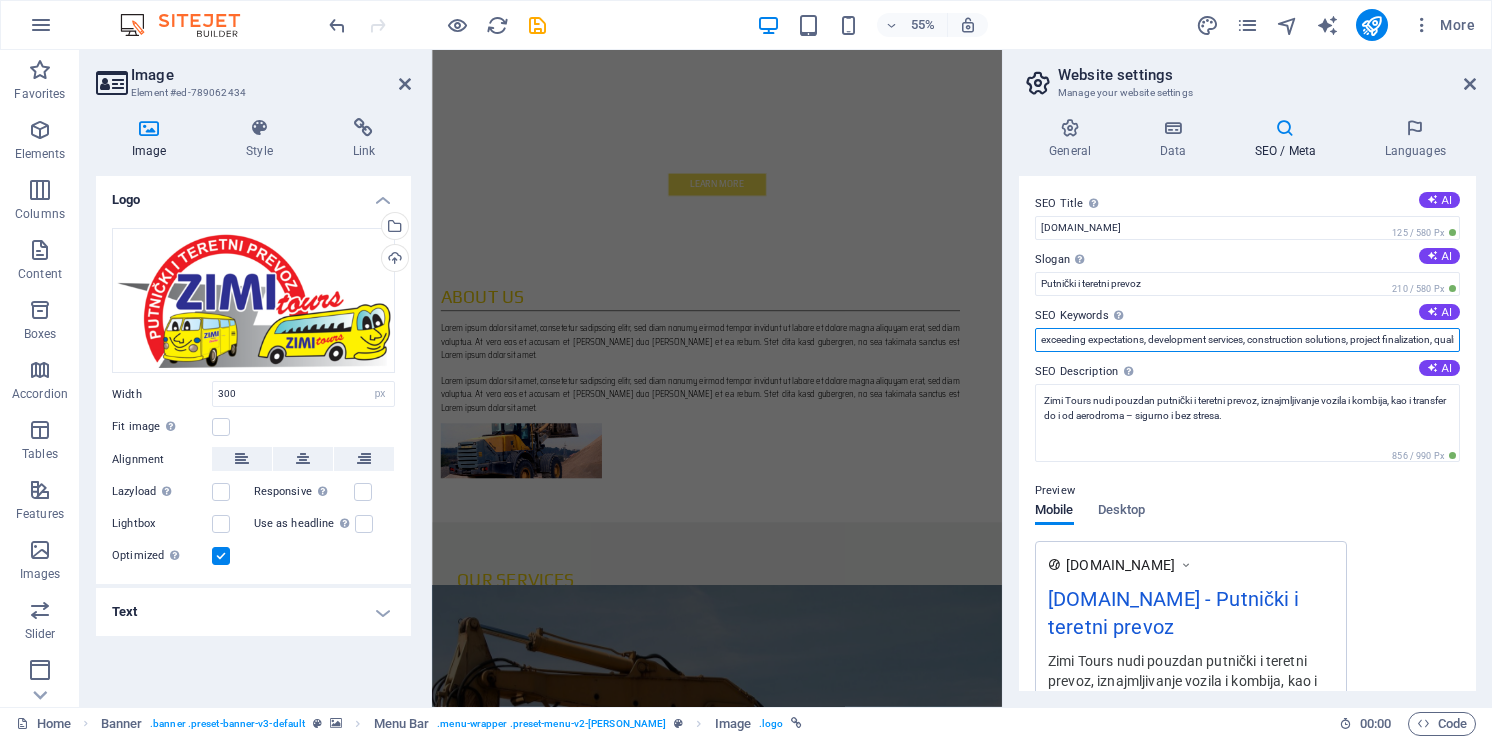 click on "exceeding expectations, development services, construction solutions, project finalization, quality assurance, client satisfaction" at bounding box center (1247, 340) 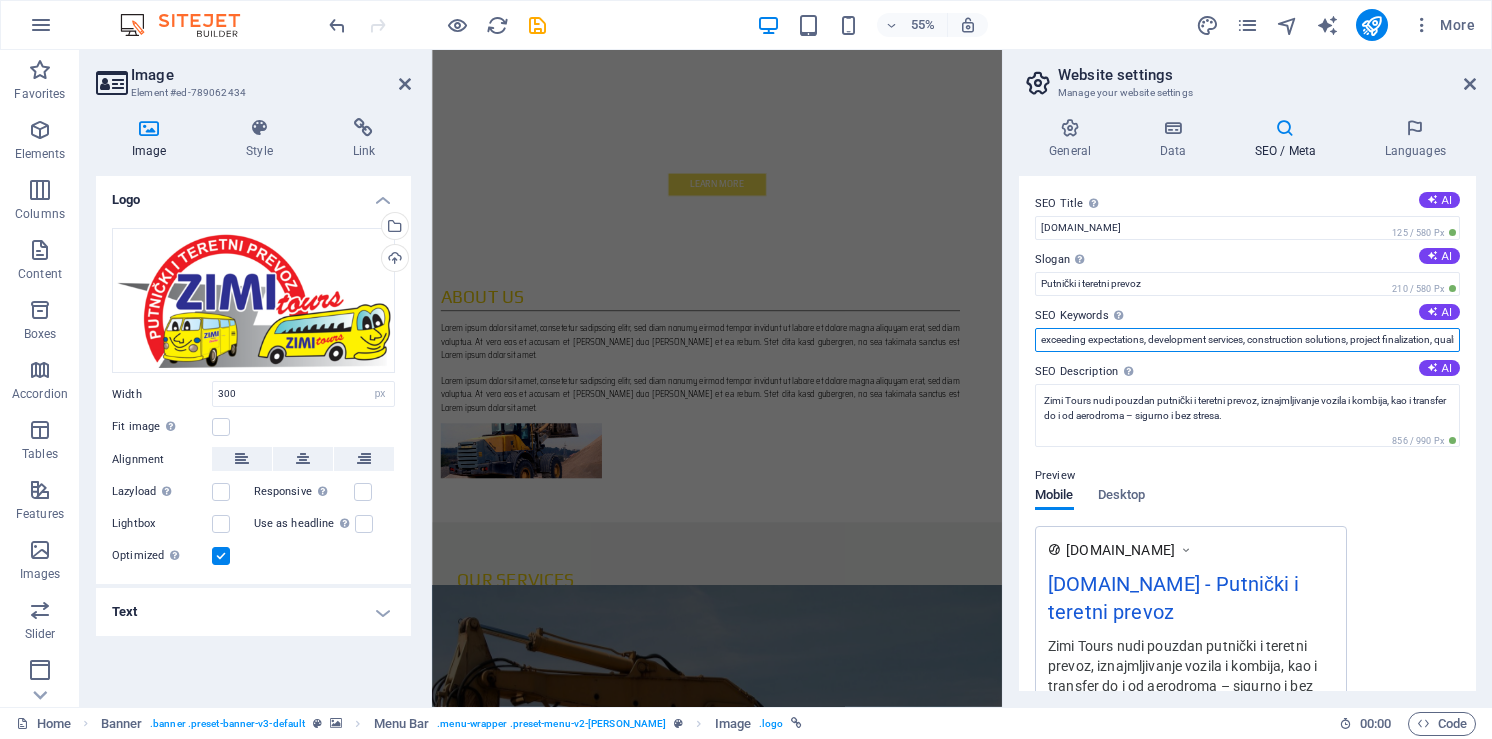 click on "exceeding expectations, development services, construction solutions, project finalization, quality assurance, client satisfaction" at bounding box center (1247, 340) 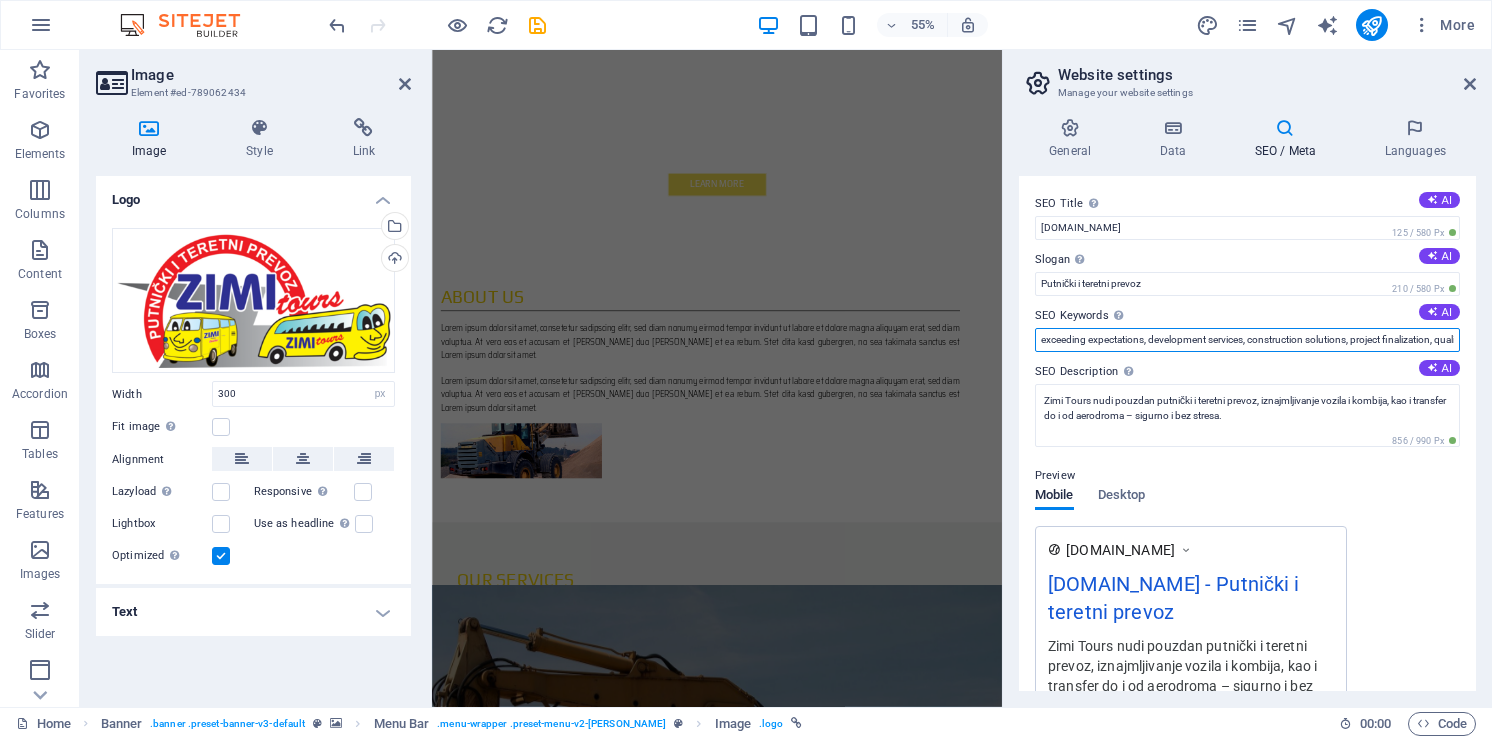 paste on "iznajmljivanje vozila Beograd" 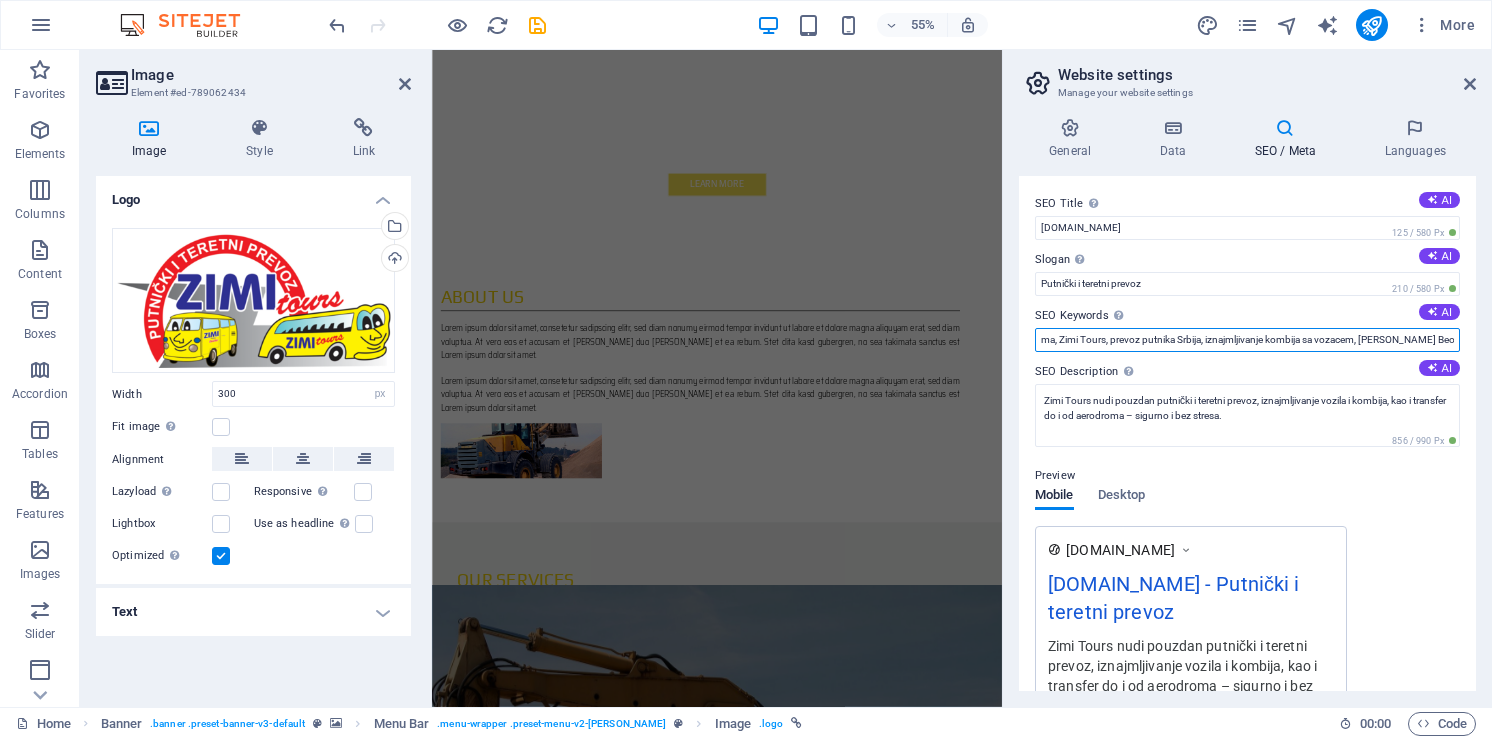 scroll, scrollTop: 0, scrollLeft: 668, axis: horizontal 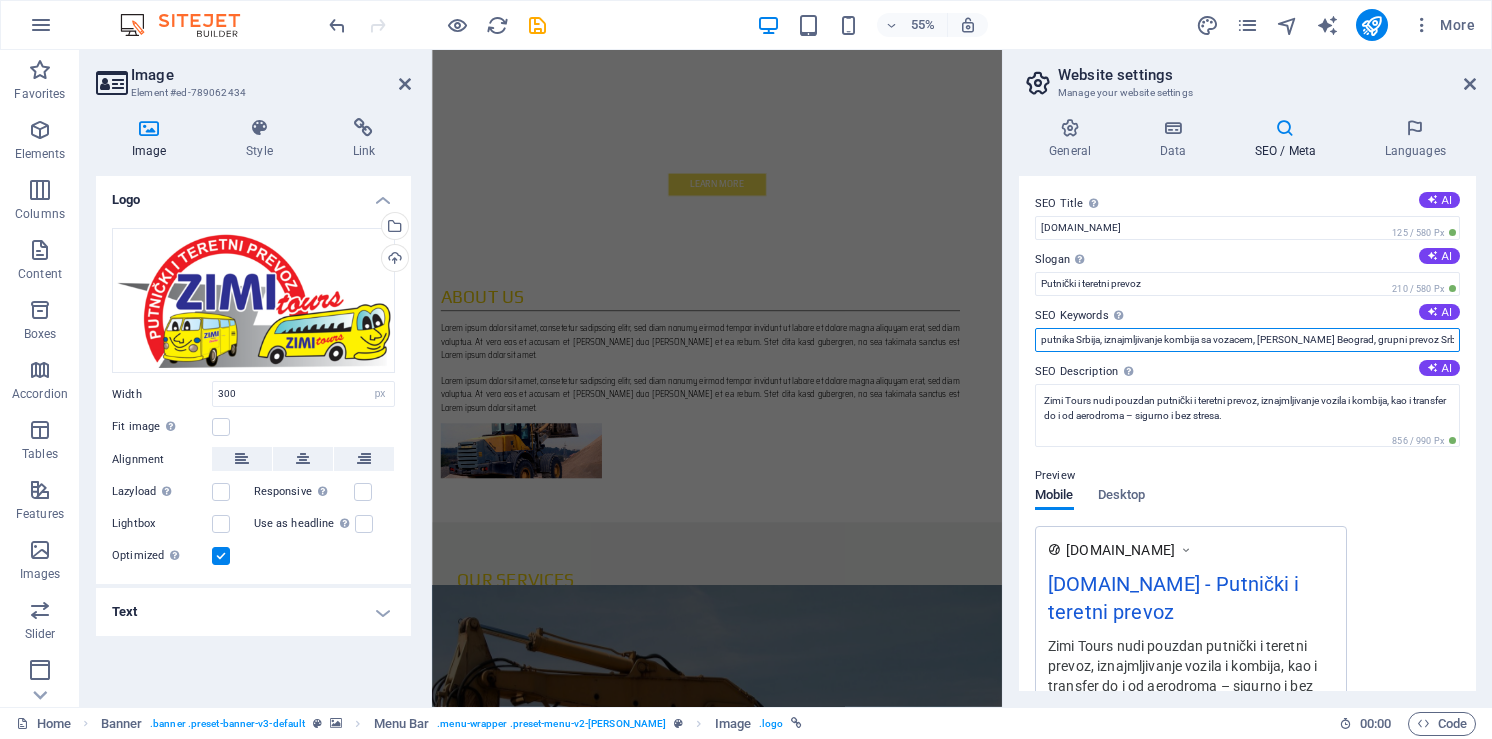 type on "iznajmljivanje vozila Beograd, rentiranje kombi vozila, putnicki prevoz Srbija, aerodromski transfer Beograd, prevoz do aerodroma, Zimi Tours, prevoz putnika Srbija, iznajmljivanje kombija sa vozacem, najam vozila Beograd, grupni prevoz Srbijam transport robe i putnika" 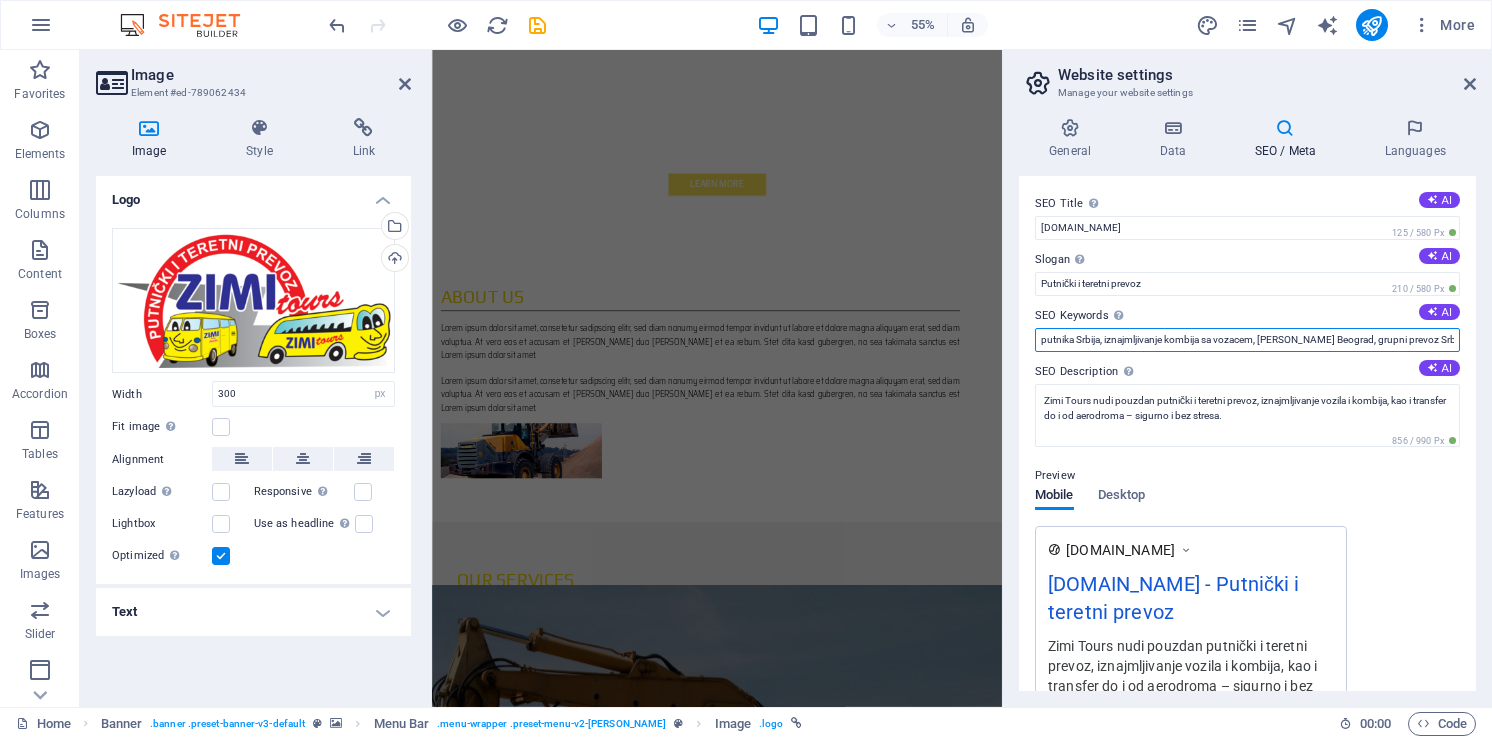 scroll, scrollTop: 0, scrollLeft: 771, axis: horizontal 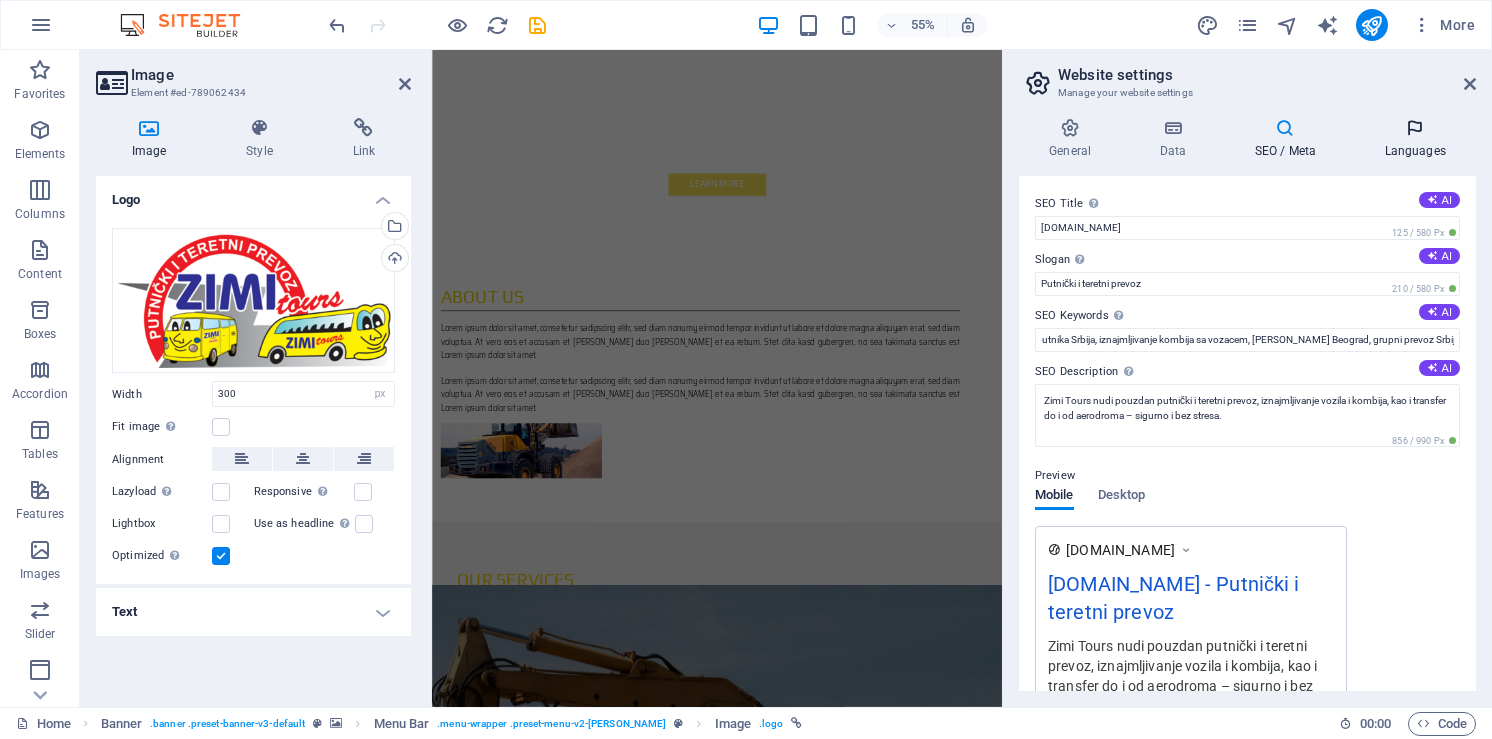 click on "Languages" at bounding box center [1415, 139] 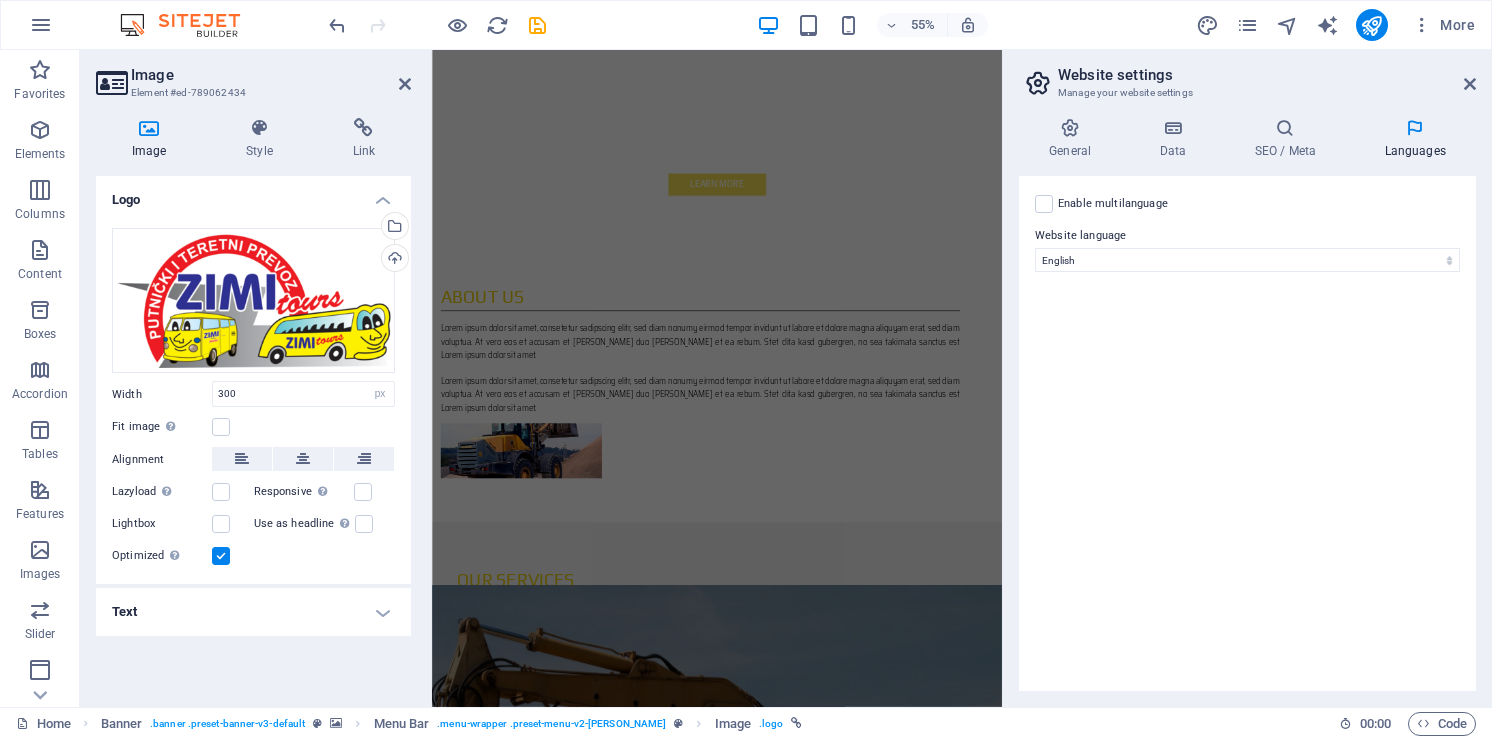 scroll, scrollTop: 0, scrollLeft: 0, axis: both 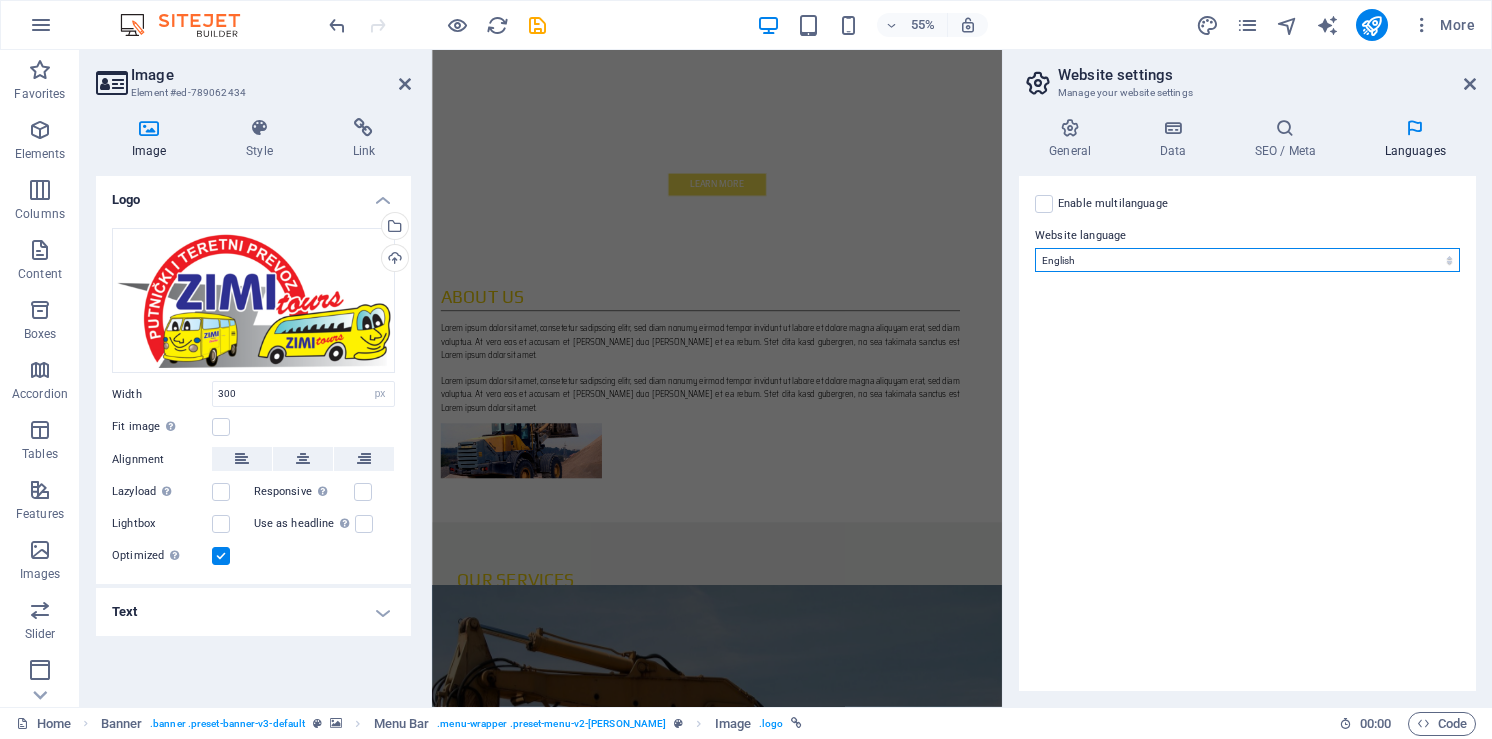 click on "Abkhazian Afar Afrikaans Akan Albanian Amharic Arabic Aragonese Armenian Assamese Avaric Avestan Aymara Azerbaijani Bambara Bashkir Basque Belarusian Bengali Bihari languages Bislama Bokmål Bosnian Breton Bulgarian Burmese Catalan Central Khmer Chamorro Chechen Chinese Church Slavic Chuvash Cornish Corsican Cree Croatian Czech Danish Dutch Dzongkha English Esperanto Estonian Ewe Faroese Farsi (Persian) Fijian Finnish French Fulah Gaelic Galician Ganda Georgian German Greek Greenlandic Guaraní Gujarati Haitian Creole Hausa Hebrew Herero Hindi Hiri Motu Hungarian Icelandic Ido Igbo Indonesian Interlingua Interlingue Inuktitut Inupiaq Irish Italian Japanese Javanese Kannada Kanuri Kashmiri Kazakh Kikuyu Kinyarwanda Komi Kongo Korean Kurdish Kwanyama Kyrgyz Lao Latin Latvian Limburgish Lingala Lithuanian Luba-Katanga Luxembourgish Macedonian Malagasy Malay Malayalam Maldivian Maltese Manx Maori Marathi Marshallese Mongolian Nauru Navajo Ndonga Nepali North Ndebele Northern Sami Norwegian Norwegian Nynorsk Nuosu" at bounding box center [1247, 260] 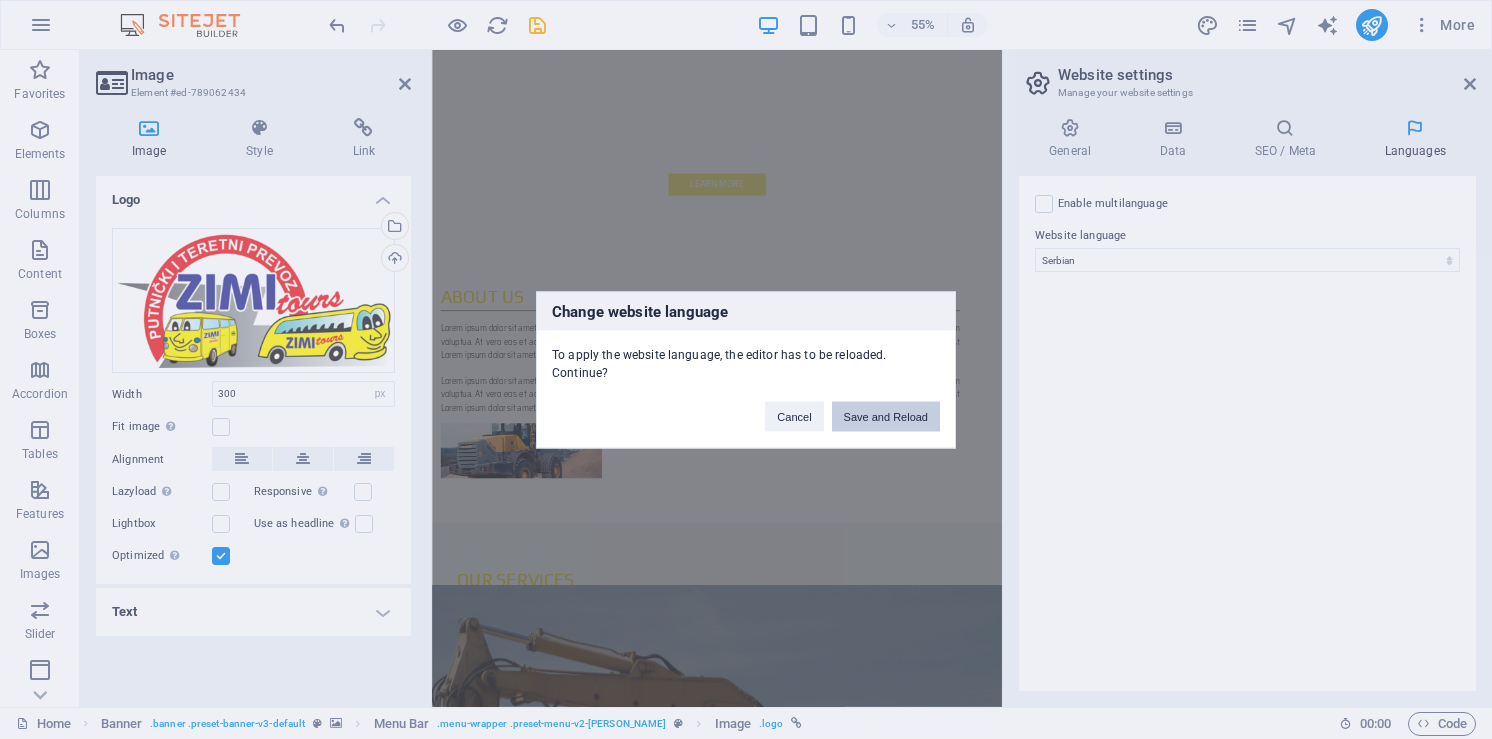 click on "Save and Reload" at bounding box center (886, 416) 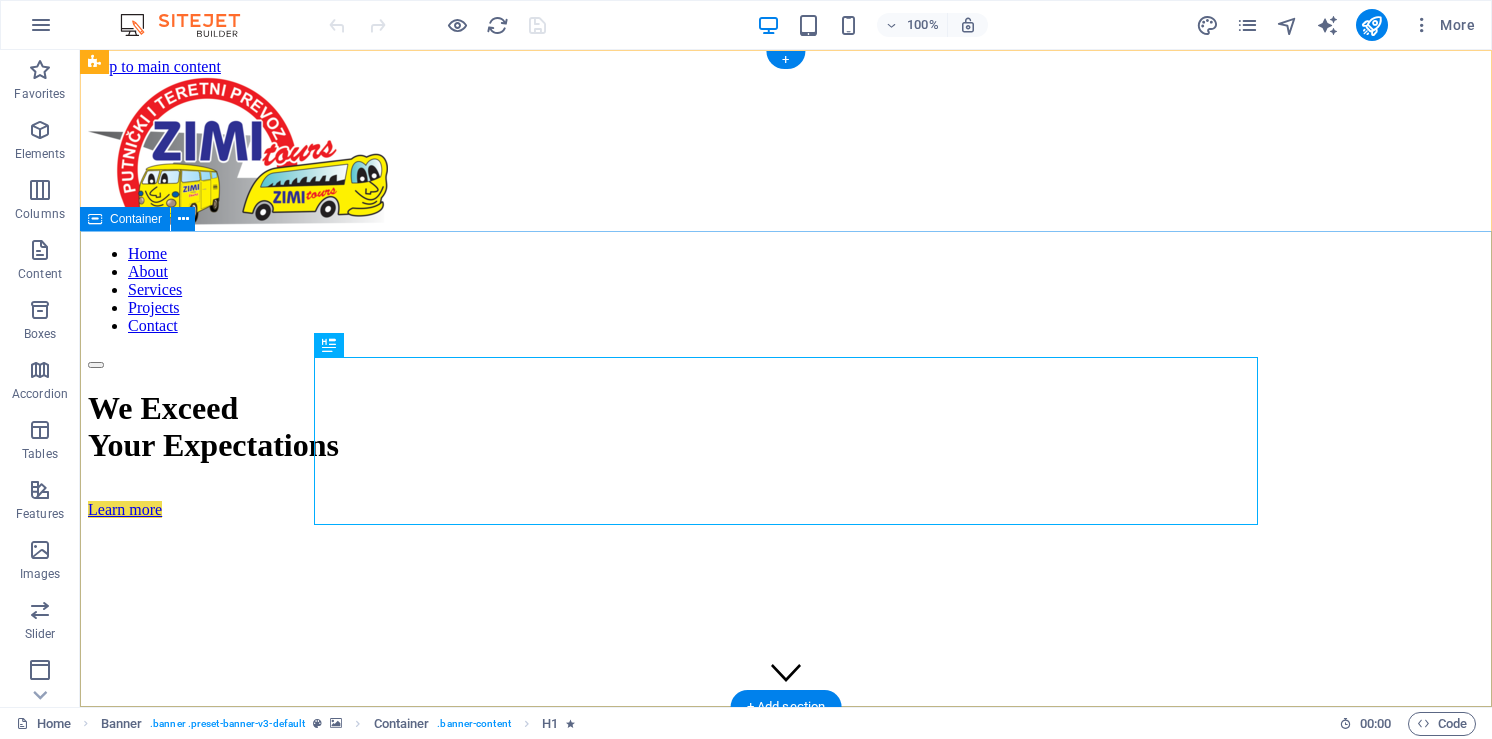 scroll, scrollTop: 0, scrollLeft: 0, axis: both 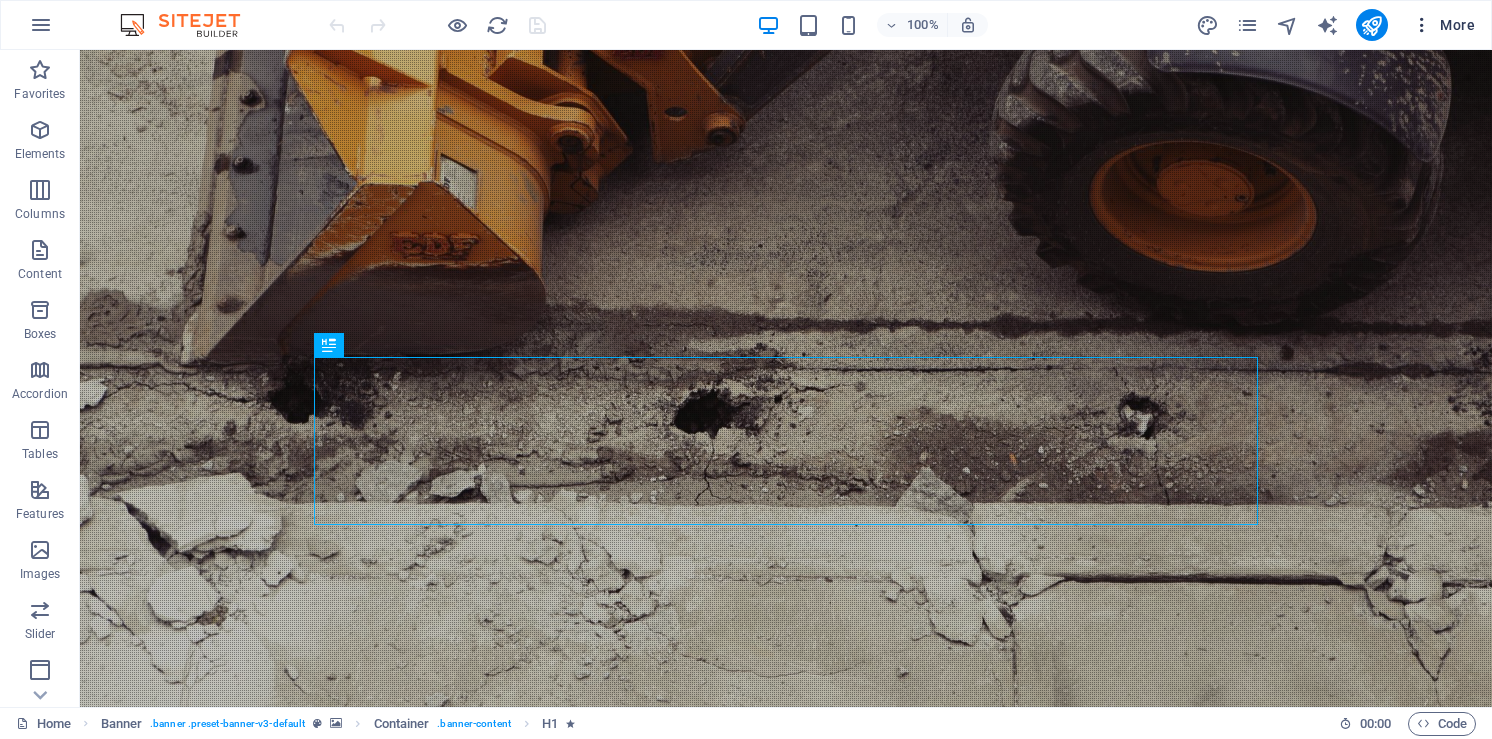 click on "More" at bounding box center [1443, 25] 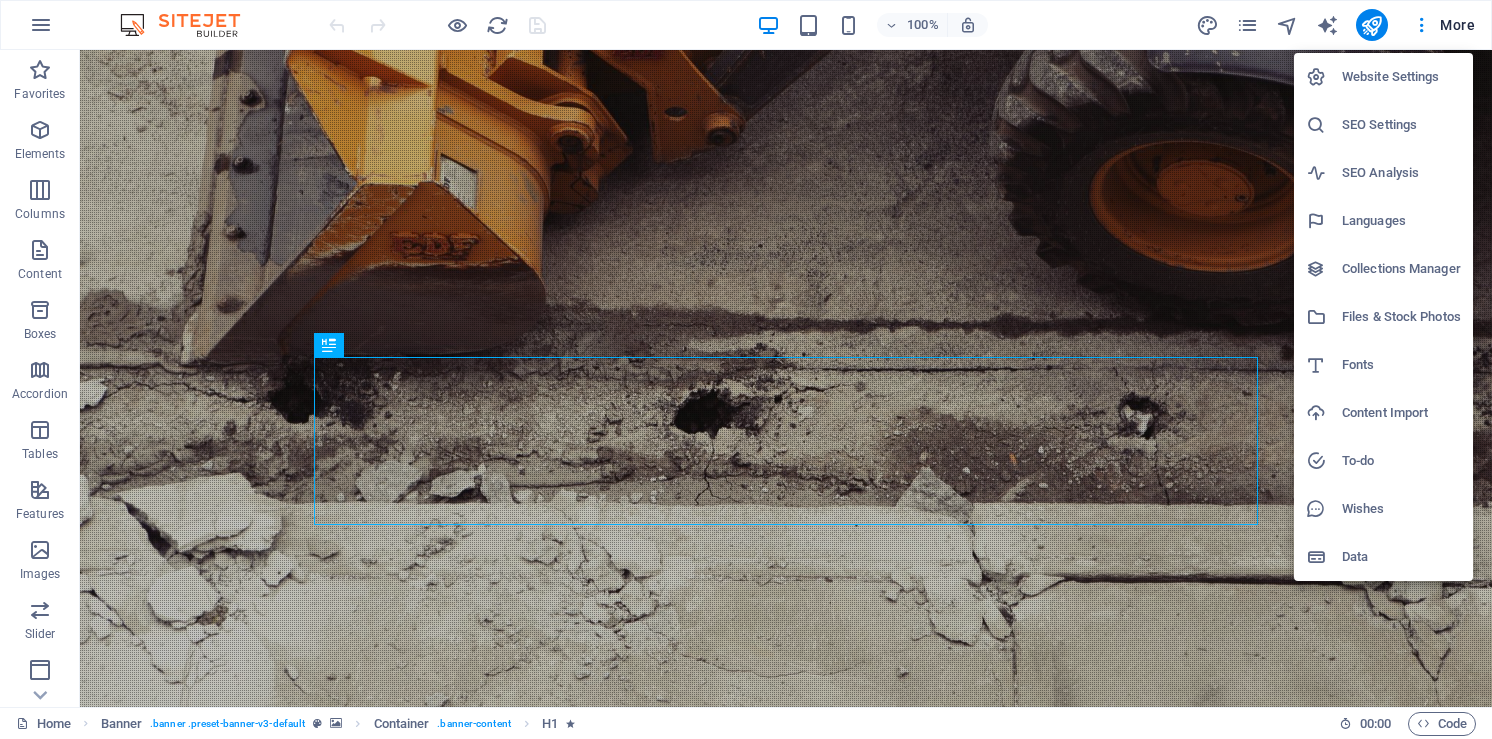 click at bounding box center (746, 369) 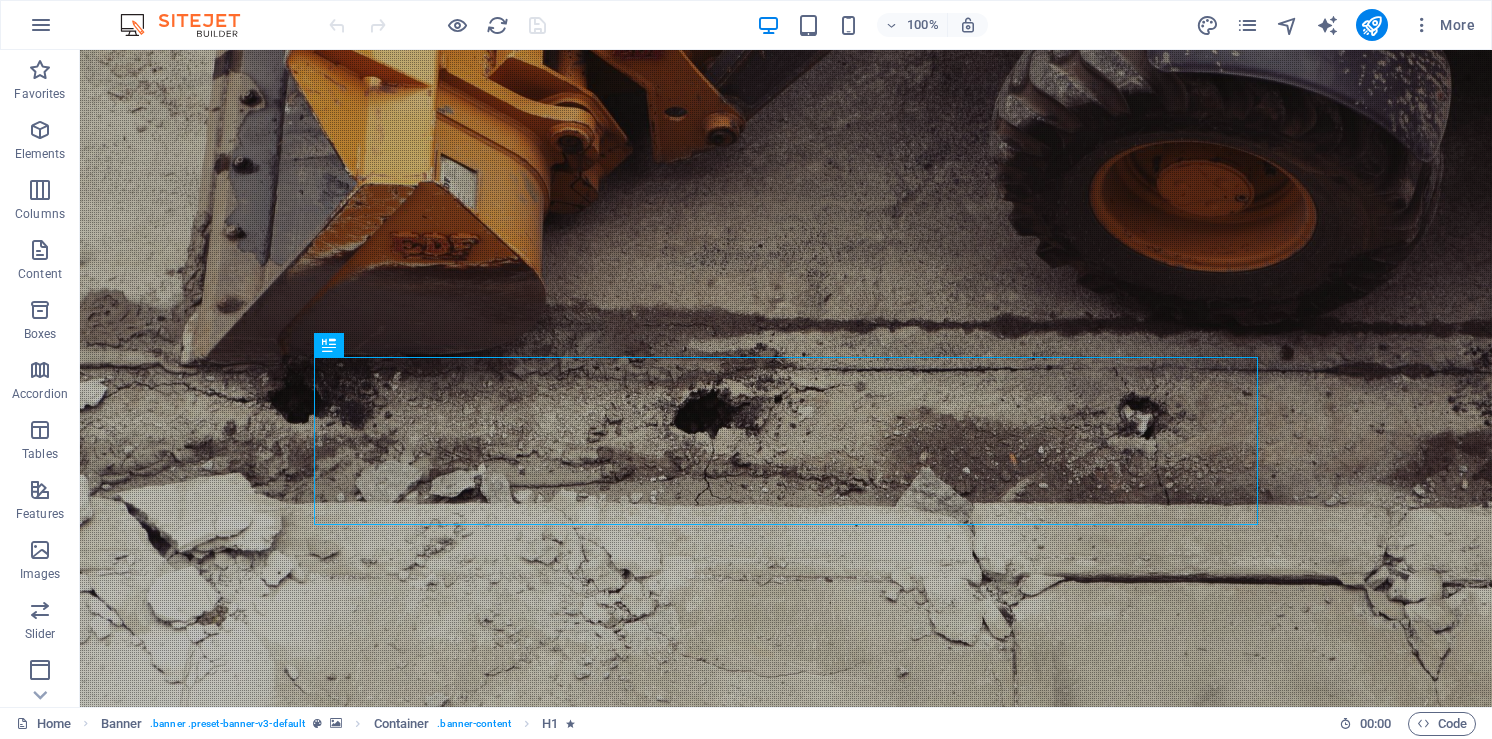 click on "We Exceed Your Expectations" at bounding box center [786, 1084] 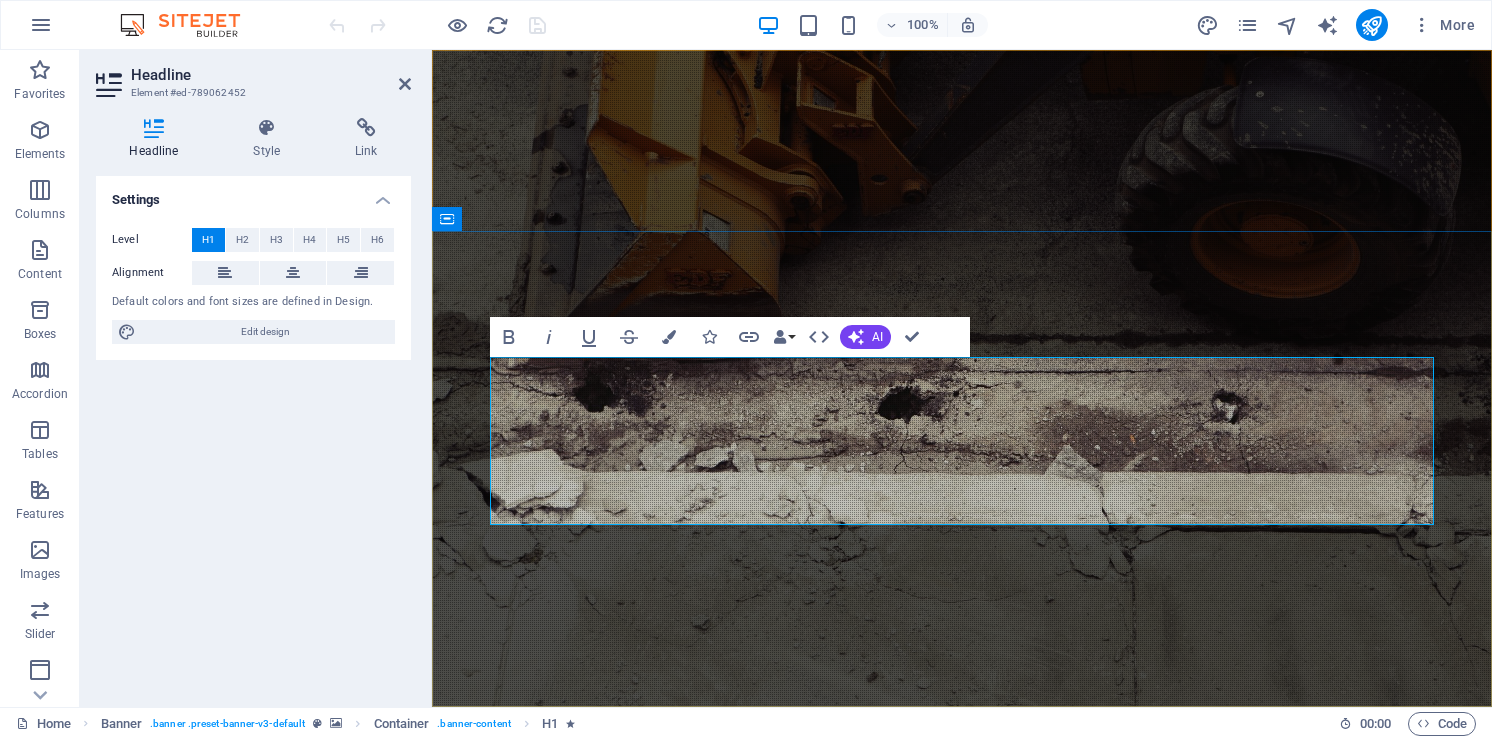 type 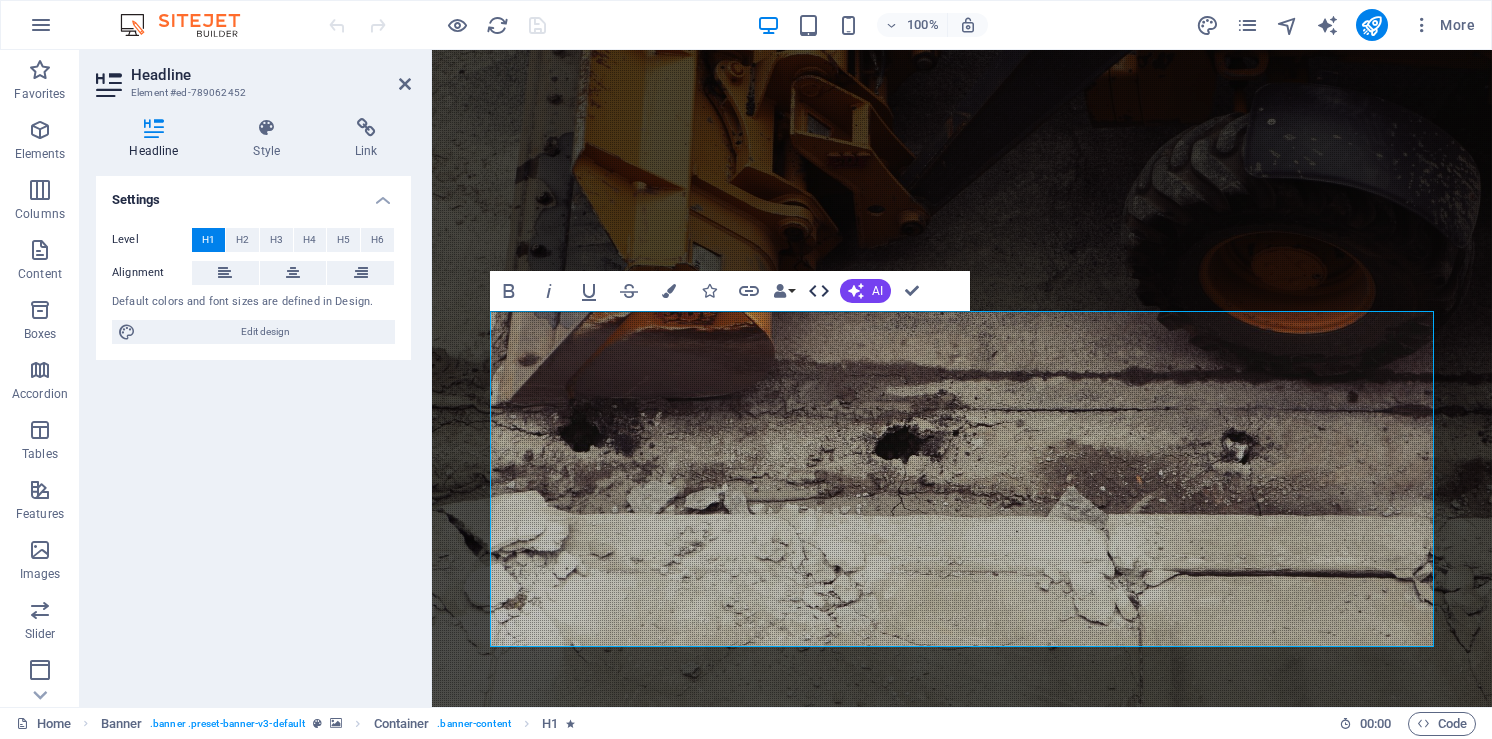 click 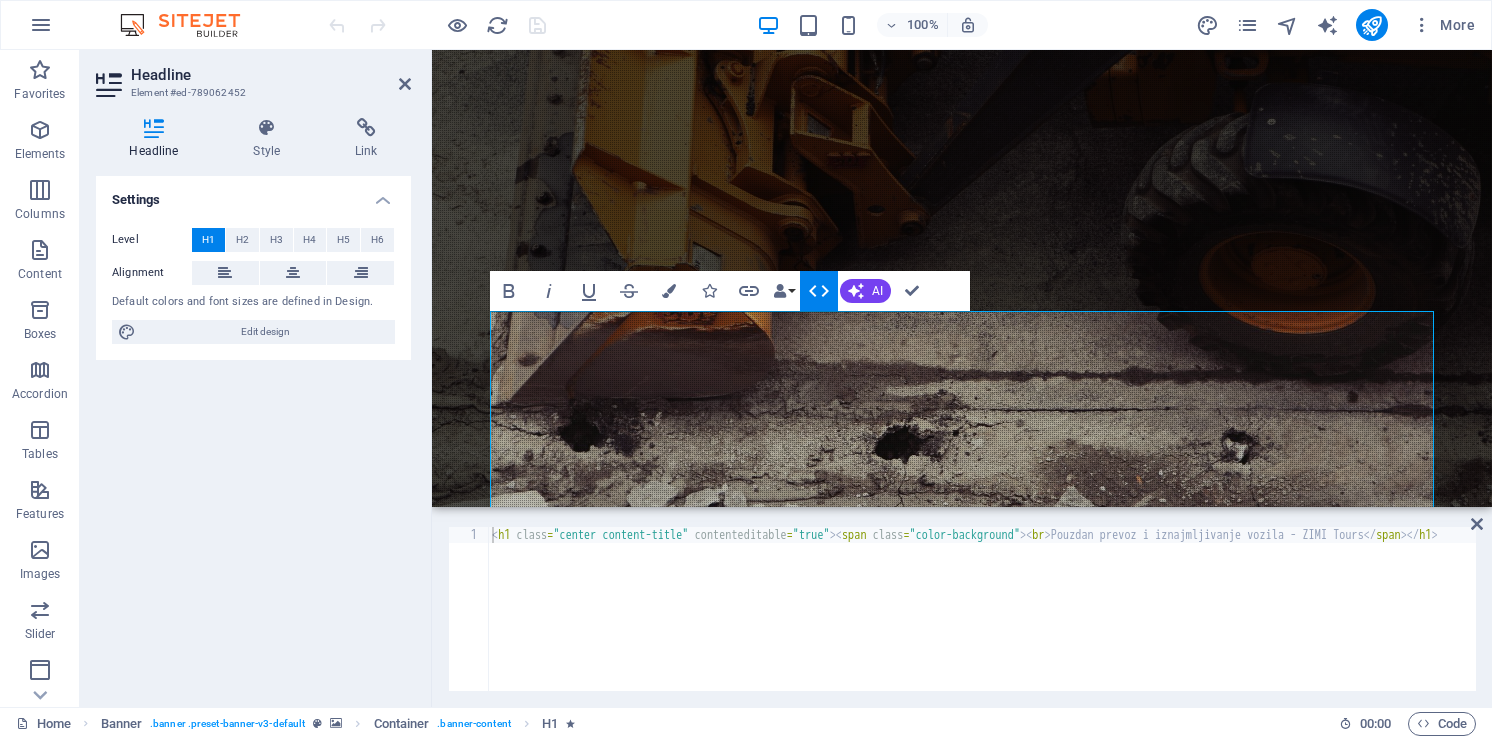click 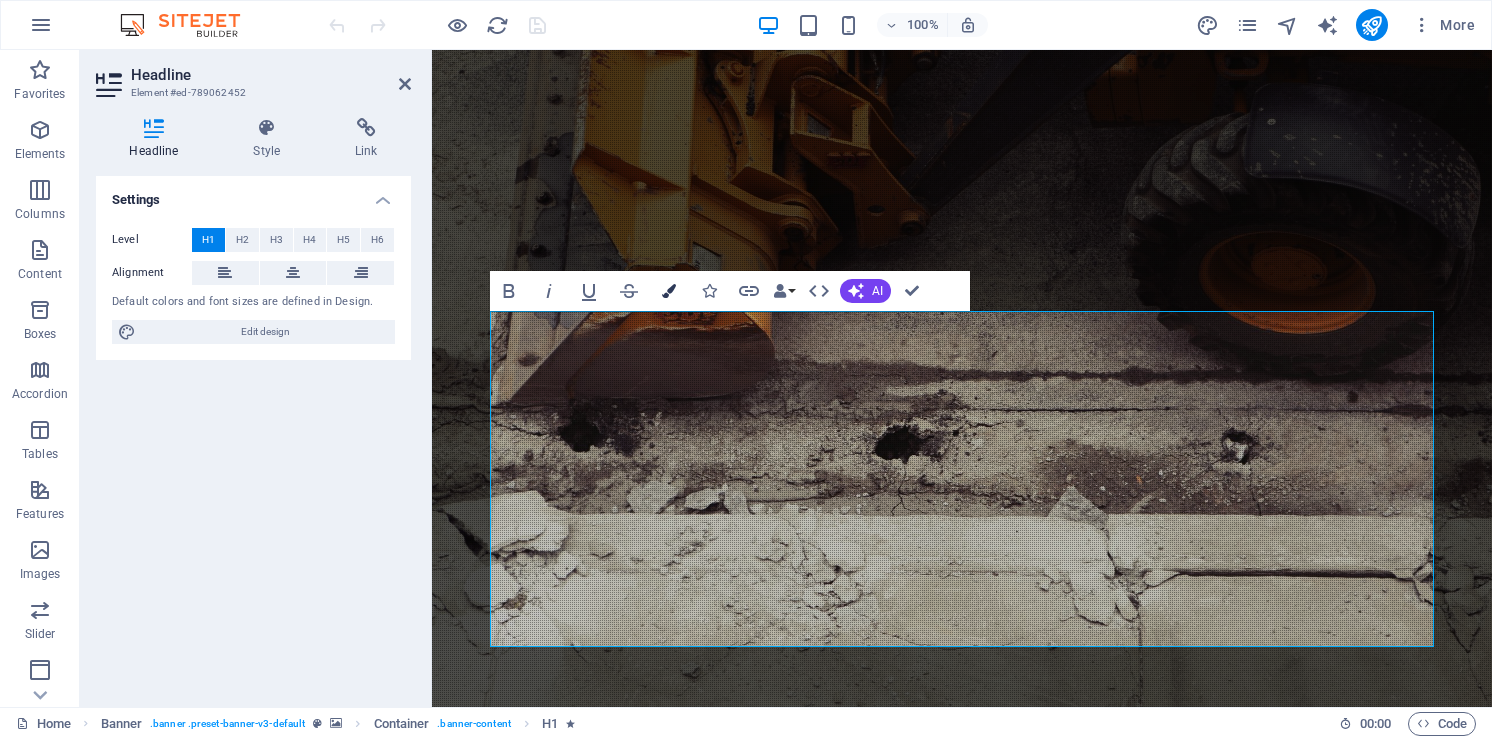 click at bounding box center (669, 291) 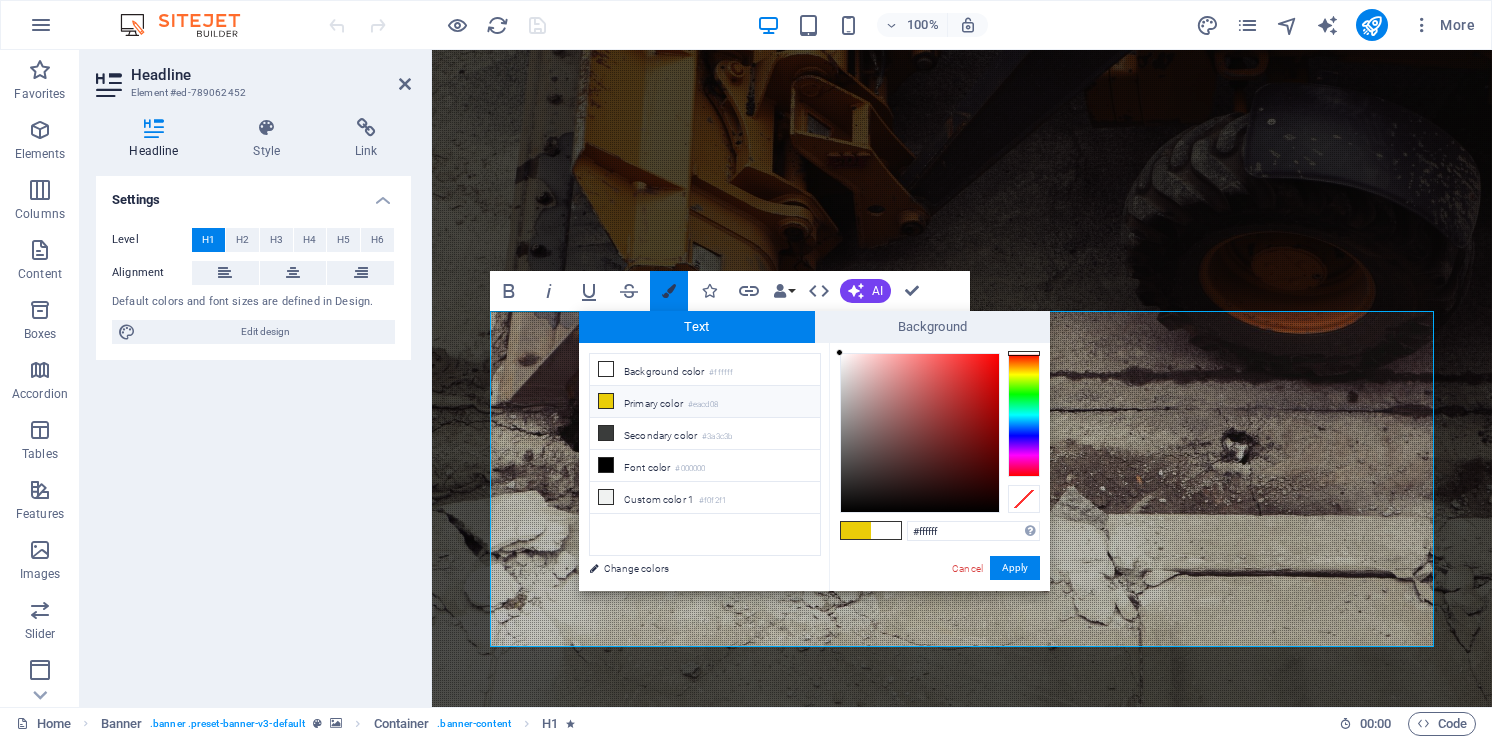 click at bounding box center (669, 291) 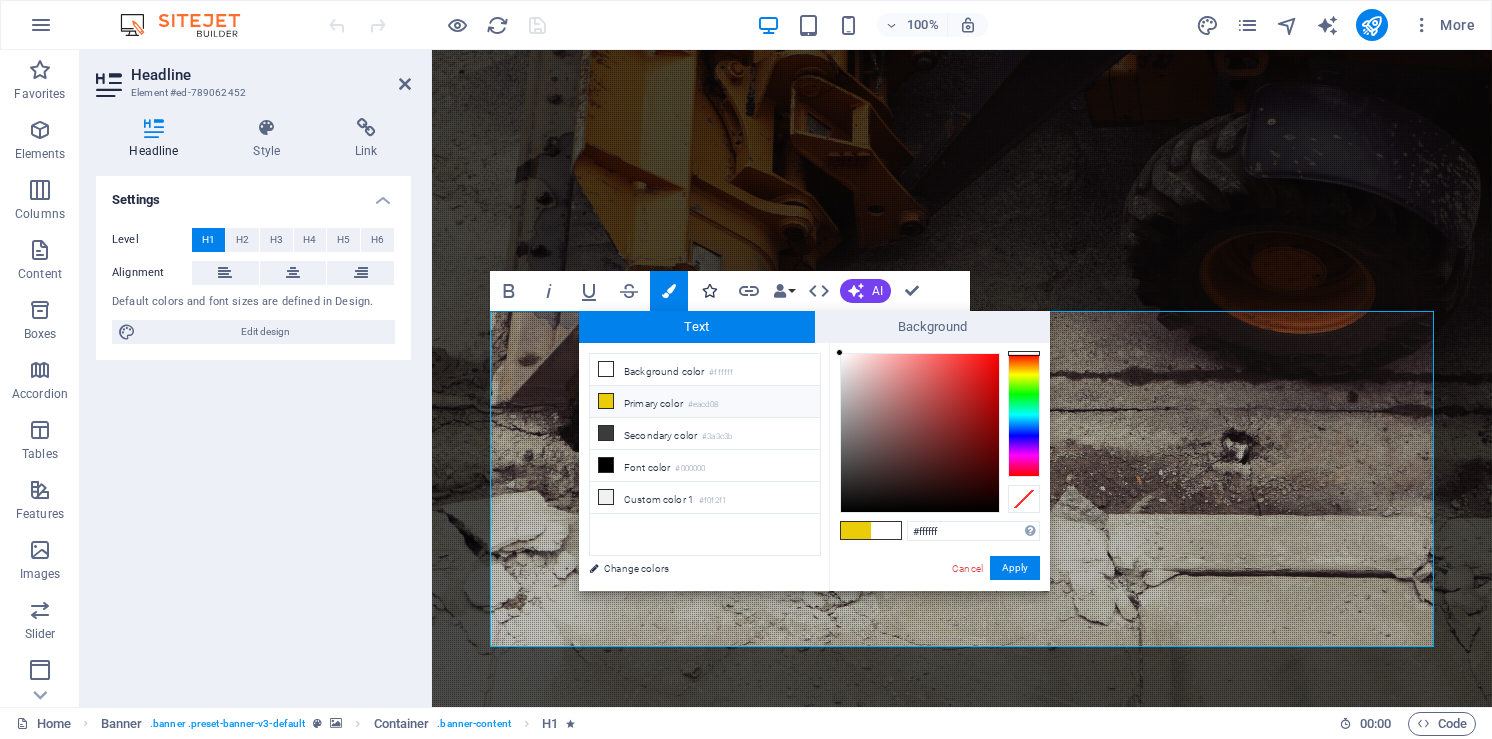click at bounding box center (709, 291) 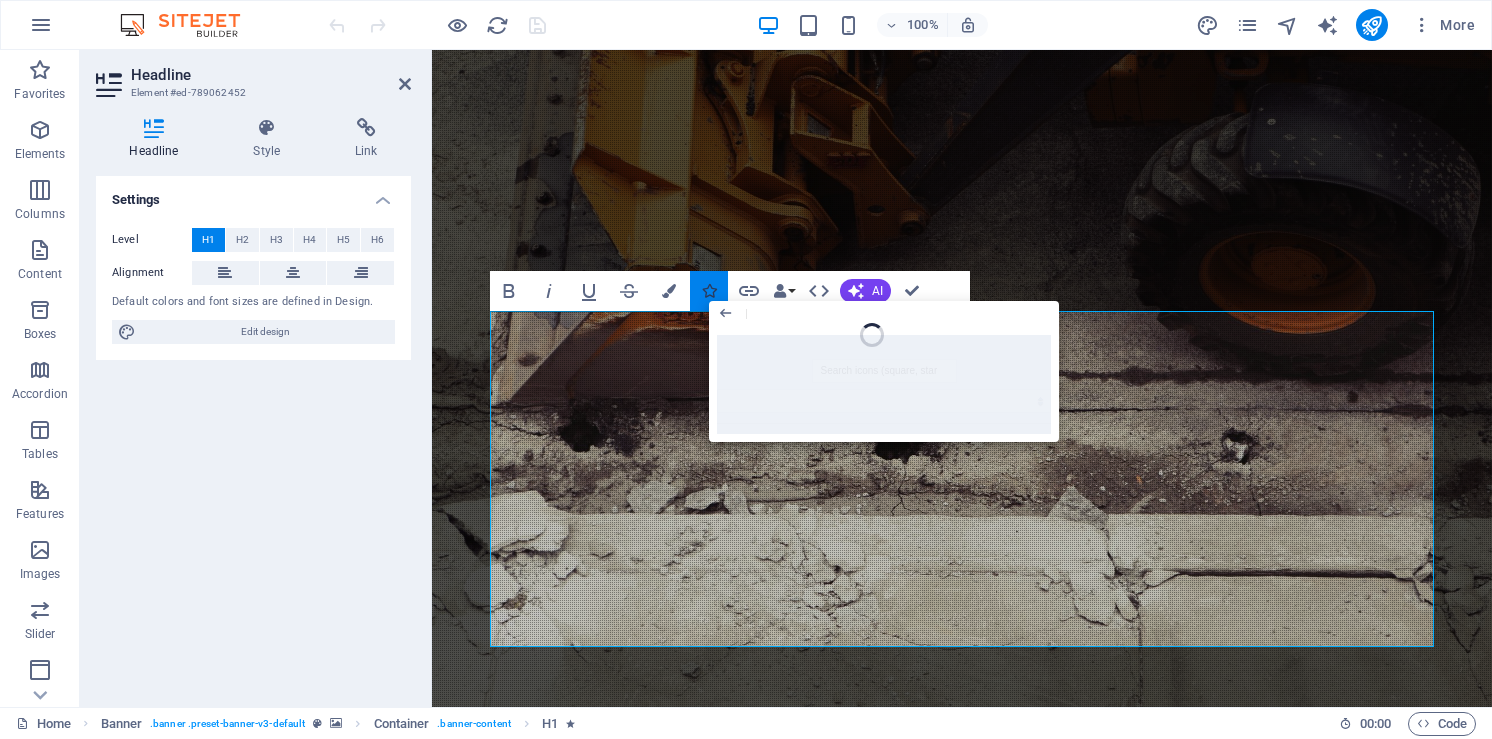 click at bounding box center [709, 291] 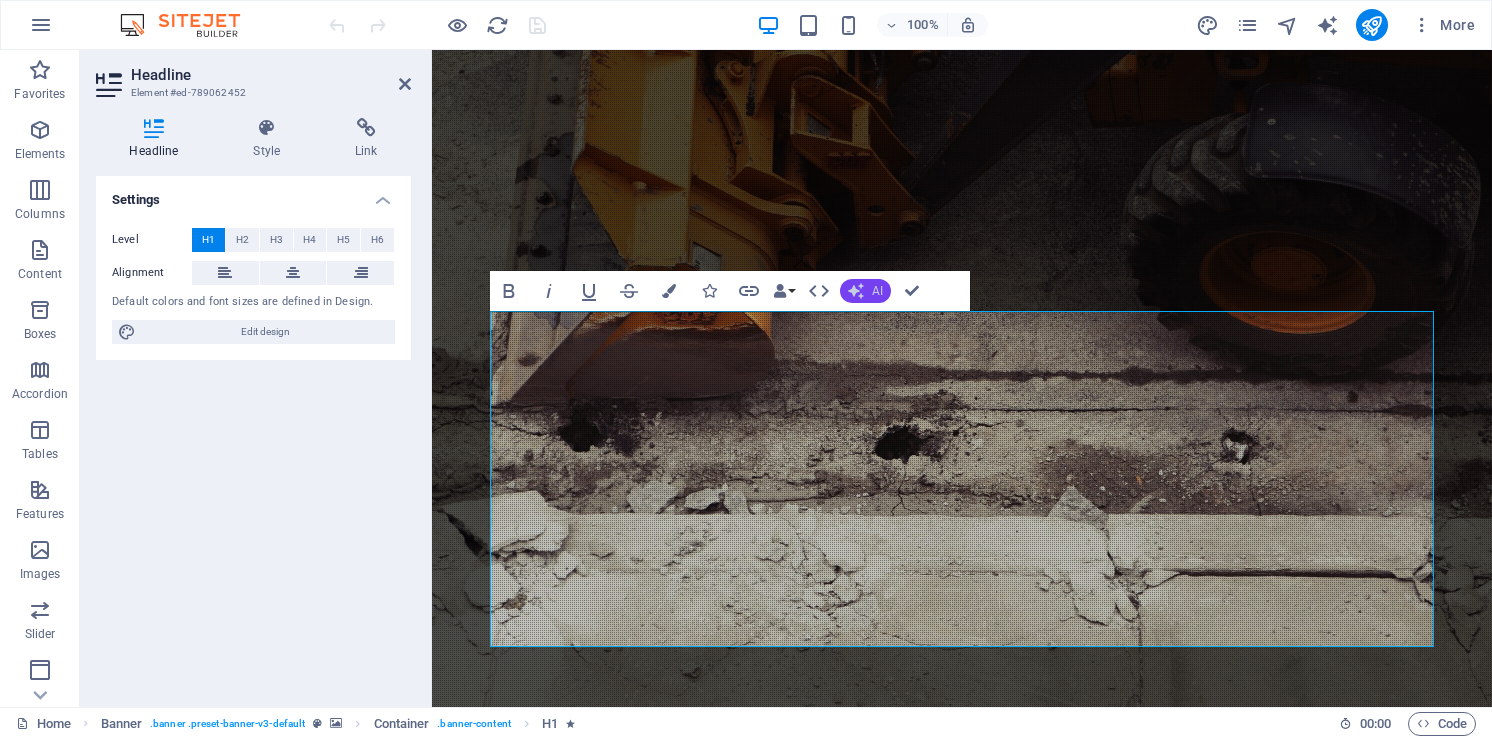 click on "AI" at bounding box center [877, 291] 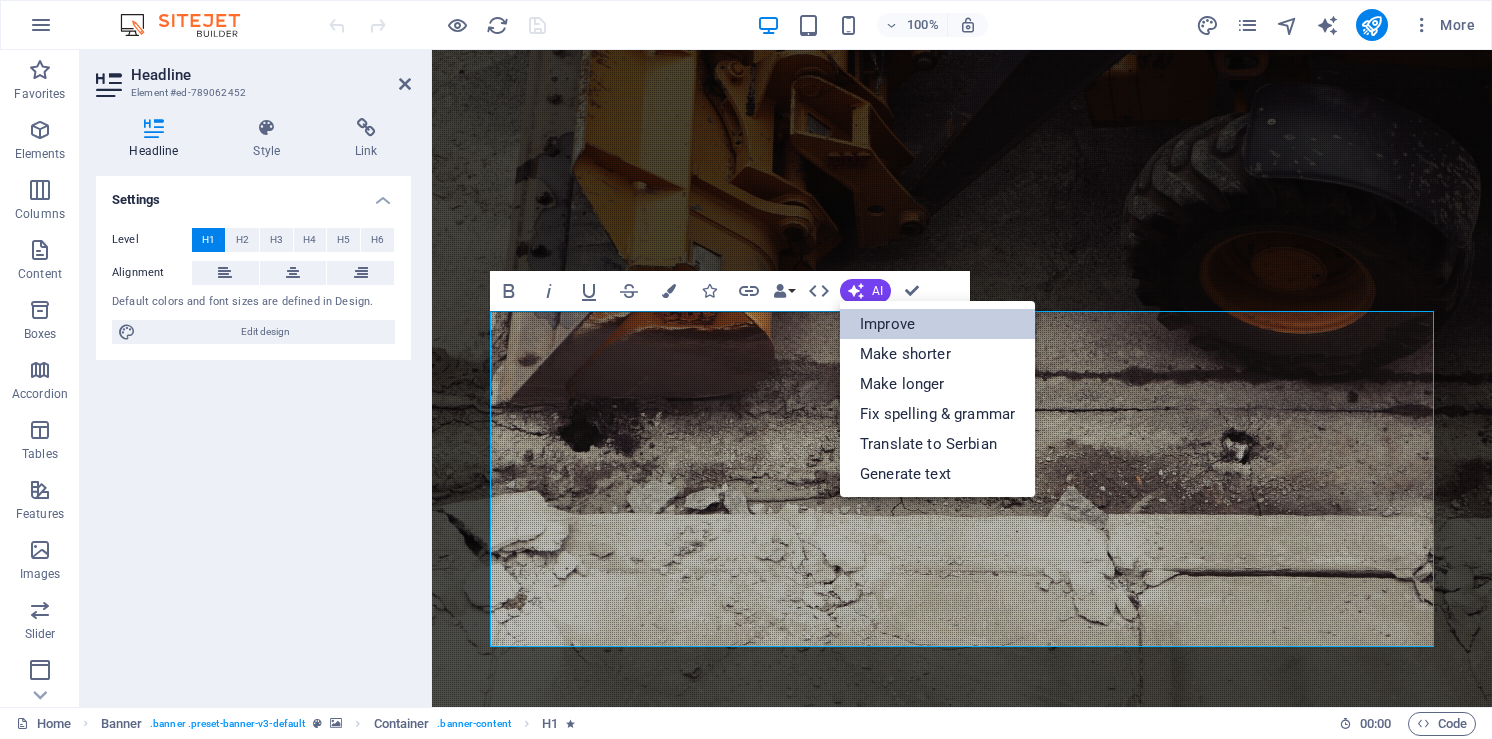 click on "Improve" at bounding box center [937, 324] 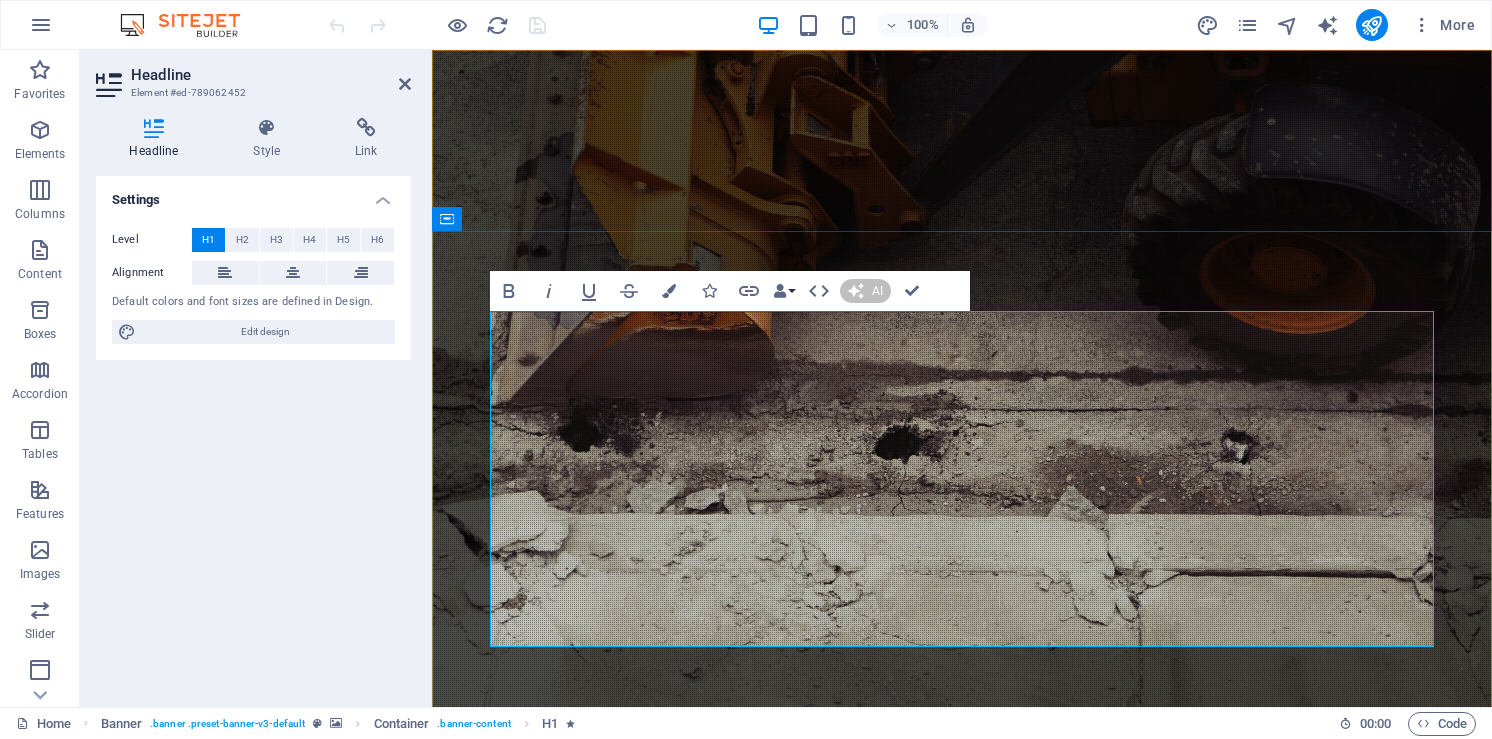 type 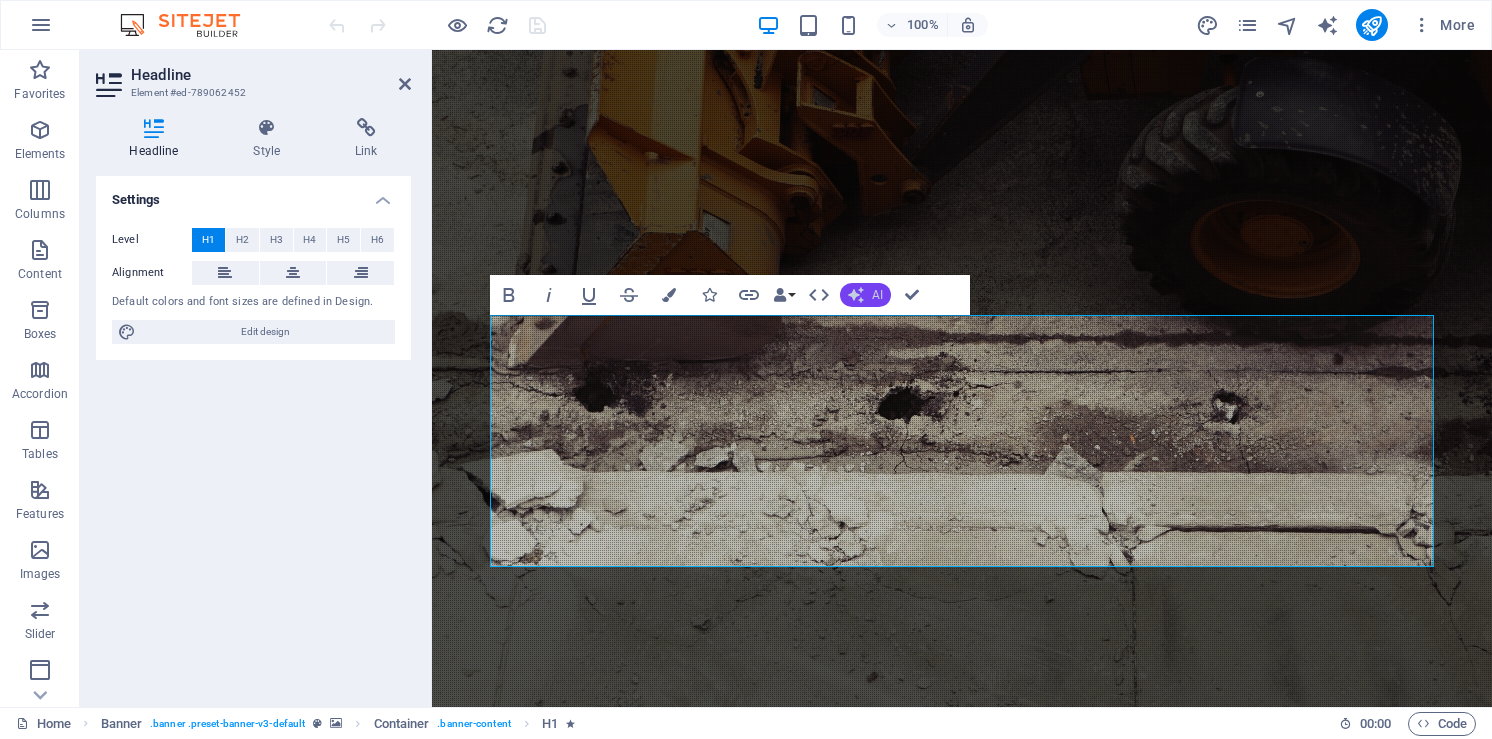 click on "AI" at bounding box center [865, 295] 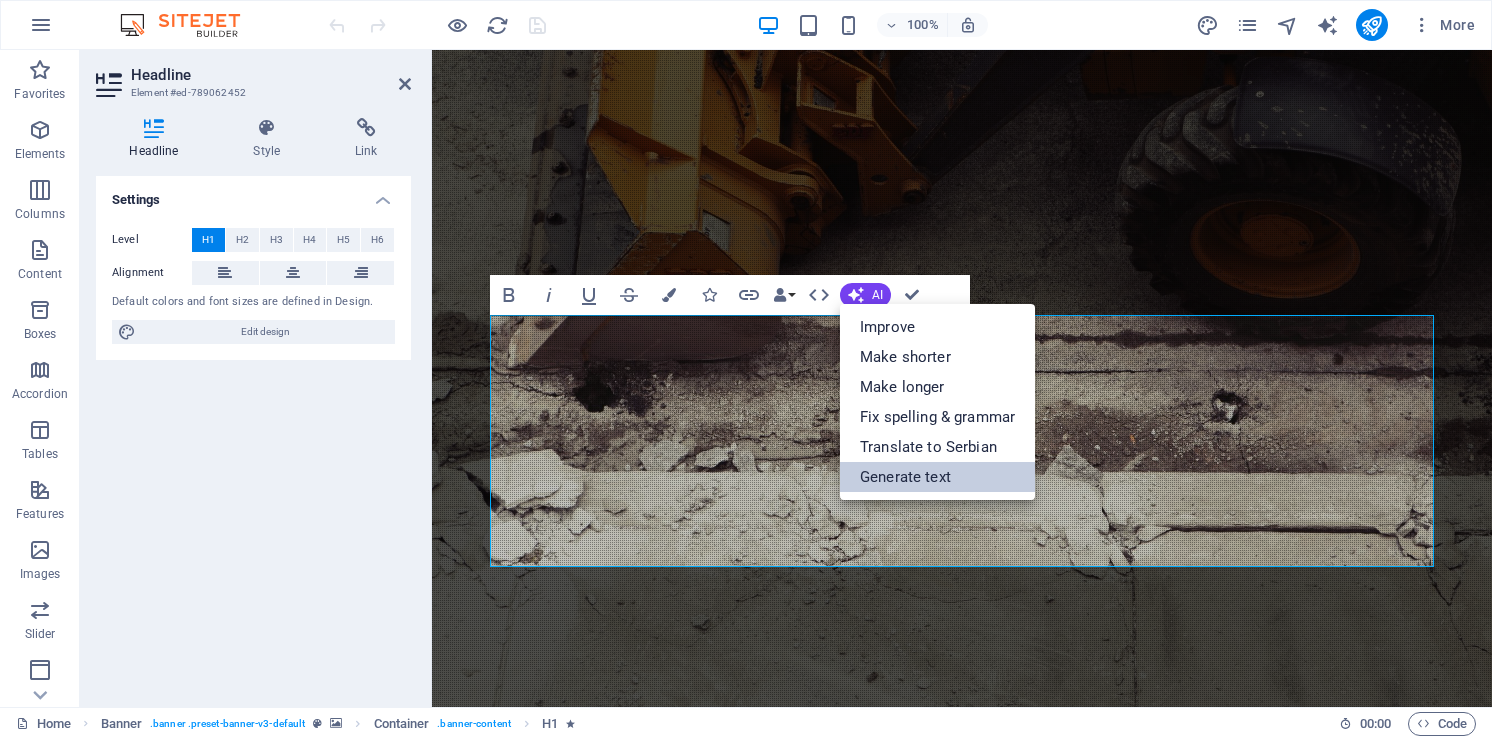 click on "Generate text" at bounding box center [937, 477] 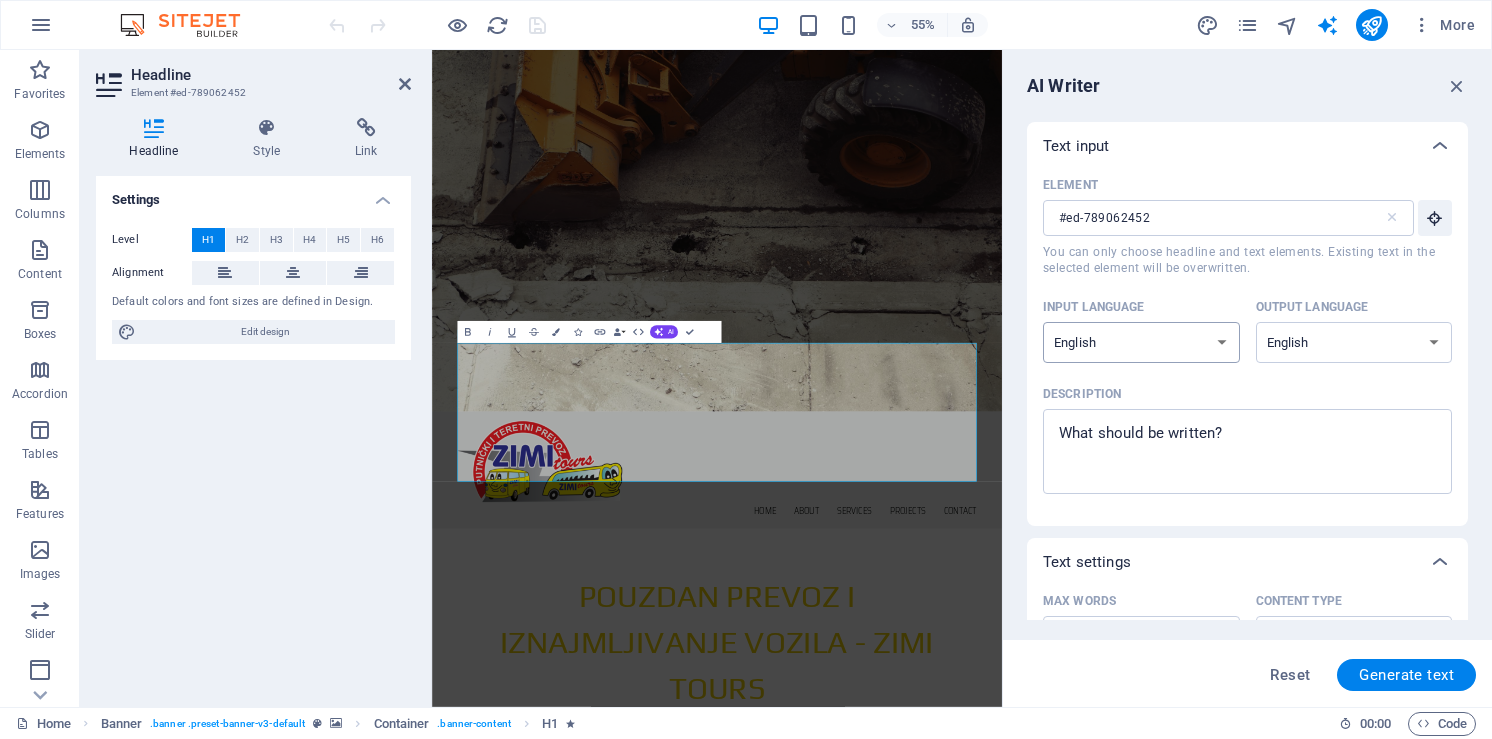 click on "Albanian Arabic Armenian Awadhi Azerbaijani Bashkir Basque Belarusian Bengali Bhojpuri Bosnian Brazilian Portuguese Bulgarian Cantonese (Yue) Catalan Chhattisgarhi Chinese Croatian Czech Danish Dogri Dutch English Estonian Faroese Finnish French Galician Georgian German Greek Gujarati Haryanvi Hindi Hungarian Indonesian Irish Italian Japanese Javanese Kannada Kashmiri Kazakh Konkani Korean Kyrgyz Latvian Lithuanian Macedonian Maithili Malay Maltese Mandarin Mandarin Chinese Marathi Marwari Min Nan Moldovan Mongolian Montenegrin Nepali Norwegian Oriya Pashto Persian (Farsi) Polish Portuguese Punjabi Rajasthani Romanian Russian Sanskrit Santali Serbian Sindhi Sinhala Slovak Slovene Slovenian Spanish Ukrainian Urdu Uzbek Vietnamese Welsh Wu" at bounding box center (1141, 342) 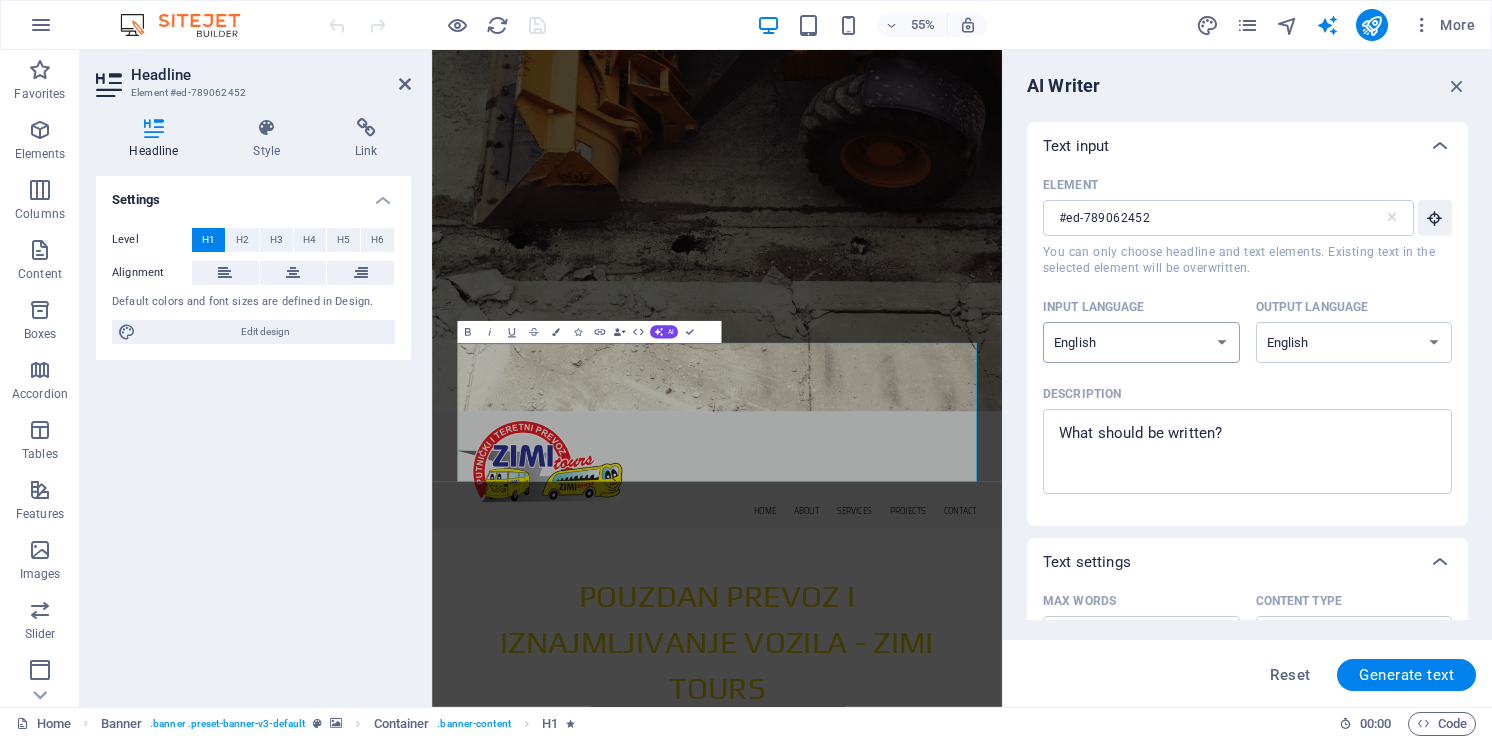 select on "Serbian" 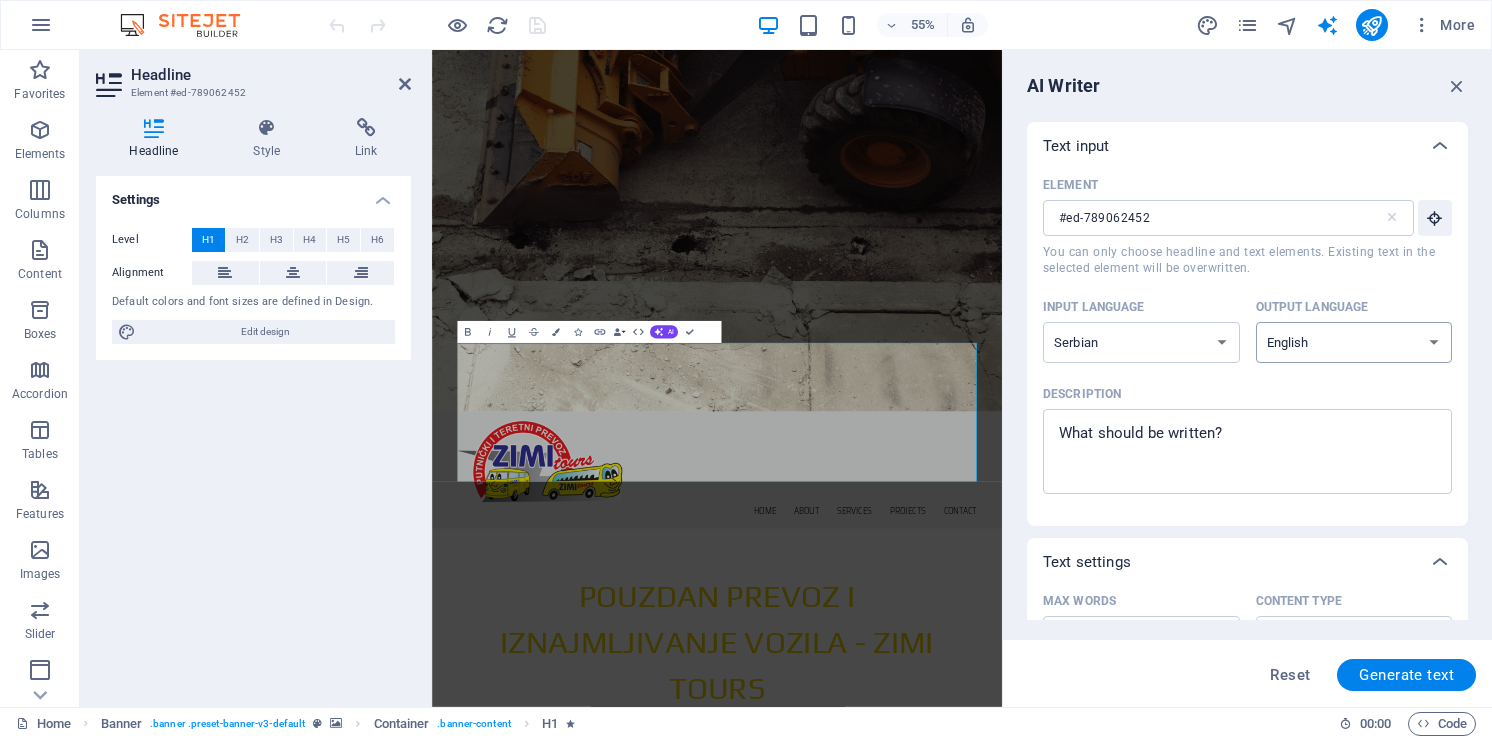 click on "Albanian Arabic Armenian Awadhi Azerbaijani Bashkir Basque Belarusian Bengali Bhojpuri Bosnian Brazilian Portuguese Bulgarian Cantonese (Yue) Catalan Chhattisgarhi Chinese Croatian Czech Danish Dogri Dutch English Estonian Faroese Finnish French Galician Georgian German Greek Gujarati Haryanvi Hindi Hungarian Indonesian Irish Italian Japanese Javanese Kannada Kashmiri Kazakh Konkani Korean Kyrgyz Latvian Lithuanian Macedonian Maithili Malay Maltese Mandarin Mandarin Chinese Marathi Marwari Min Nan Moldovan Mongolian Montenegrin Nepali Norwegian Oriya Pashto Persian (Farsi) Polish Portuguese Punjabi Rajasthani Romanian Russian Sanskrit Santali Serbian Sindhi Sinhala Slovak Slovene Slovenian Spanish Ukrainian Urdu Uzbek Vietnamese Welsh Wu" at bounding box center [1354, 342] 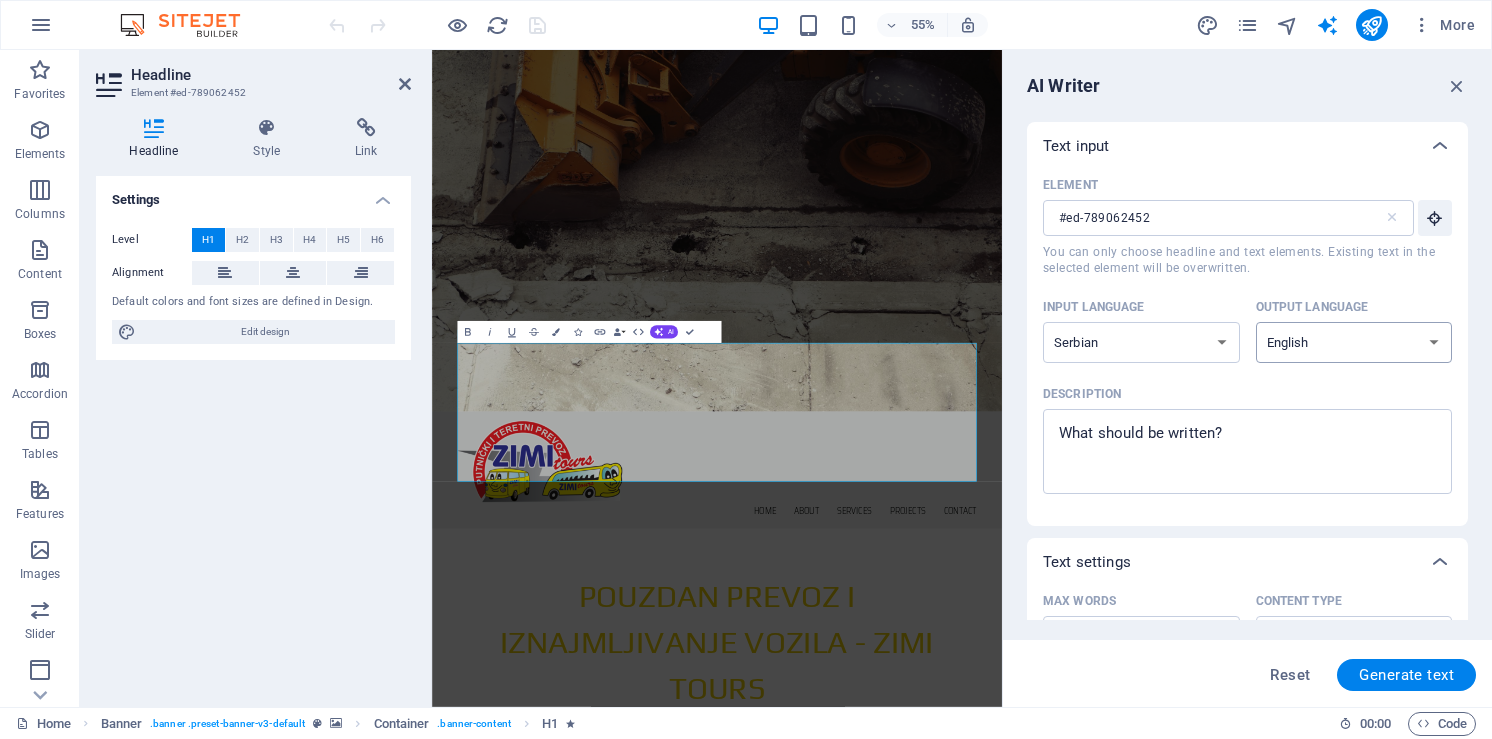 select on "Serbian" 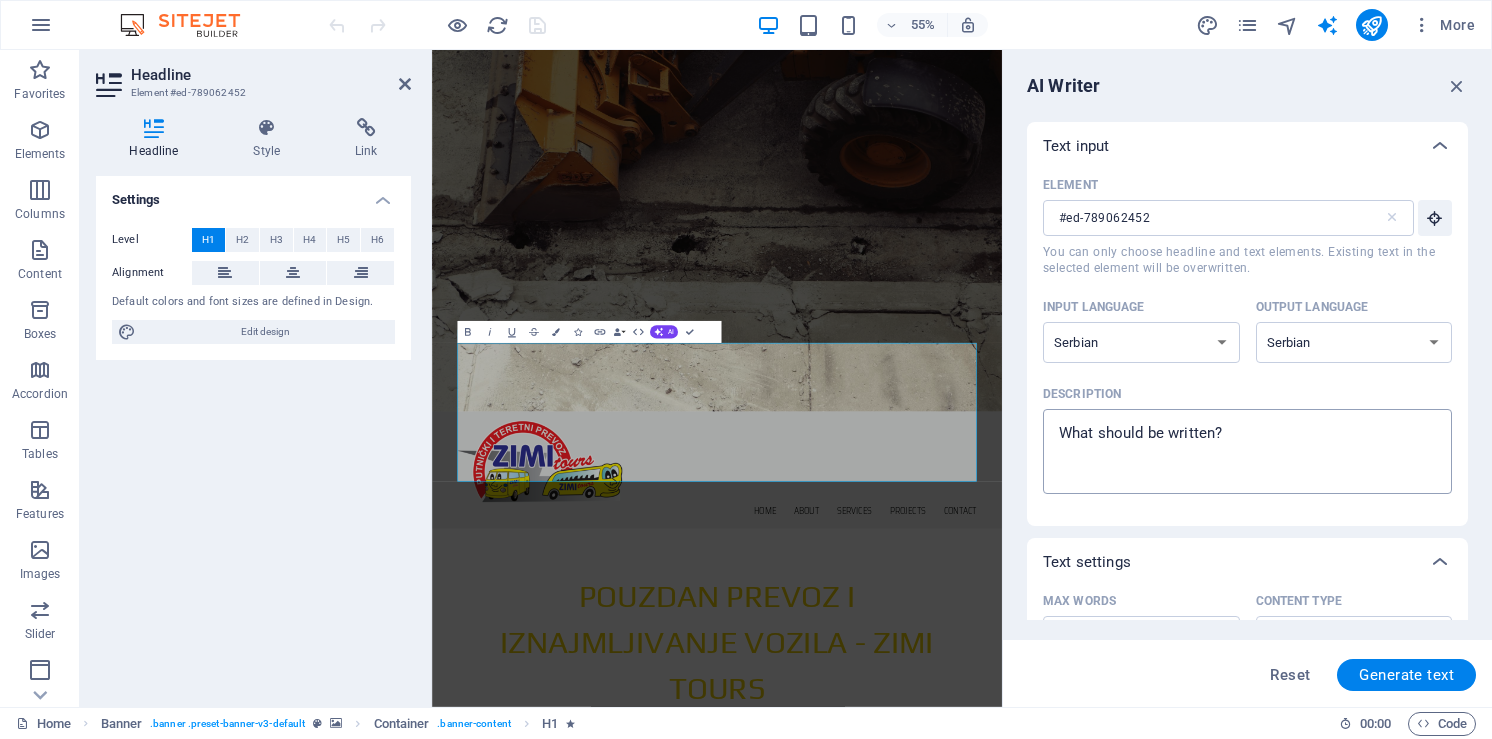 click on "Description x ​" at bounding box center [1247, 451] 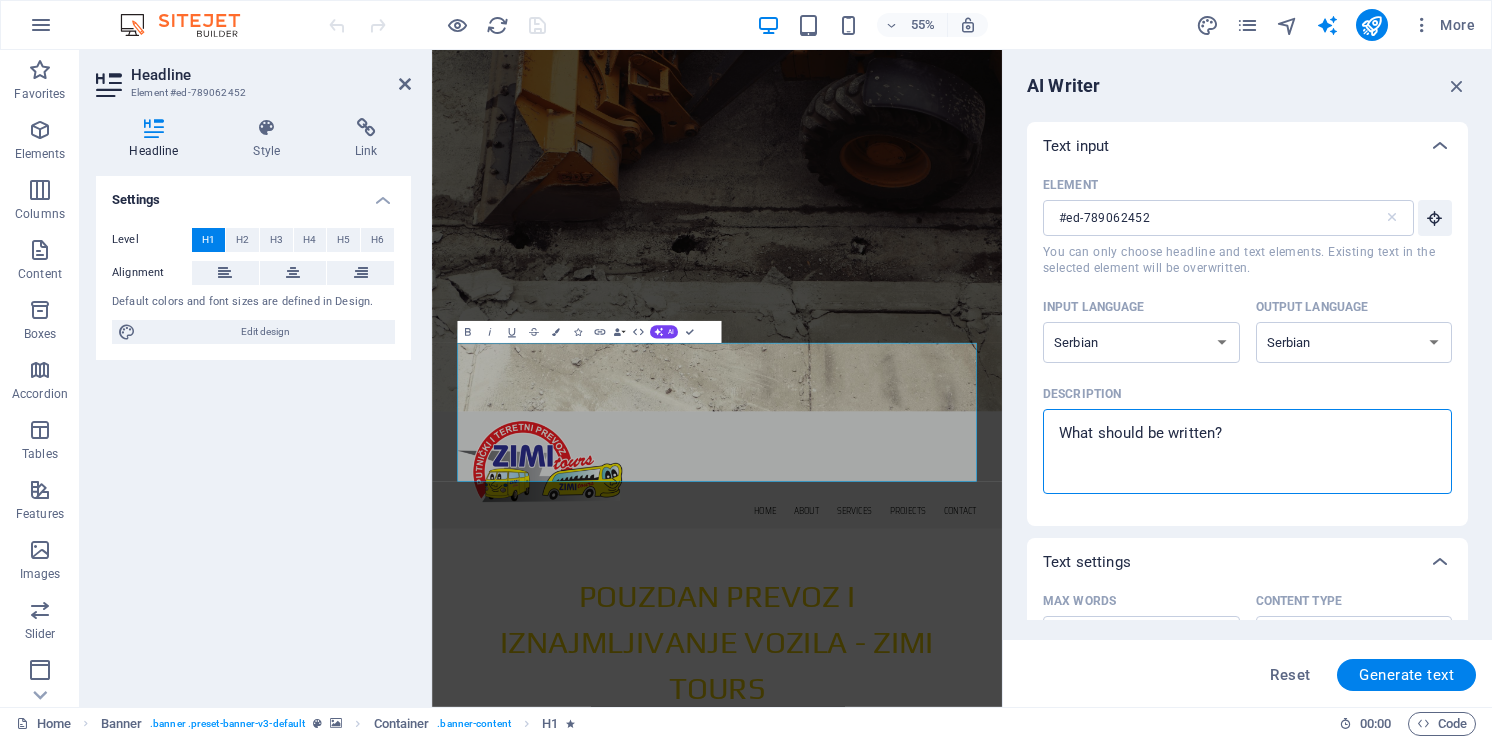 click on "Description x ​" at bounding box center [1247, 451] 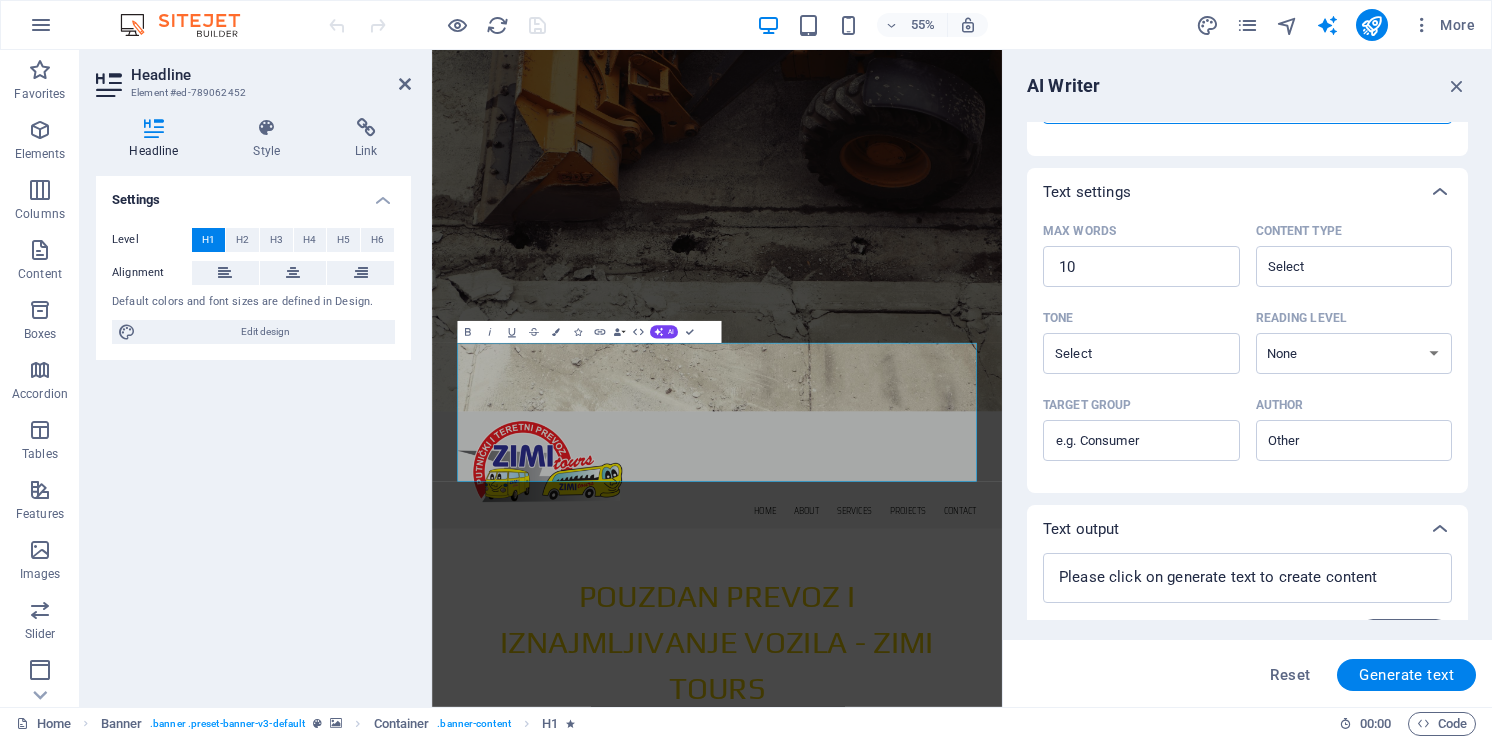 scroll, scrollTop: 372, scrollLeft: 0, axis: vertical 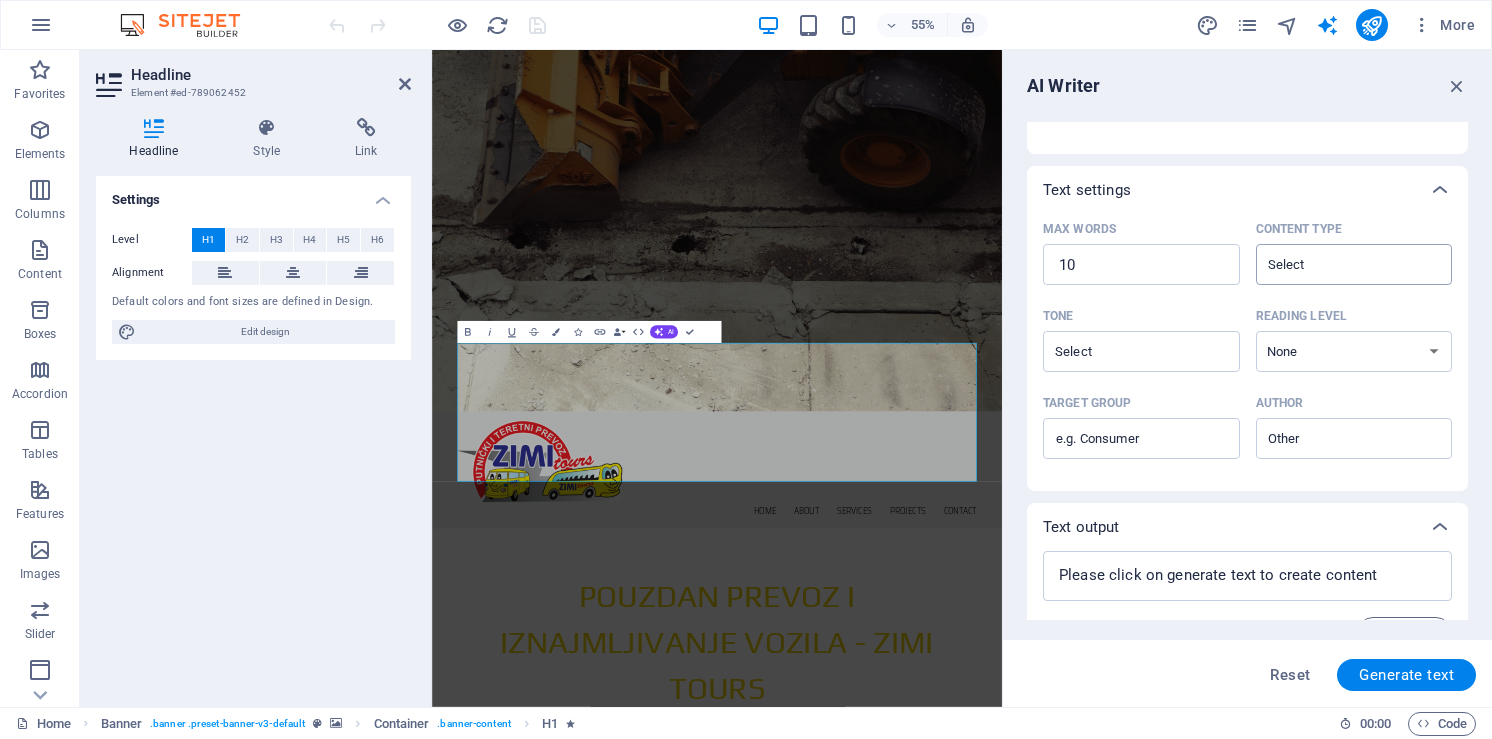click on "Content type ​" at bounding box center (1338, 264) 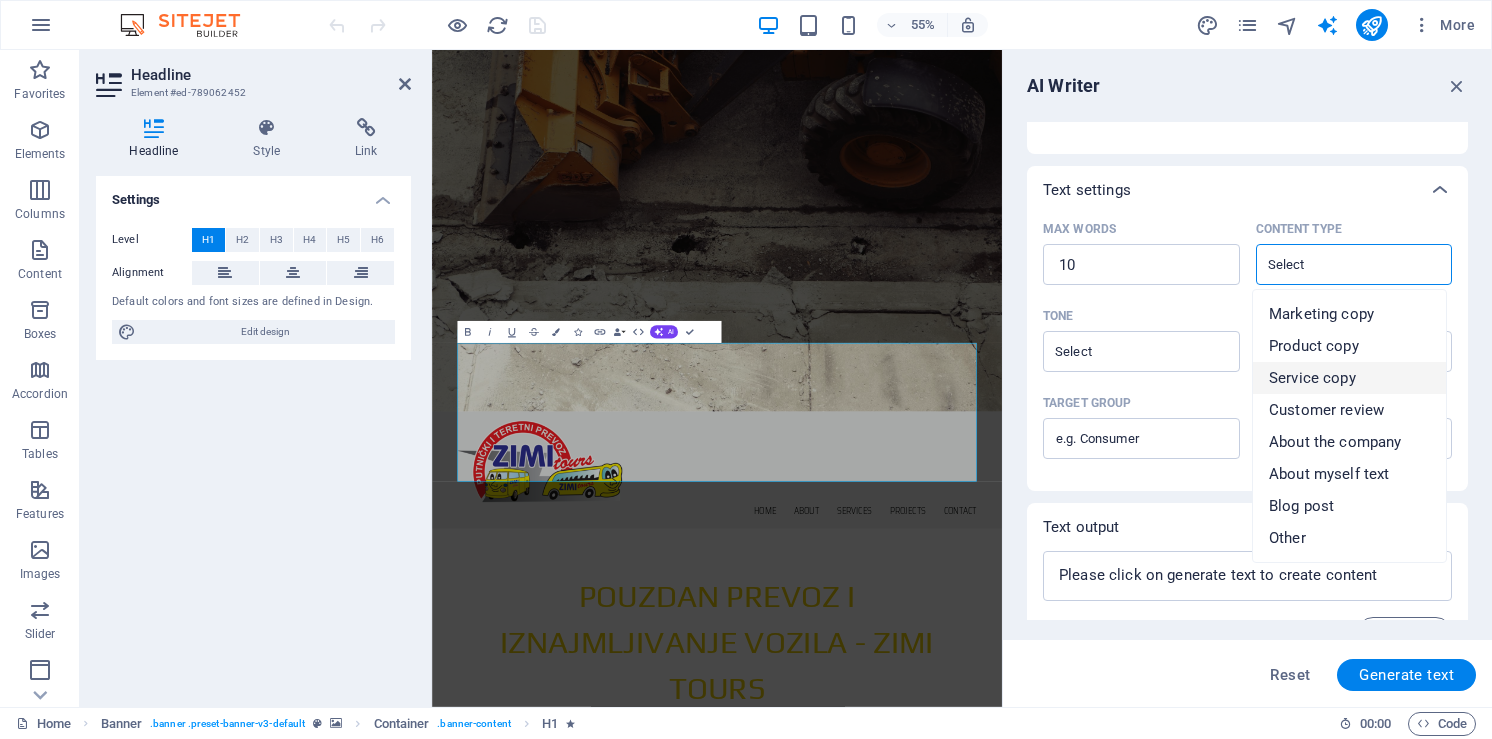 click on "Service copy" at bounding box center [1312, 378] 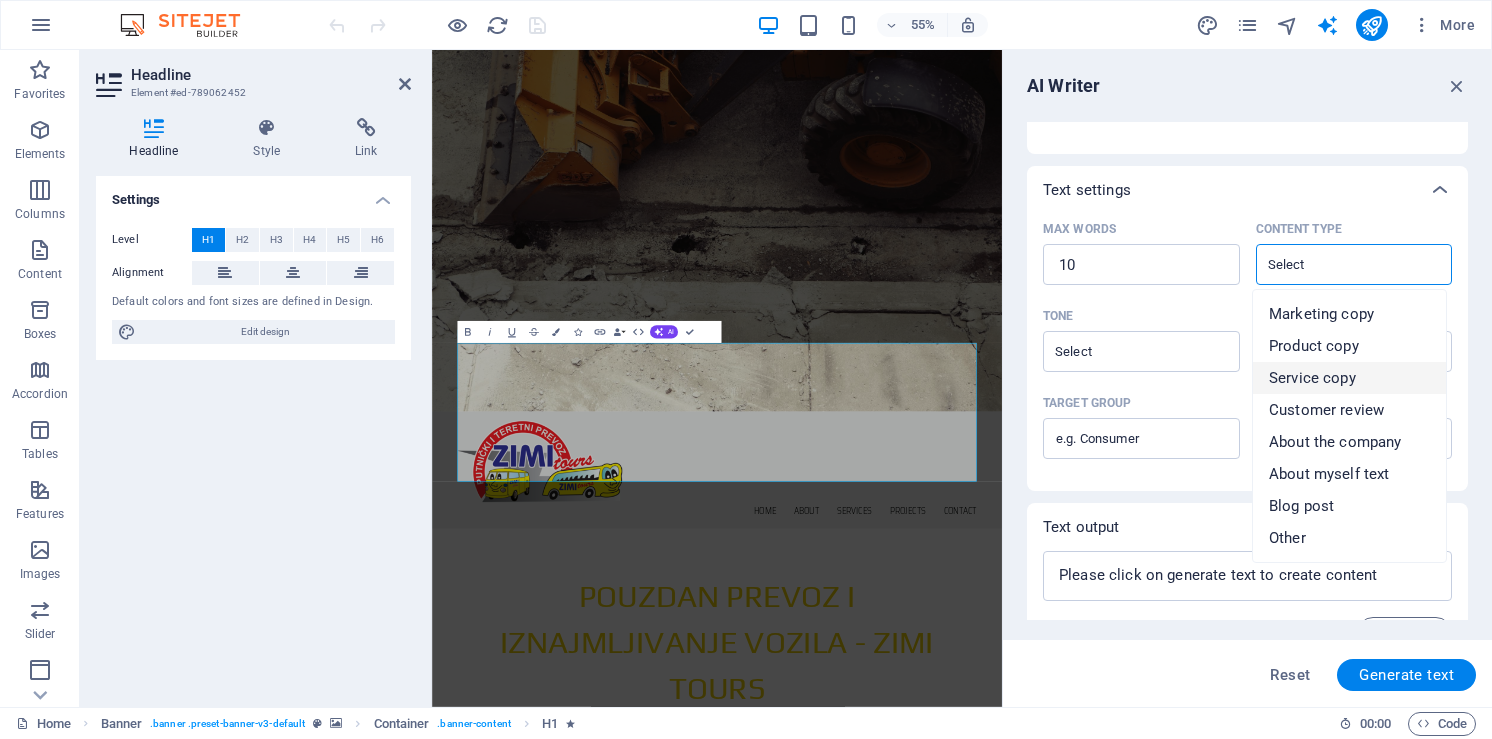 type on "Service copy" 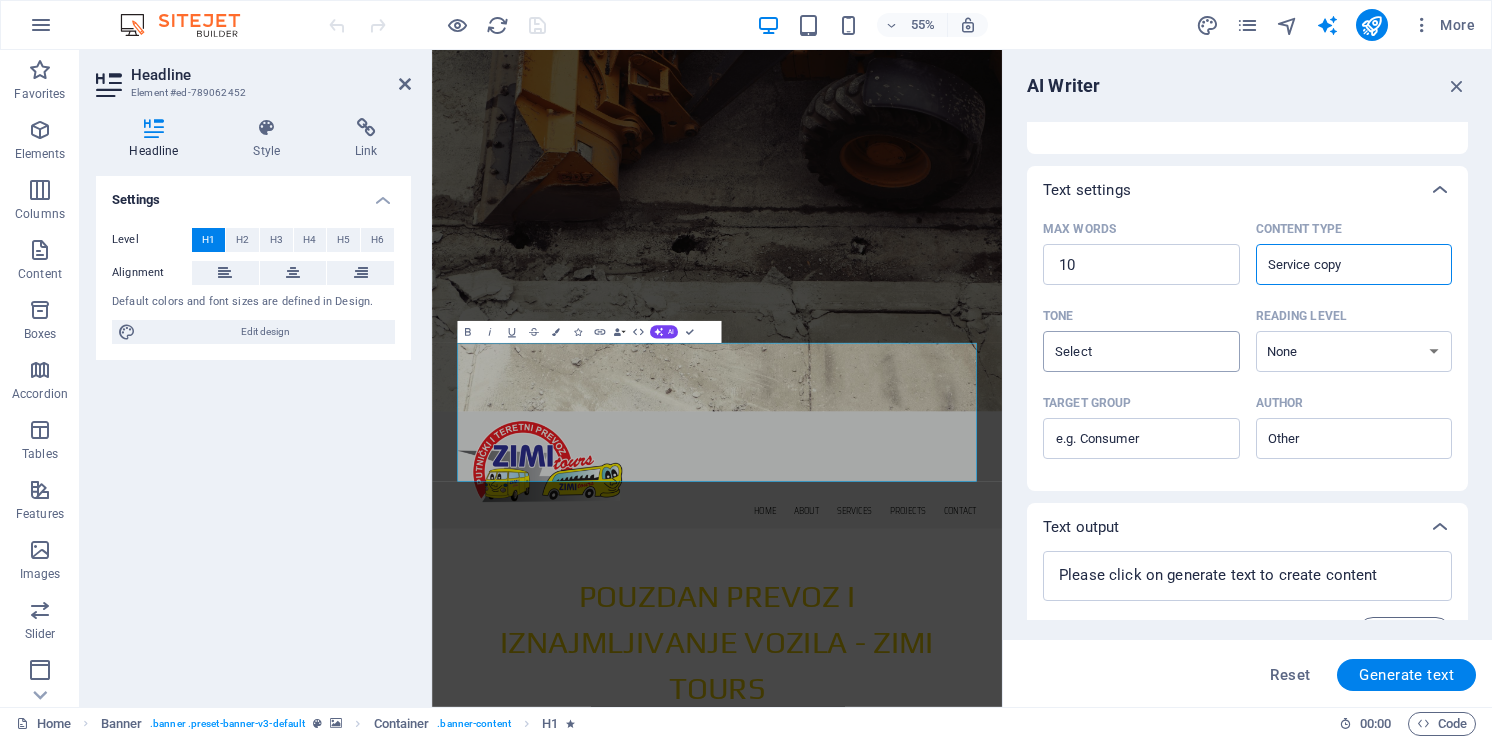 click on "Tone ​" at bounding box center [1125, 351] 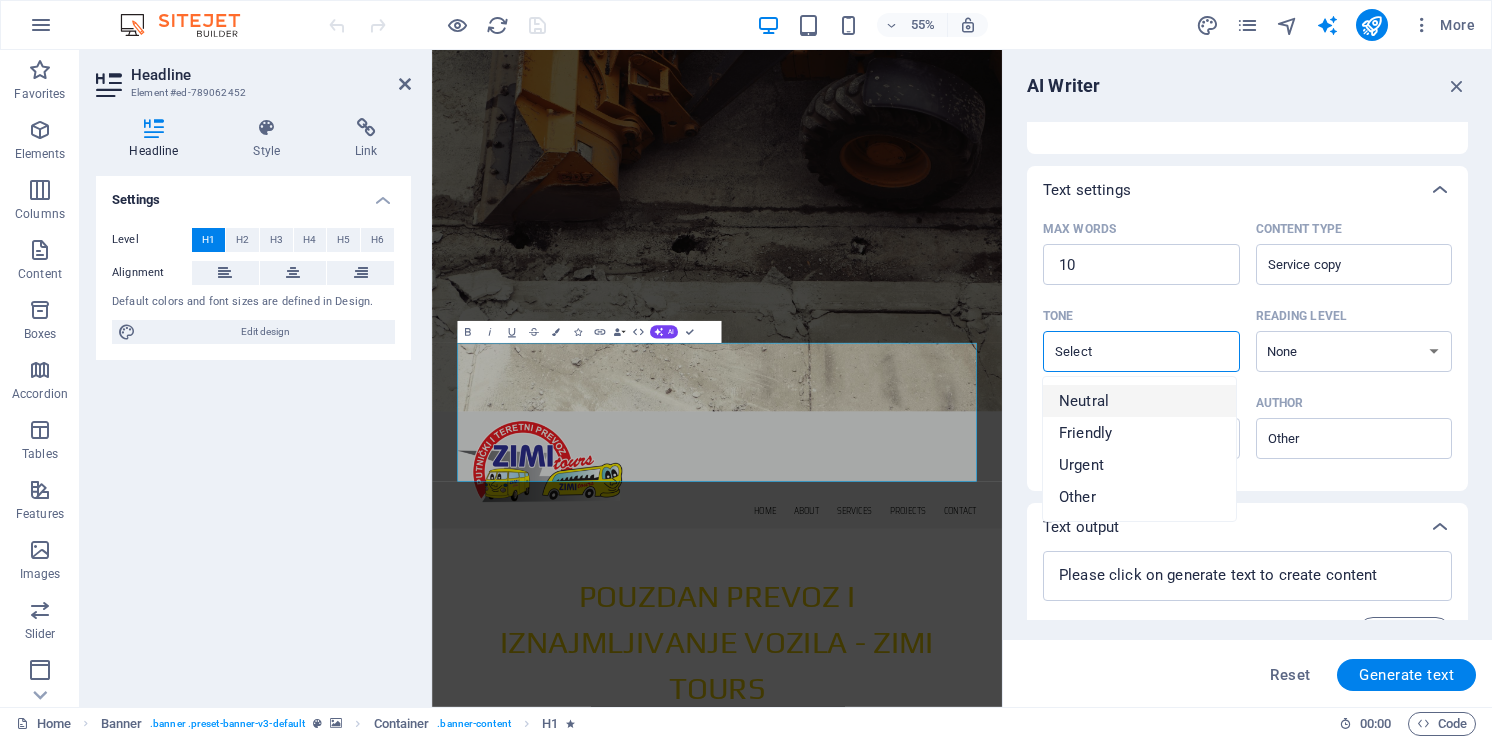 click on "Neutral" at bounding box center [1139, 401] 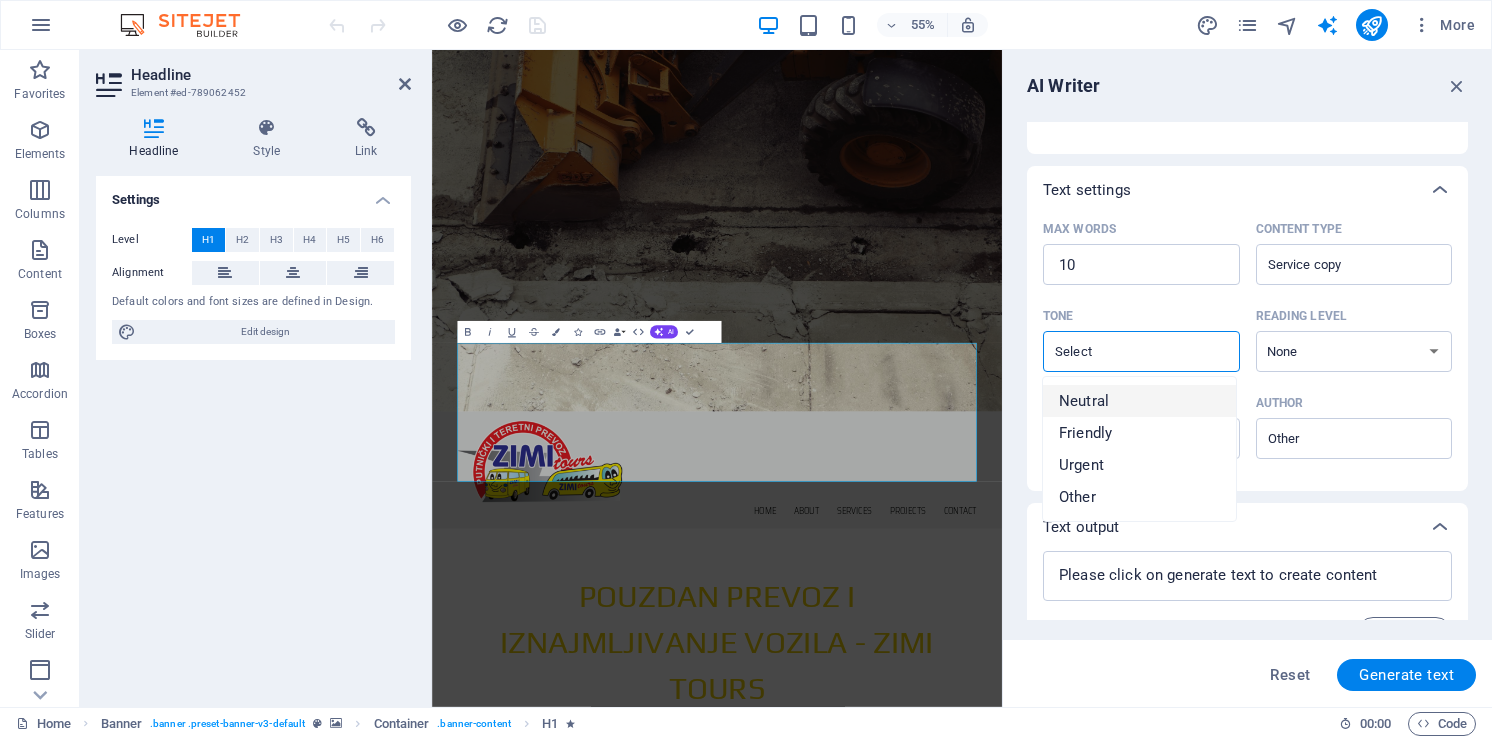 type on "Neutral" 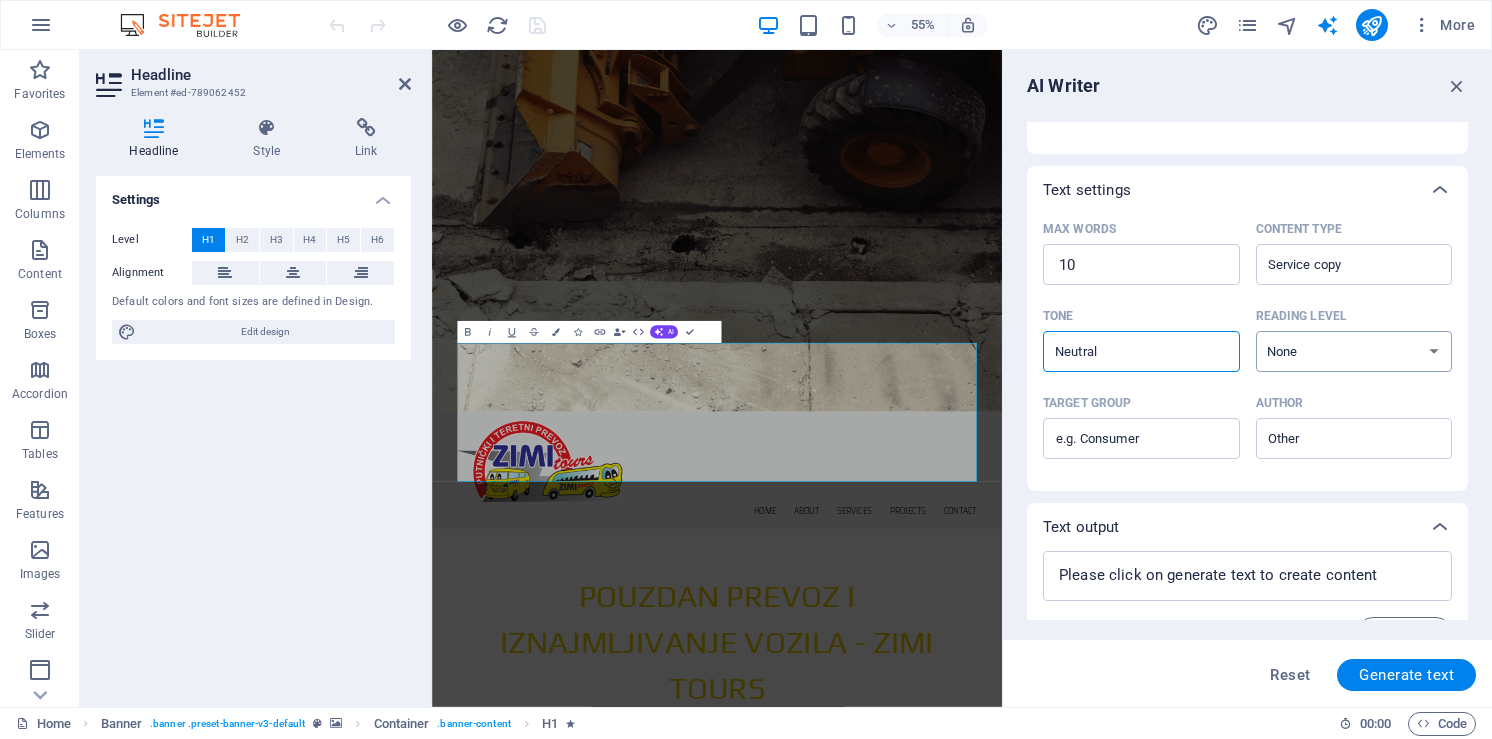 click on "None Academic Adult Teen Child" at bounding box center [1354, 351] 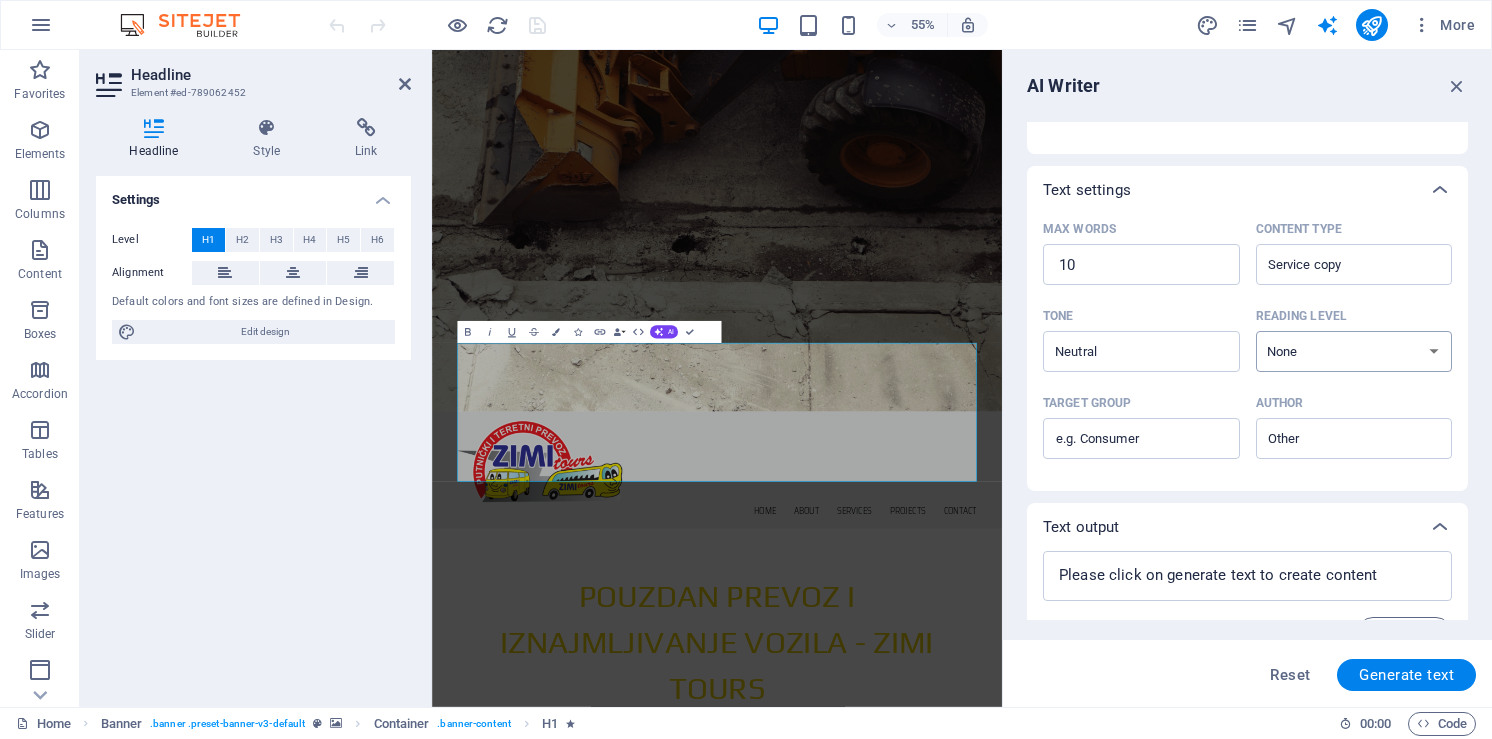 select on "Adult" 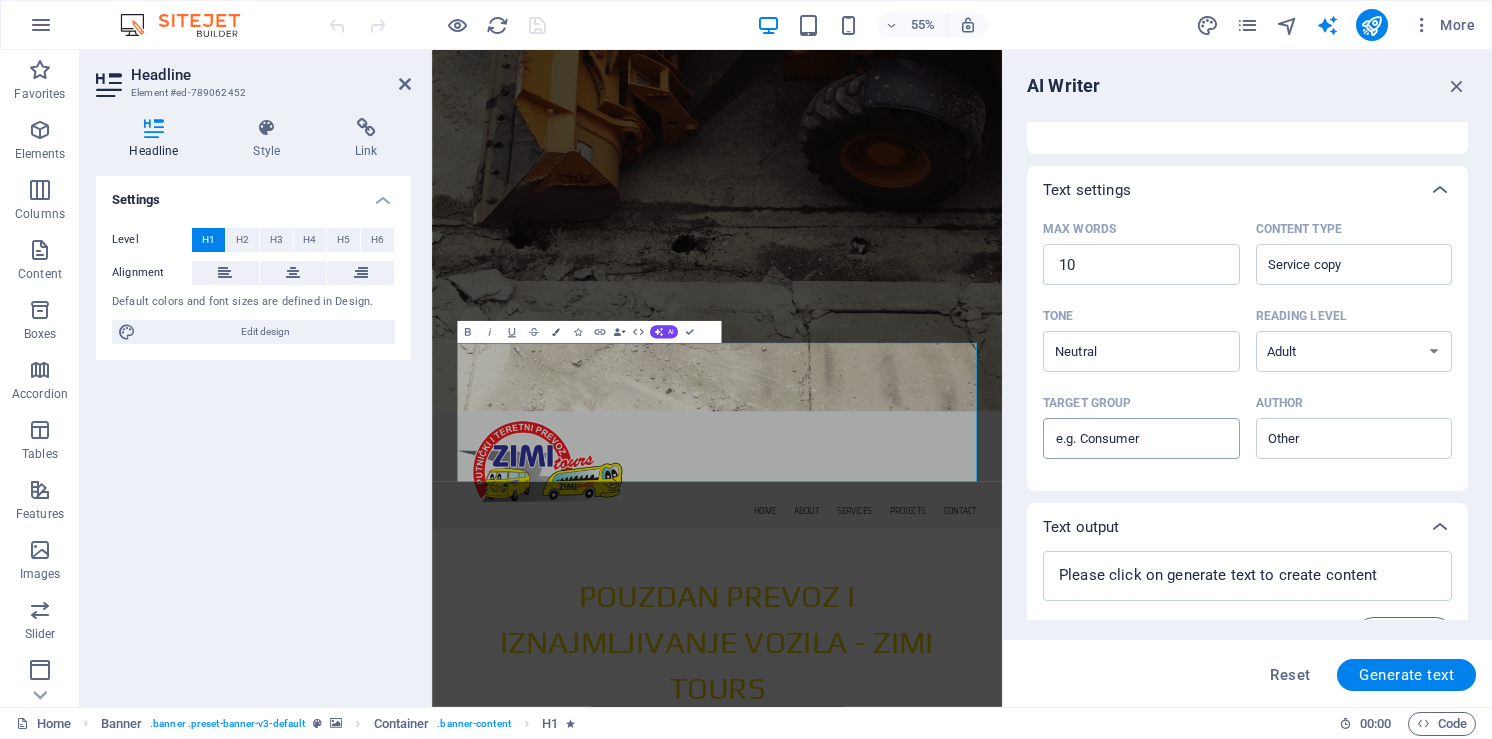 click on "Target group ​" at bounding box center [1141, 439] 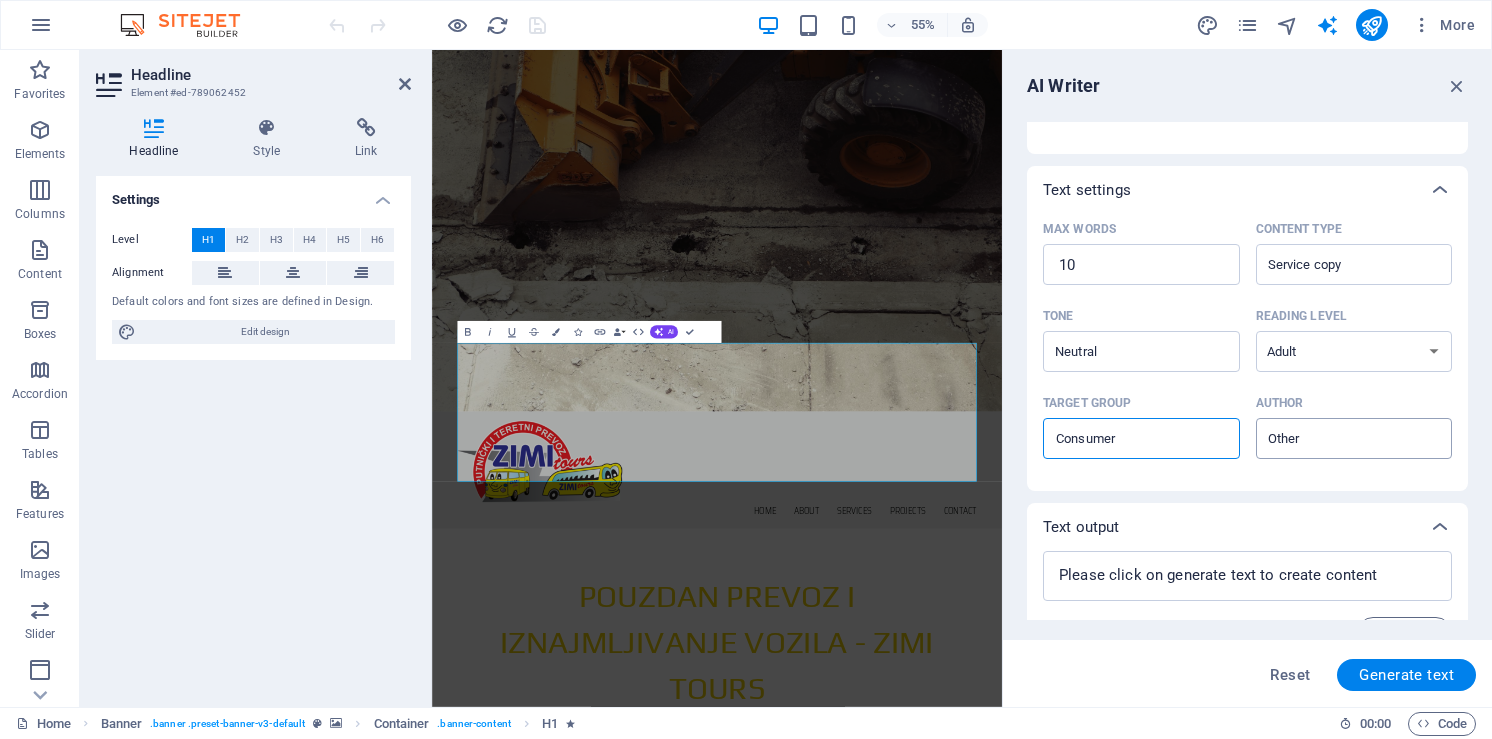 type on "Consumer" 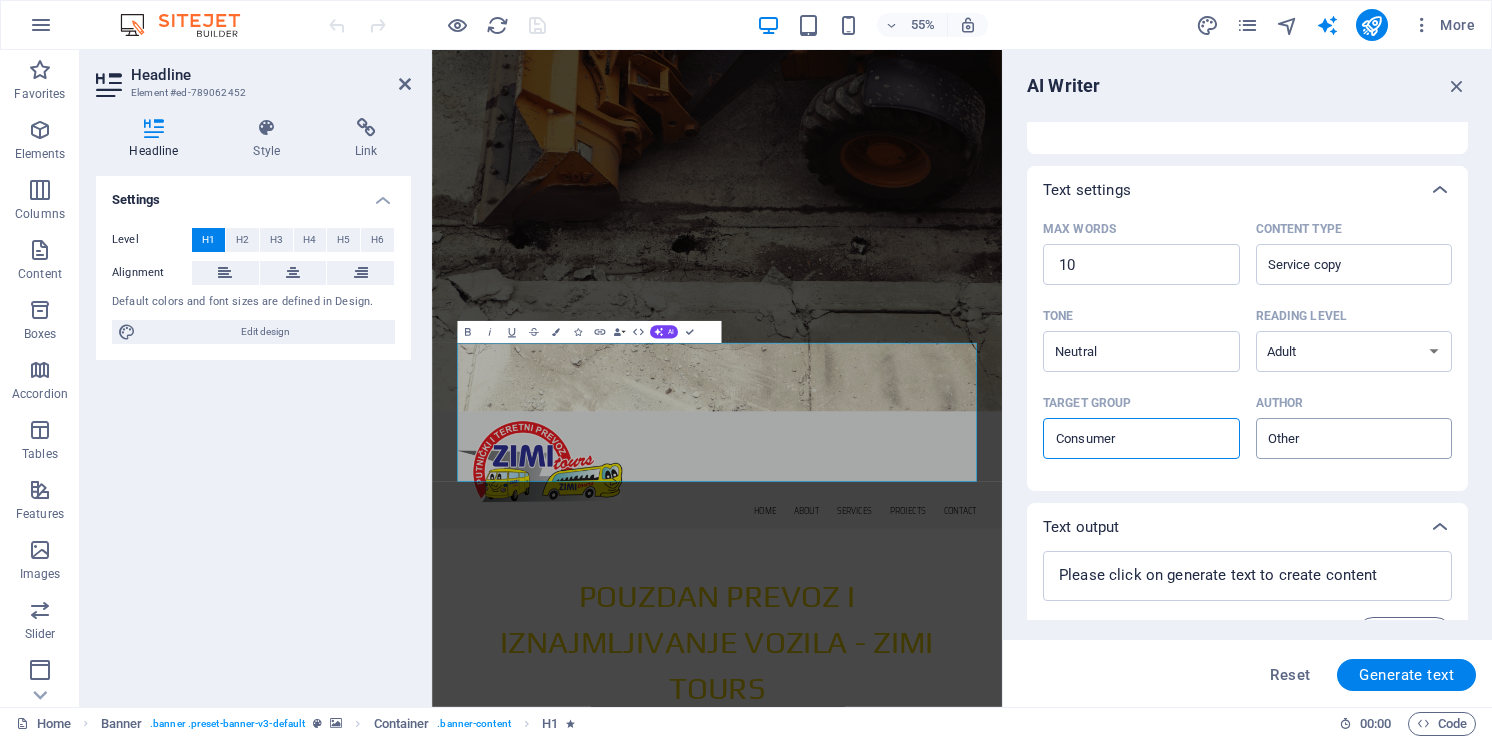 click on "Author ​" at bounding box center [1338, 438] 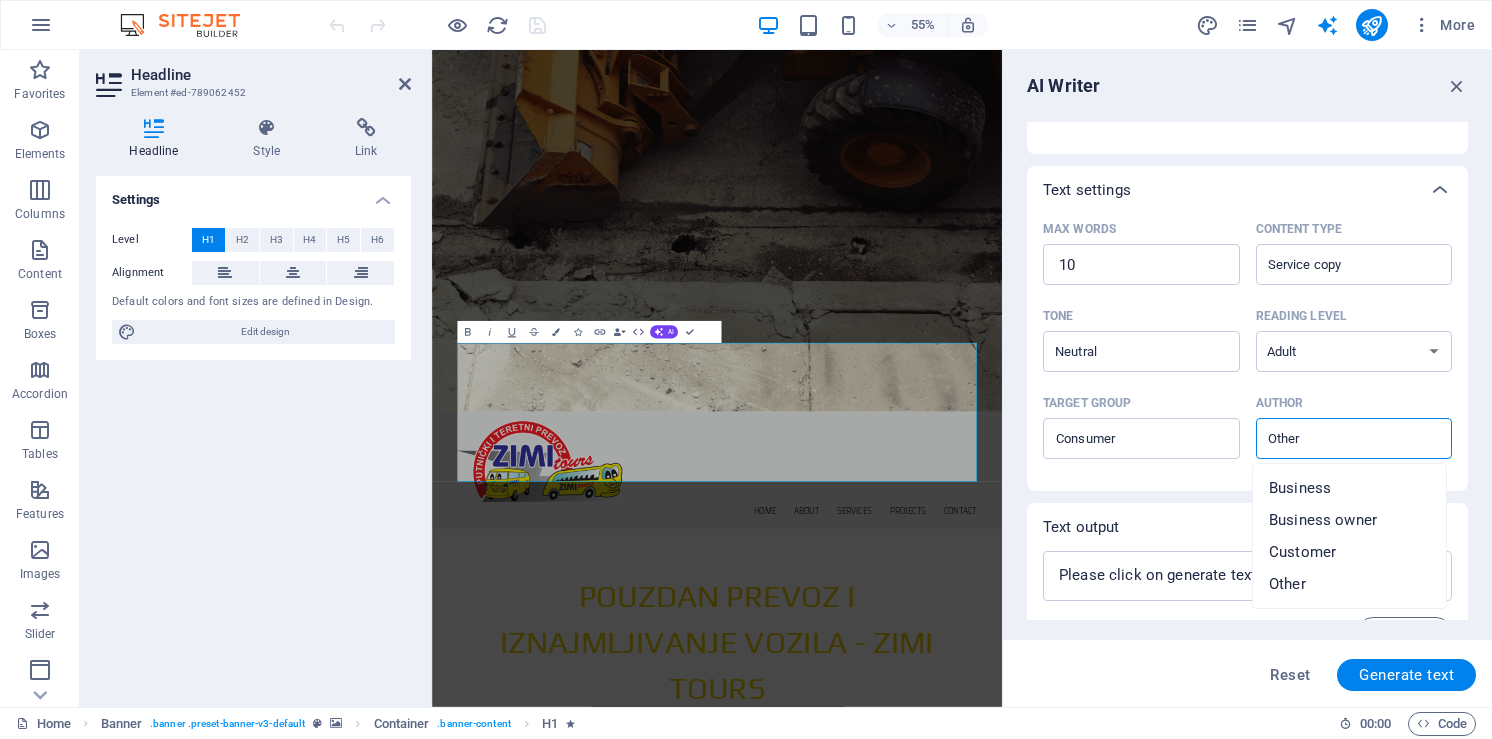 click on "Author ​" at bounding box center [1338, 438] 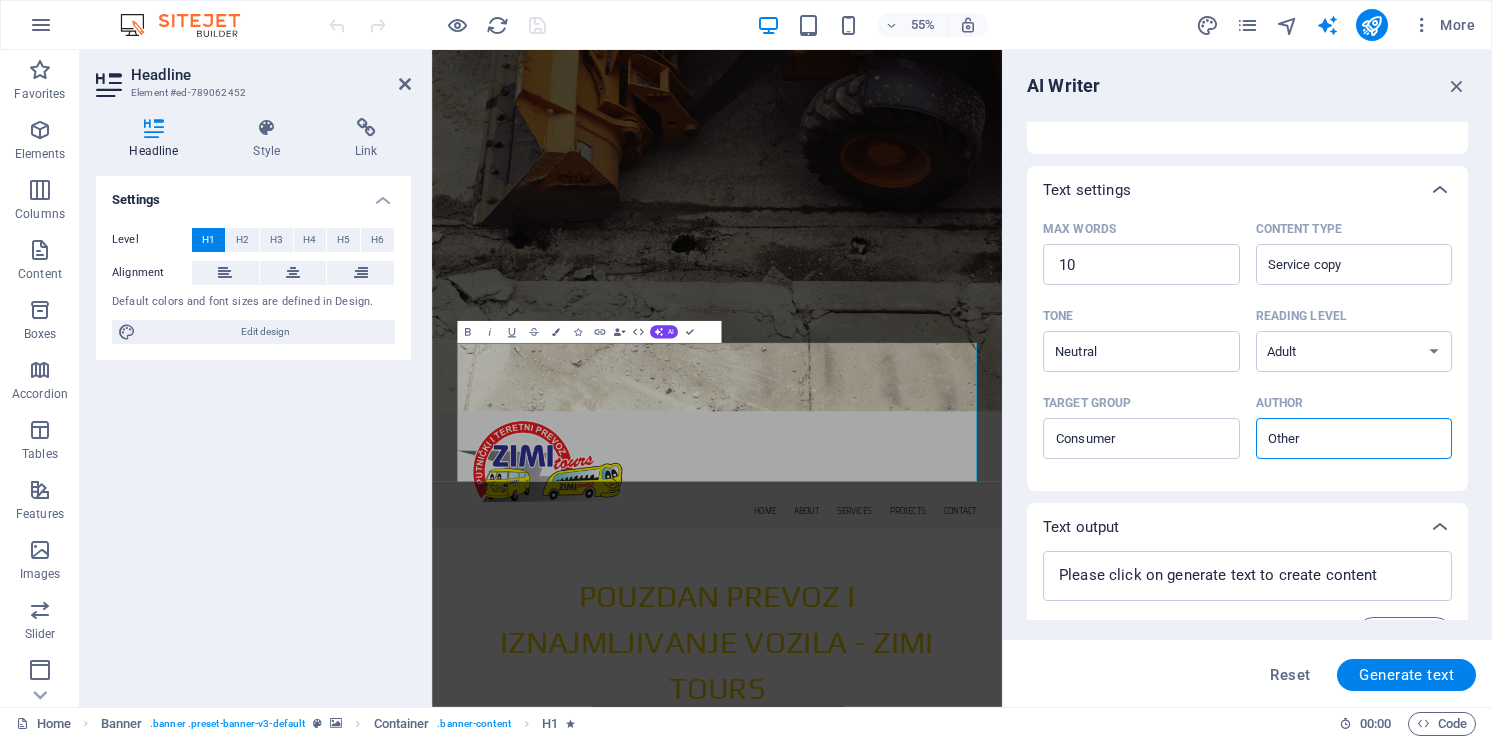 click on "Author ​" at bounding box center (1338, 438) 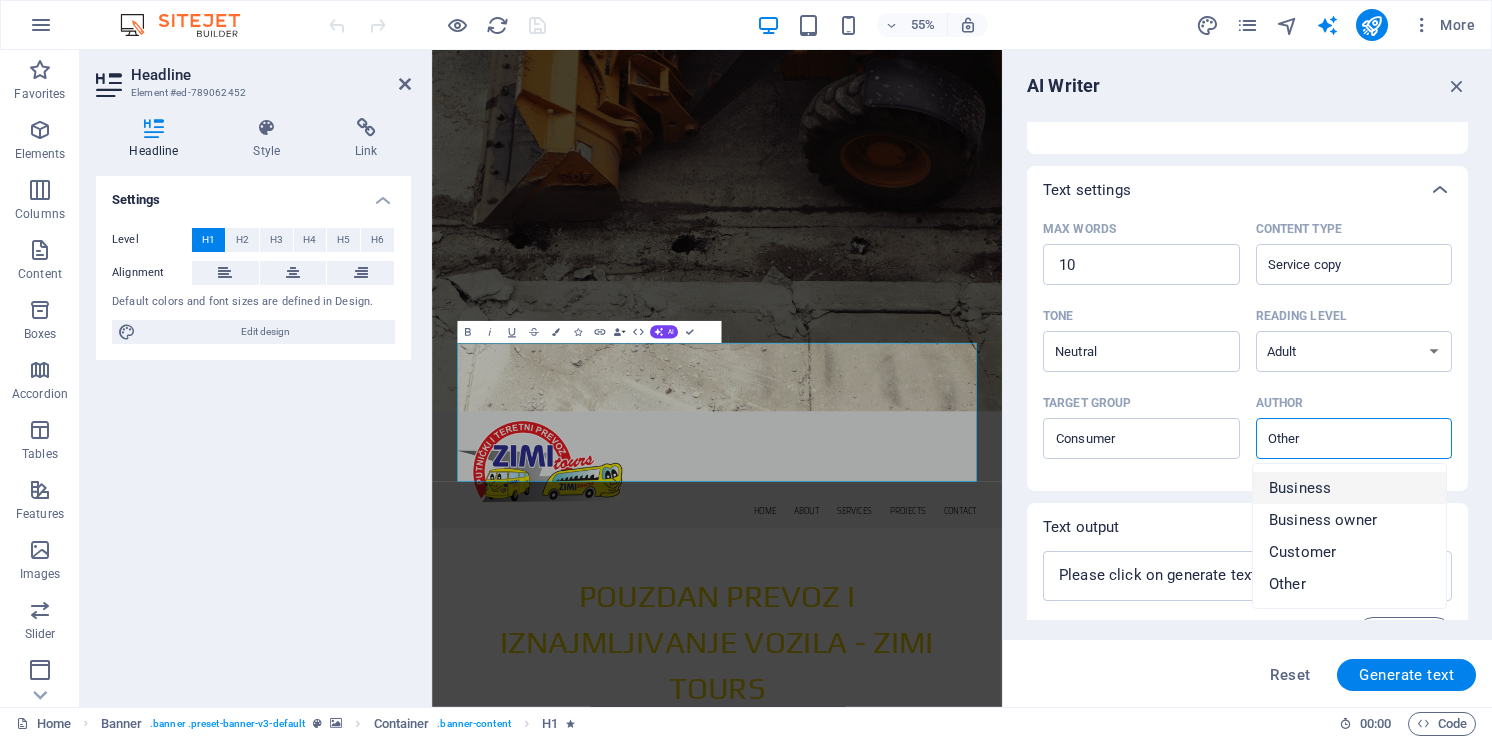 click on "Business" at bounding box center [1349, 488] 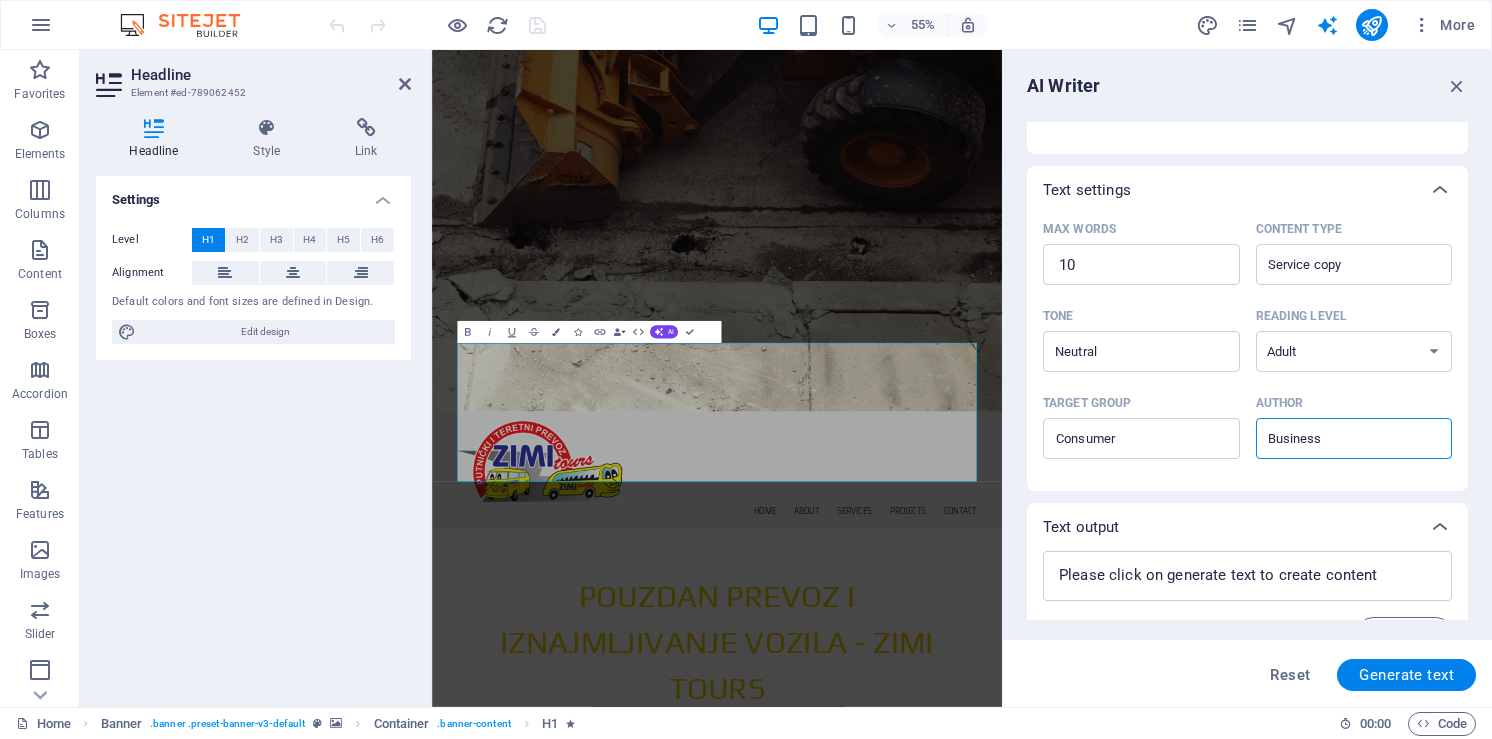 type on "Business" 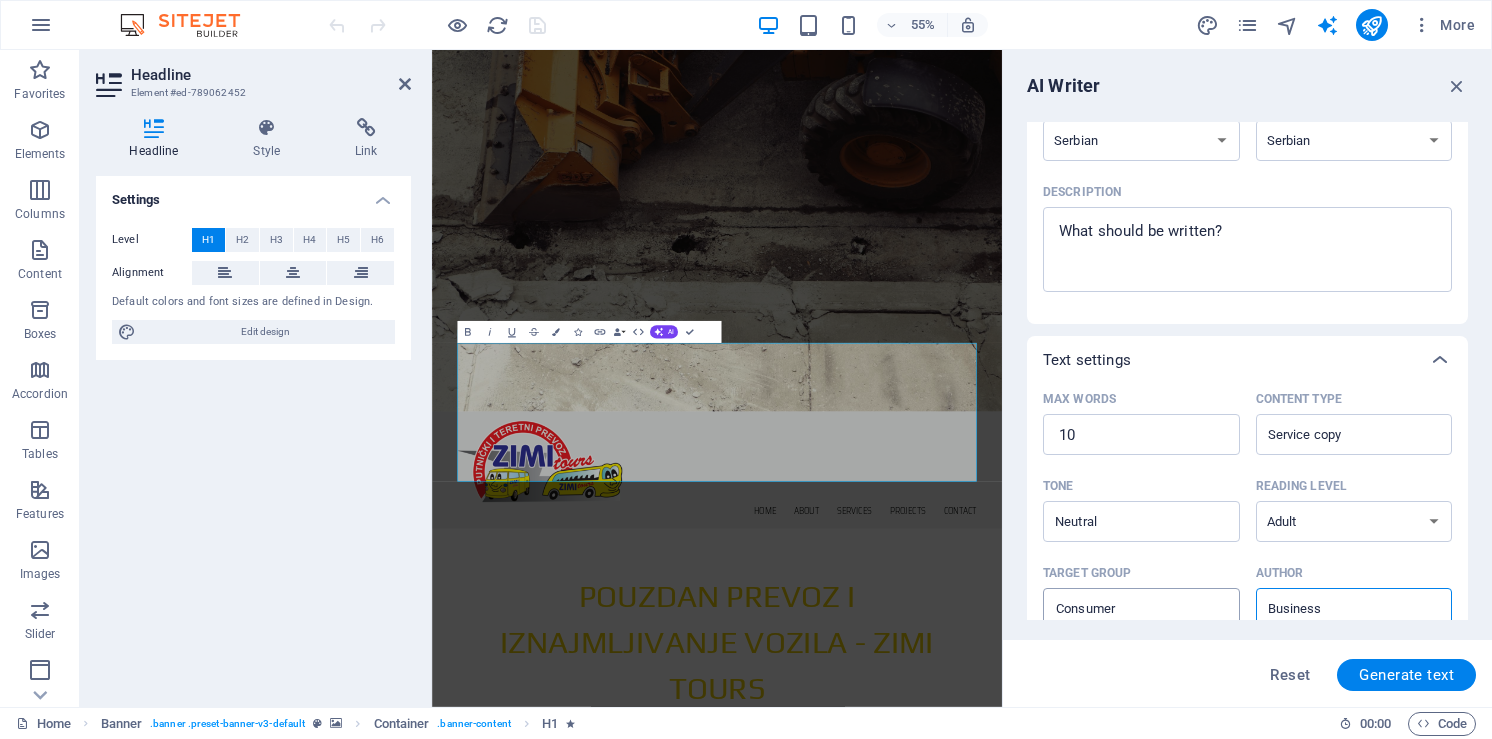scroll, scrollTop: 205, scrollLeft: 0, axis: vertical 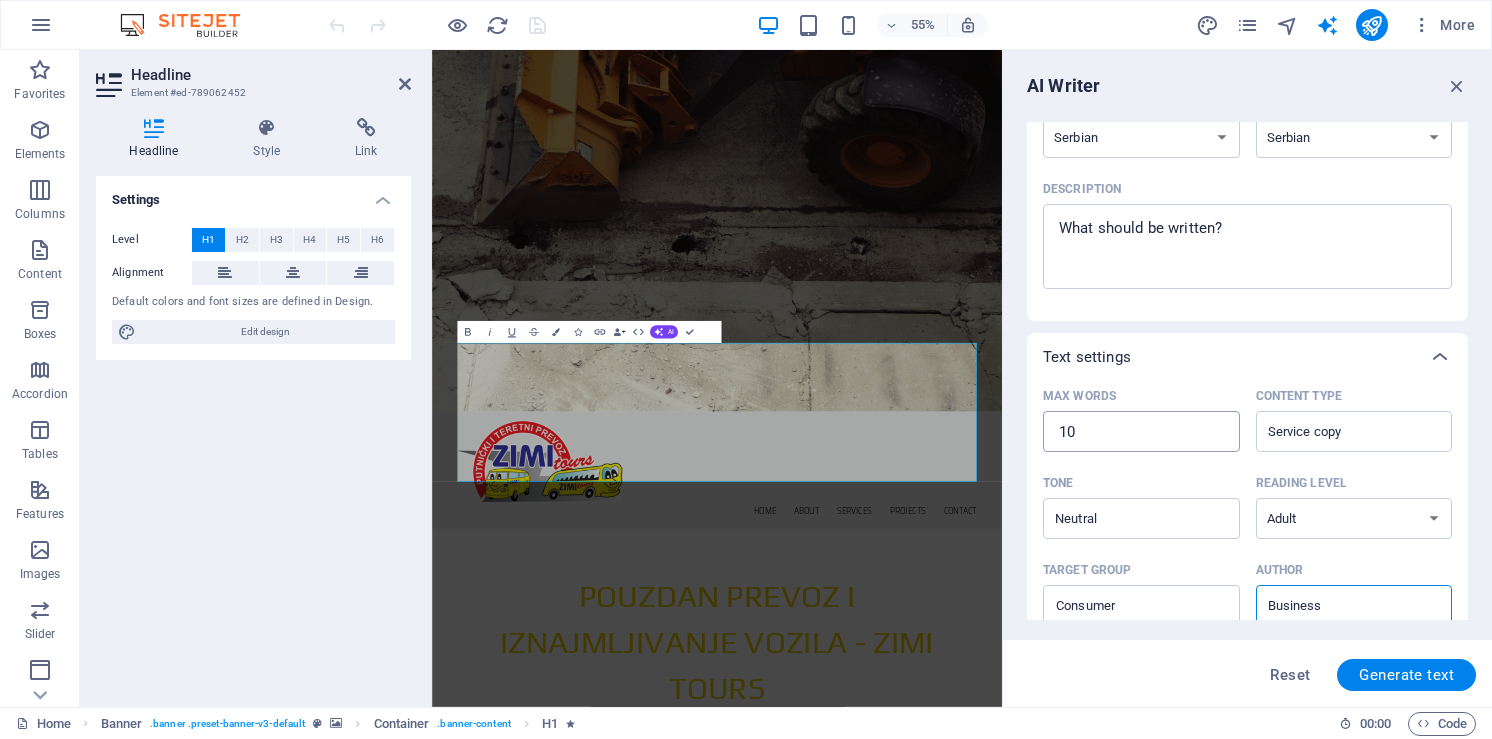 click on "10" at bounding box center (1141, 432) 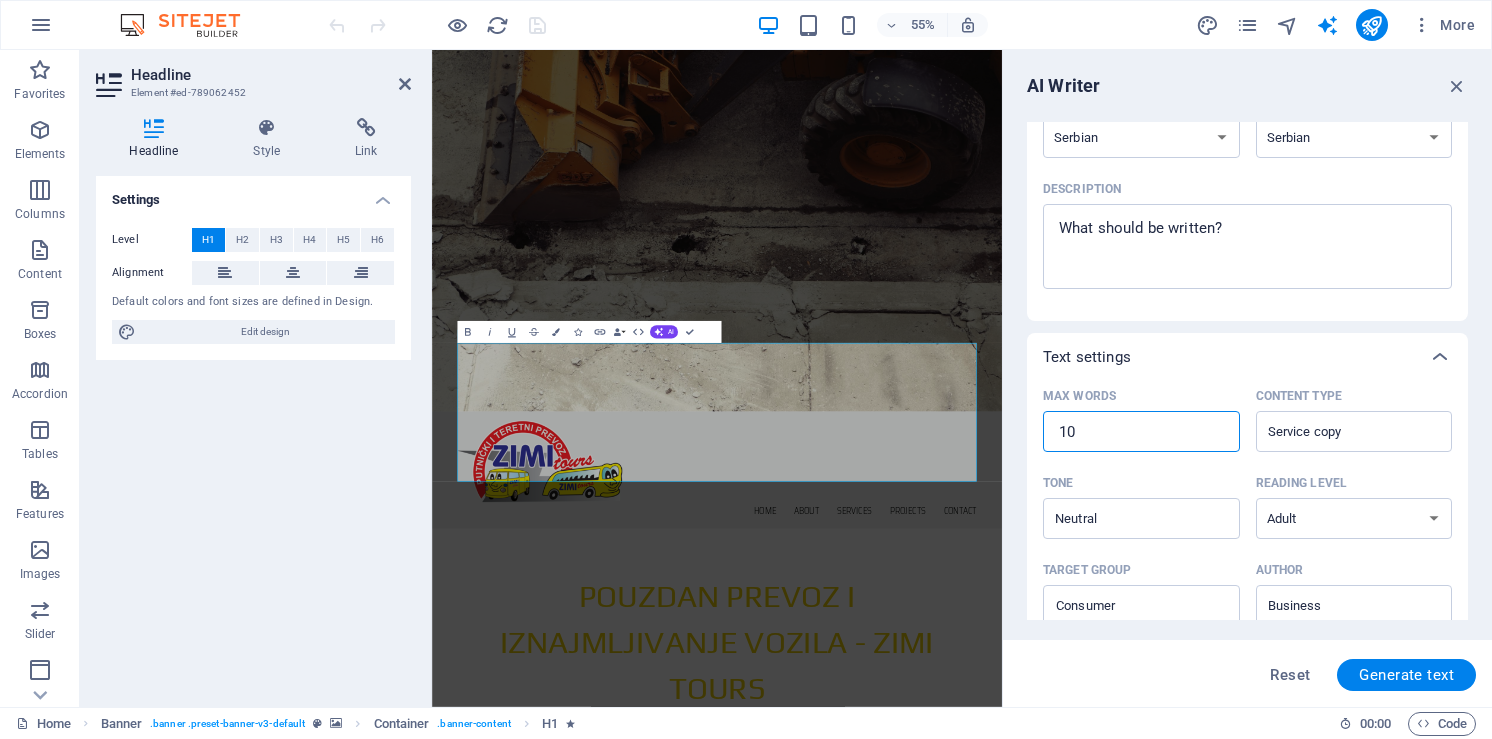 type on "9" 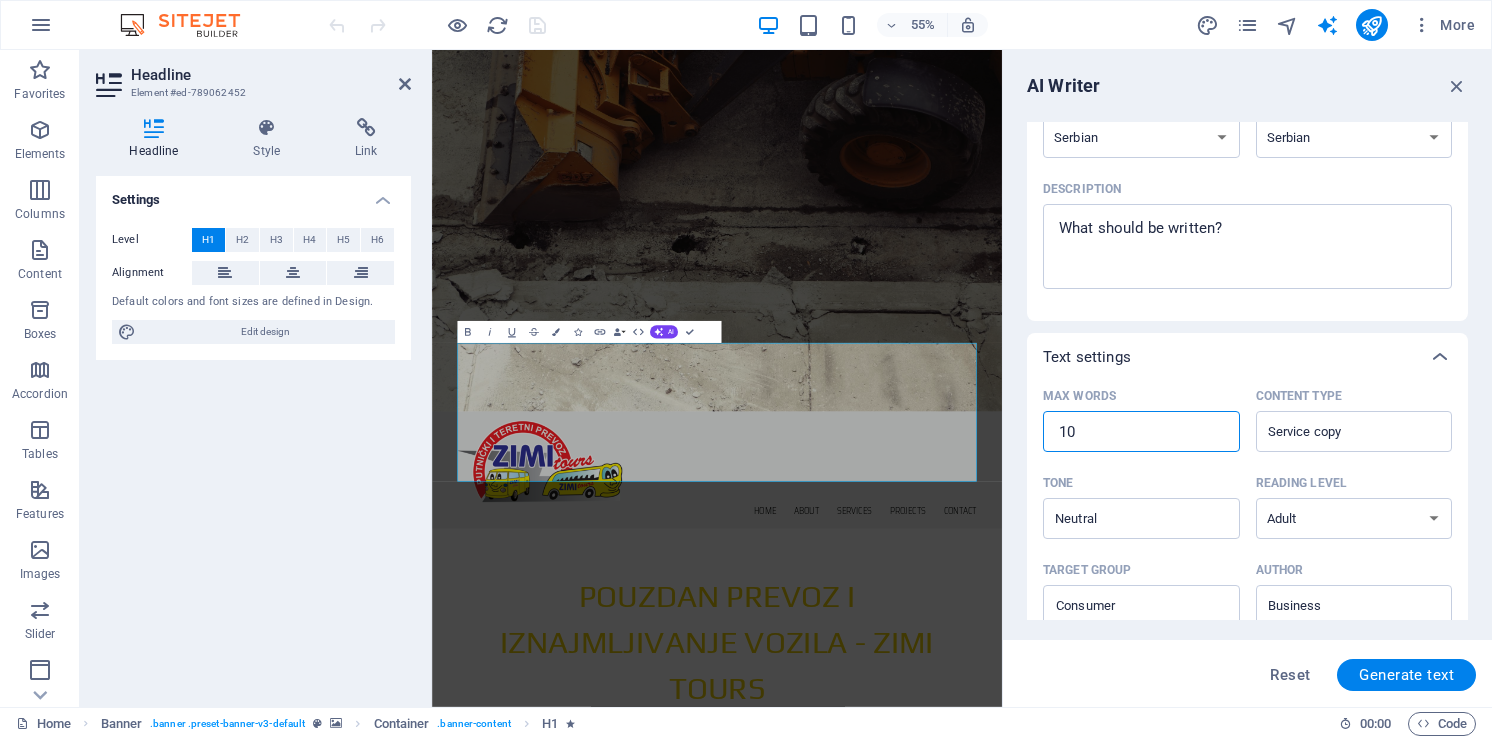 click on "9" at bounding box center [1141, 432] 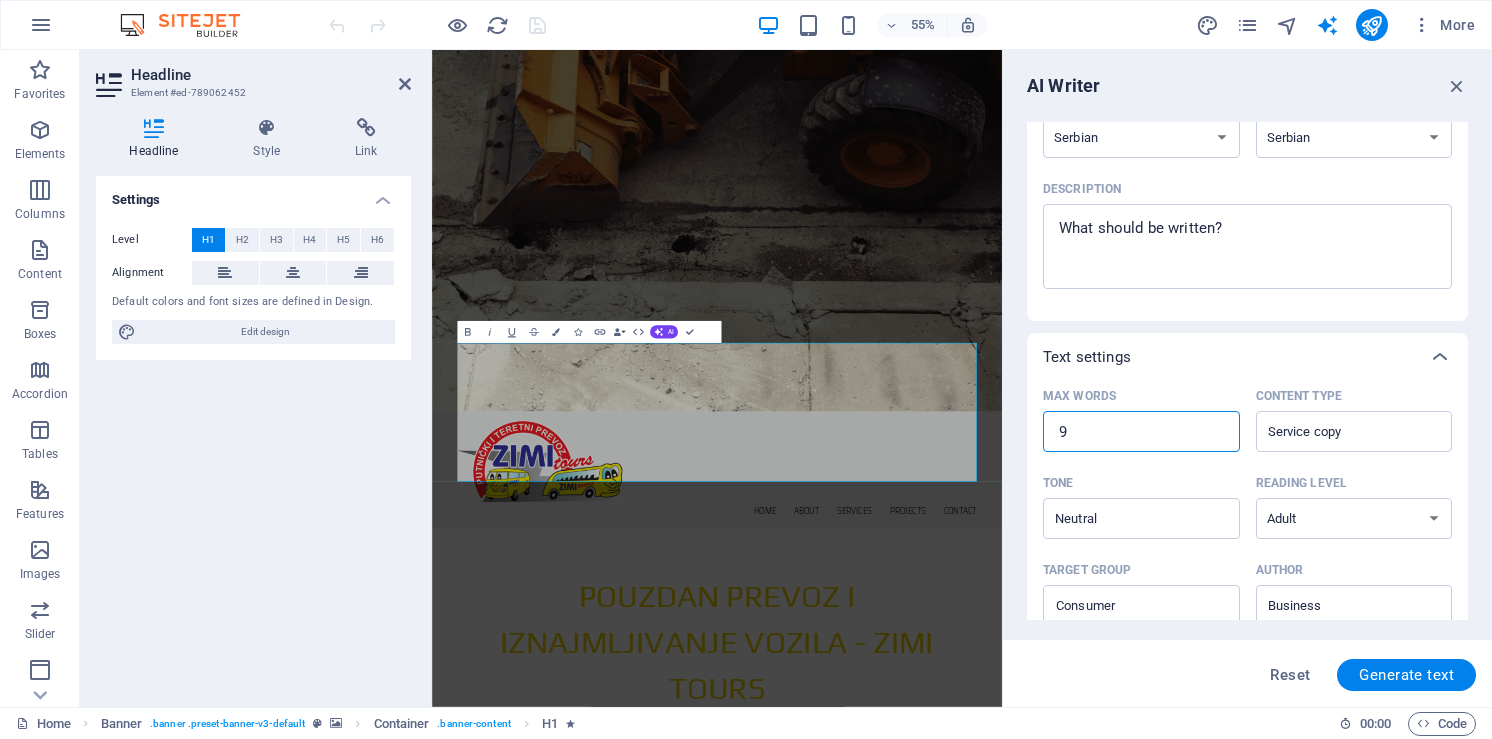type on "x" 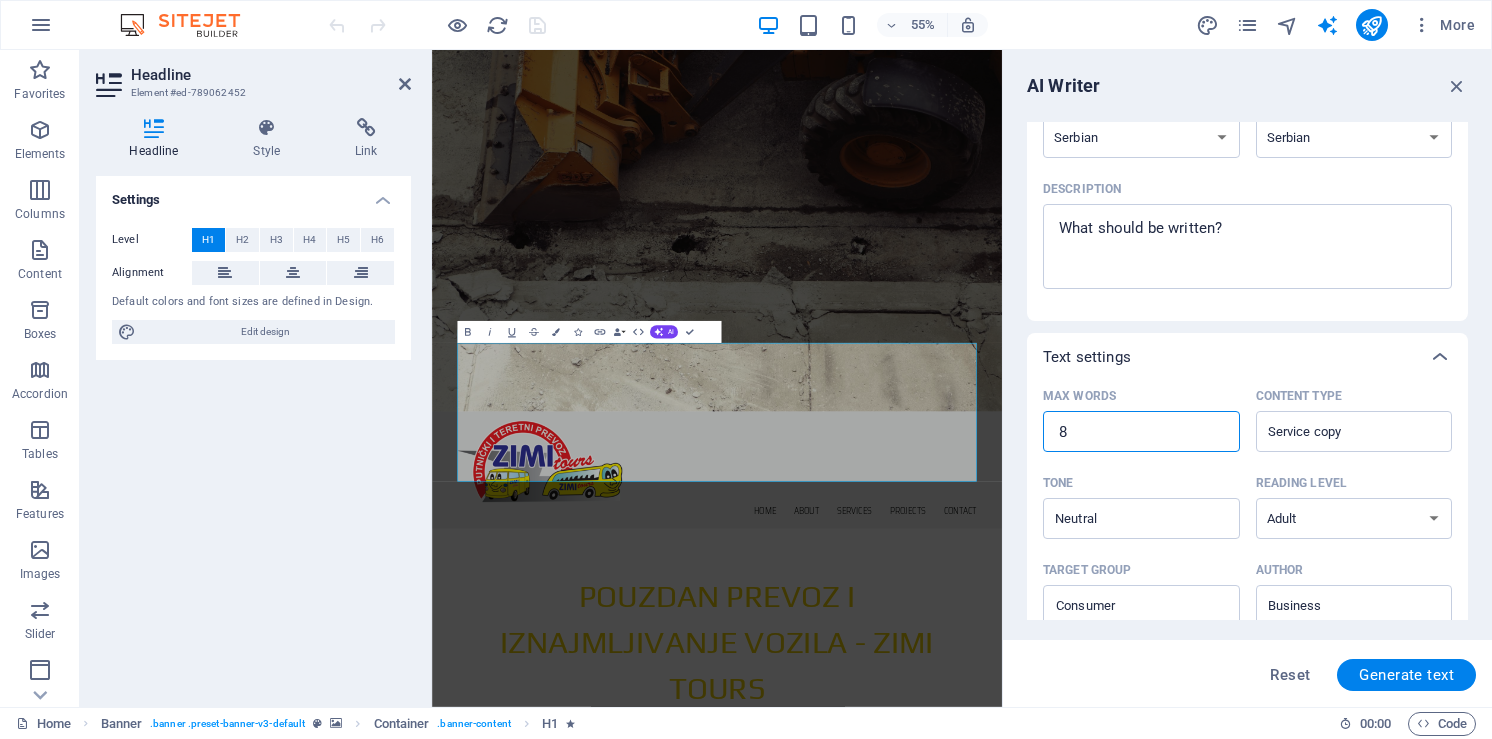 type on "x" 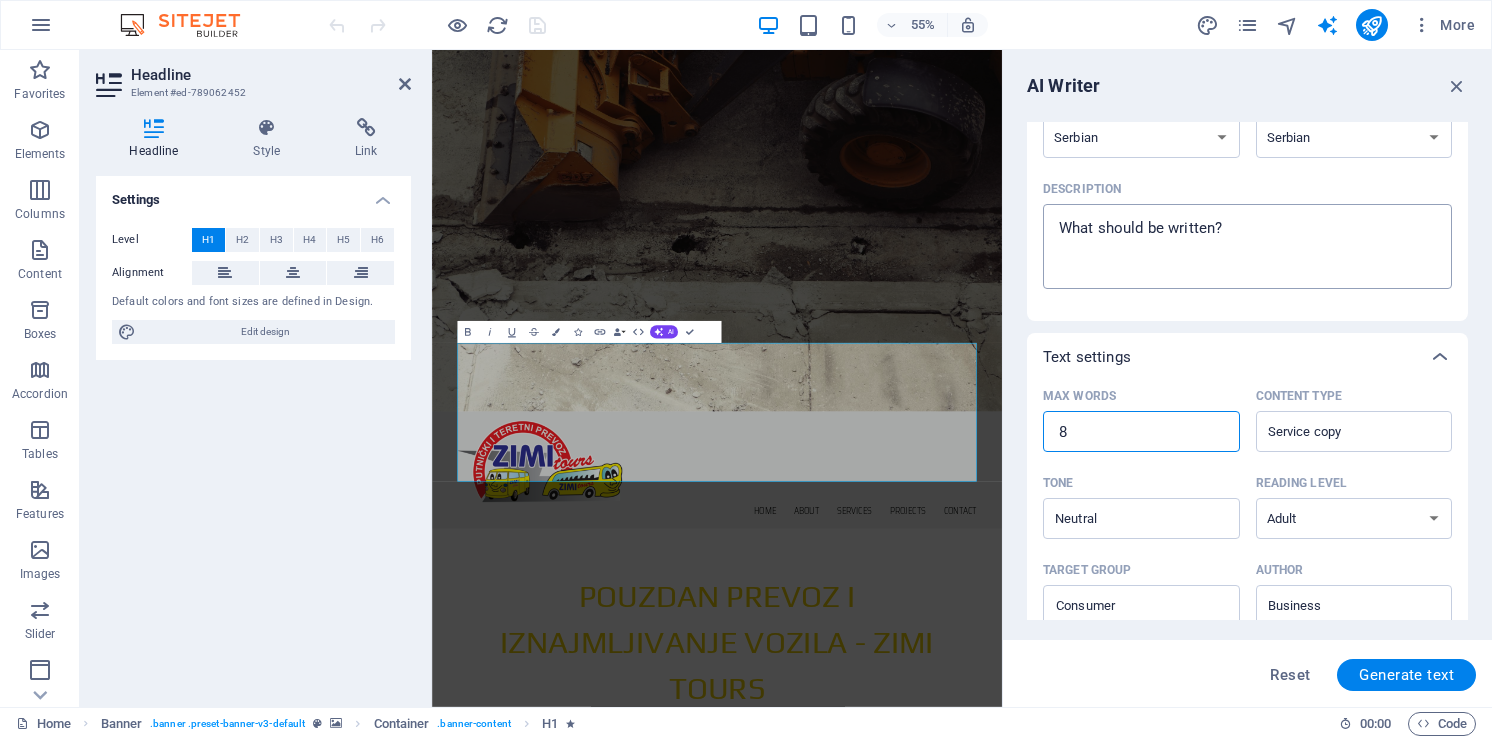 click on "Description x ​" at bounding box center (1247, 246) 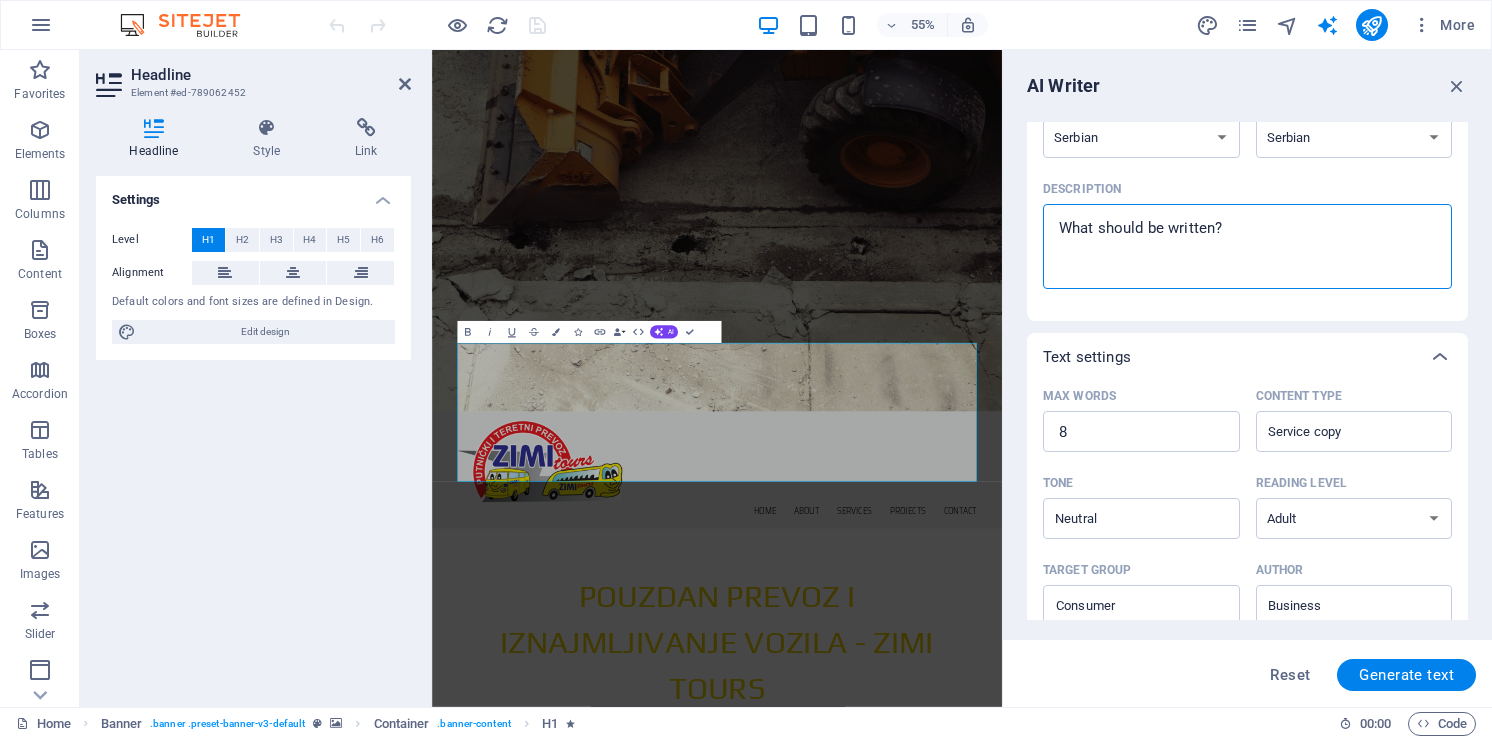 paste on "Zimi Tours vam pruža profesionalne usluge prevoza putnika i robe, kao i iznajmljivanje putničkih i kombi vozila za sve prilike. Bilo da vam je potreban aerodromski transfer, prevoz za grupu, ili fleksibilno rentiranje vozila – mi nudimo pouzdana, udobna i bezbedna rešenja, prilagođena vašim potrebama, u zemlji i inostranstvu." 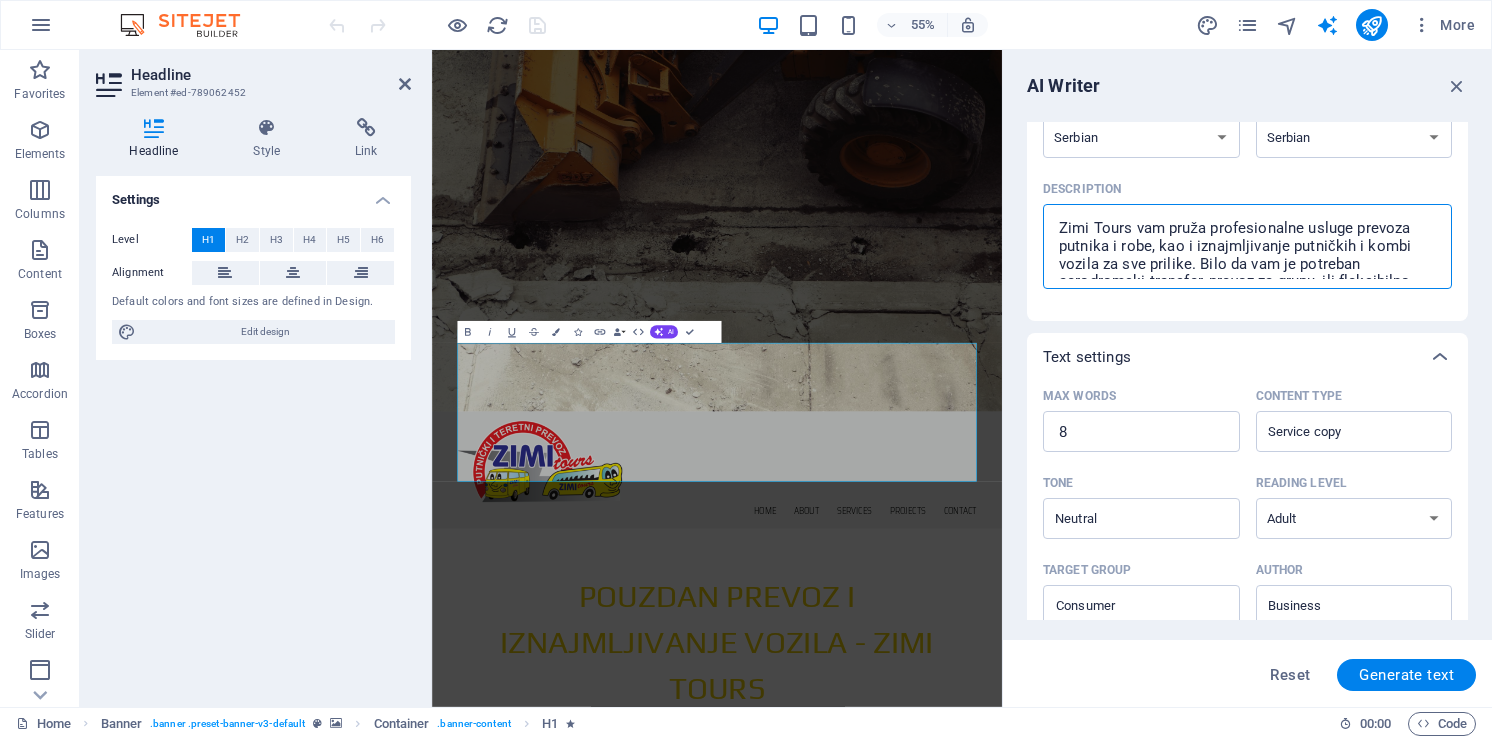 scroll, scrollTop: 65, scrollLeft: 0, axis: vertical 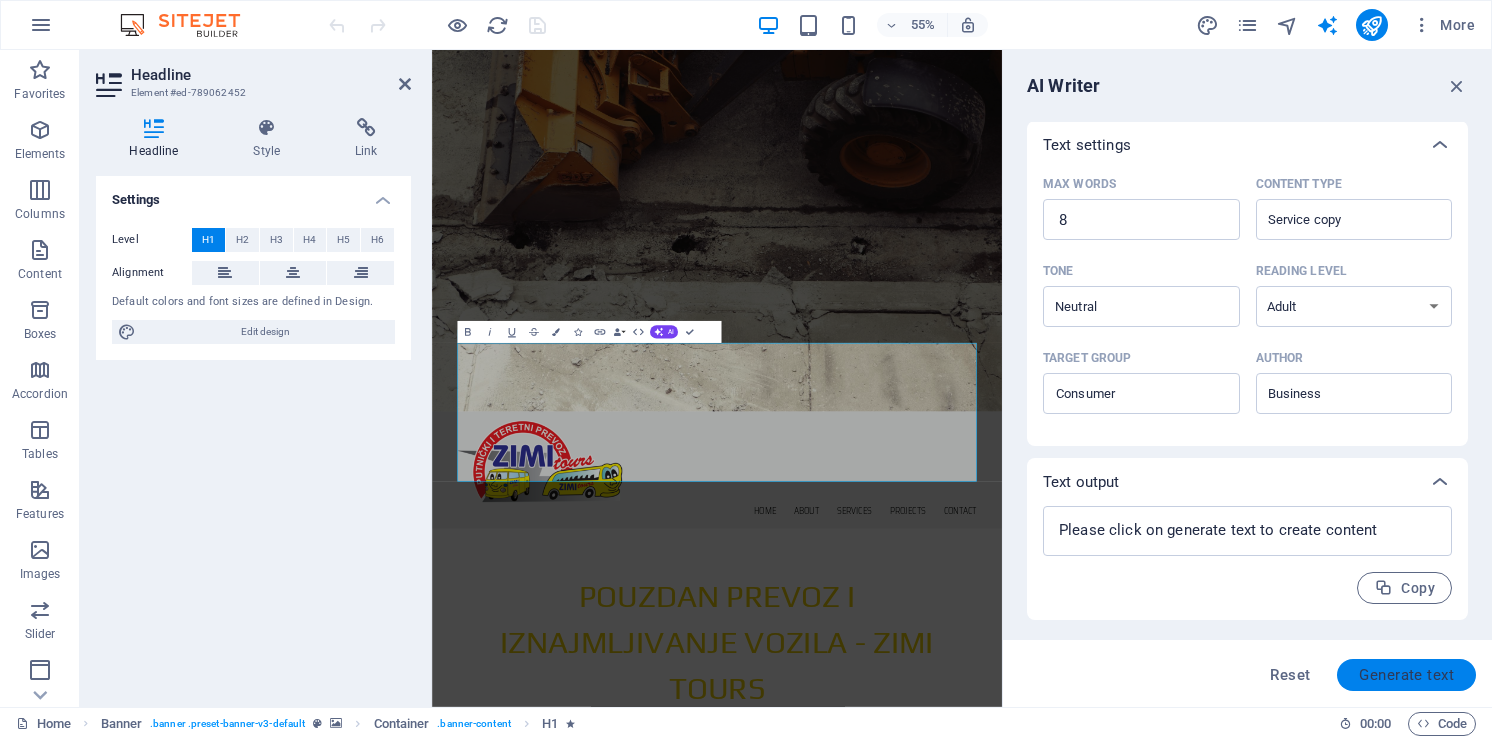 type on "Zimi Tours vam pruža profesionalne usluge prevoza putnika i robe, kao i iznajmljivanje putničkih i kombi vozila za sve prilike. Bilo da vam je potreban aerodromski transfer, prevoz za grupu, ili fleksibilno rentiranje vozila – mi nudimo pouzdana, udobna i bezbedna rešenja, prilagođena vašim potrebama, u zemlji i inostranstvu." 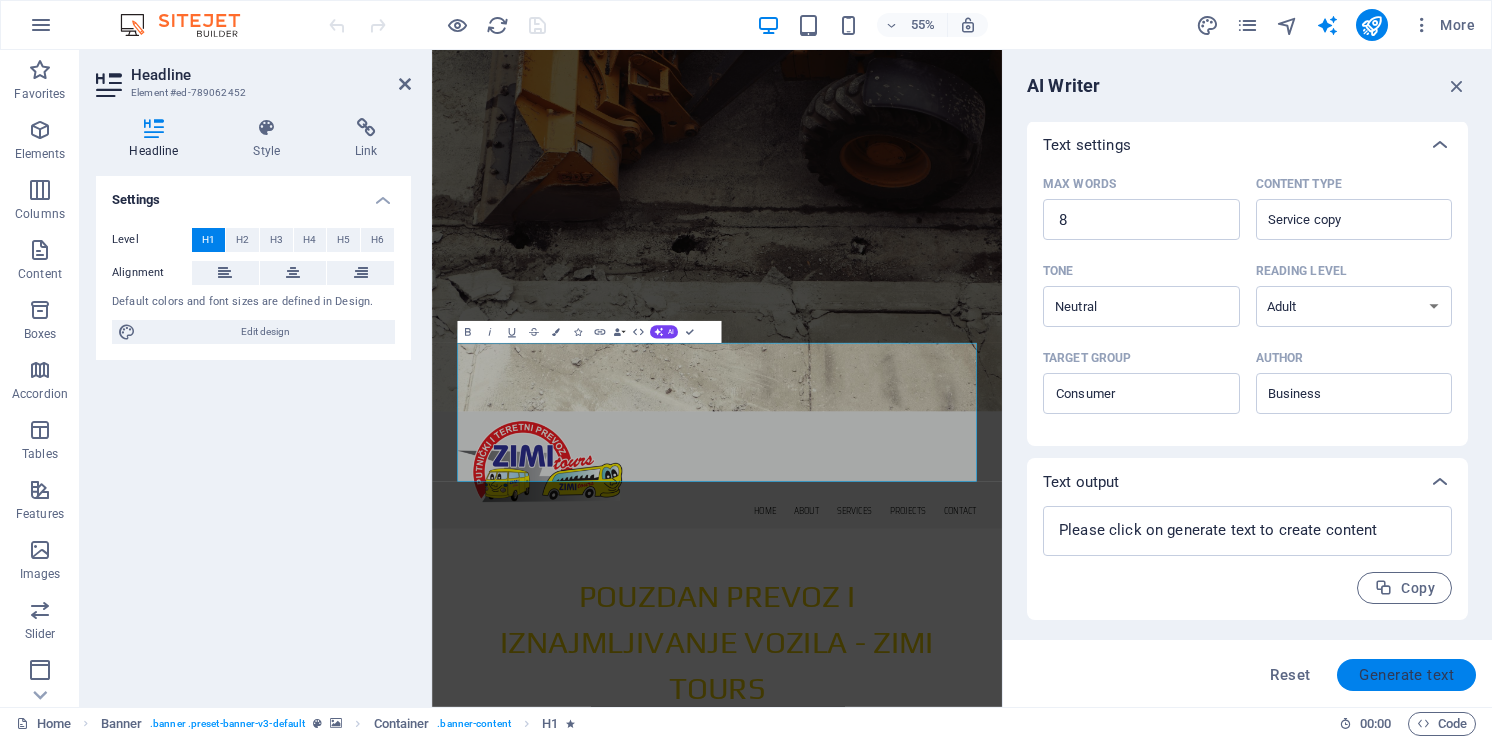 click on "Generate text" at bounding box center [1406, 675] 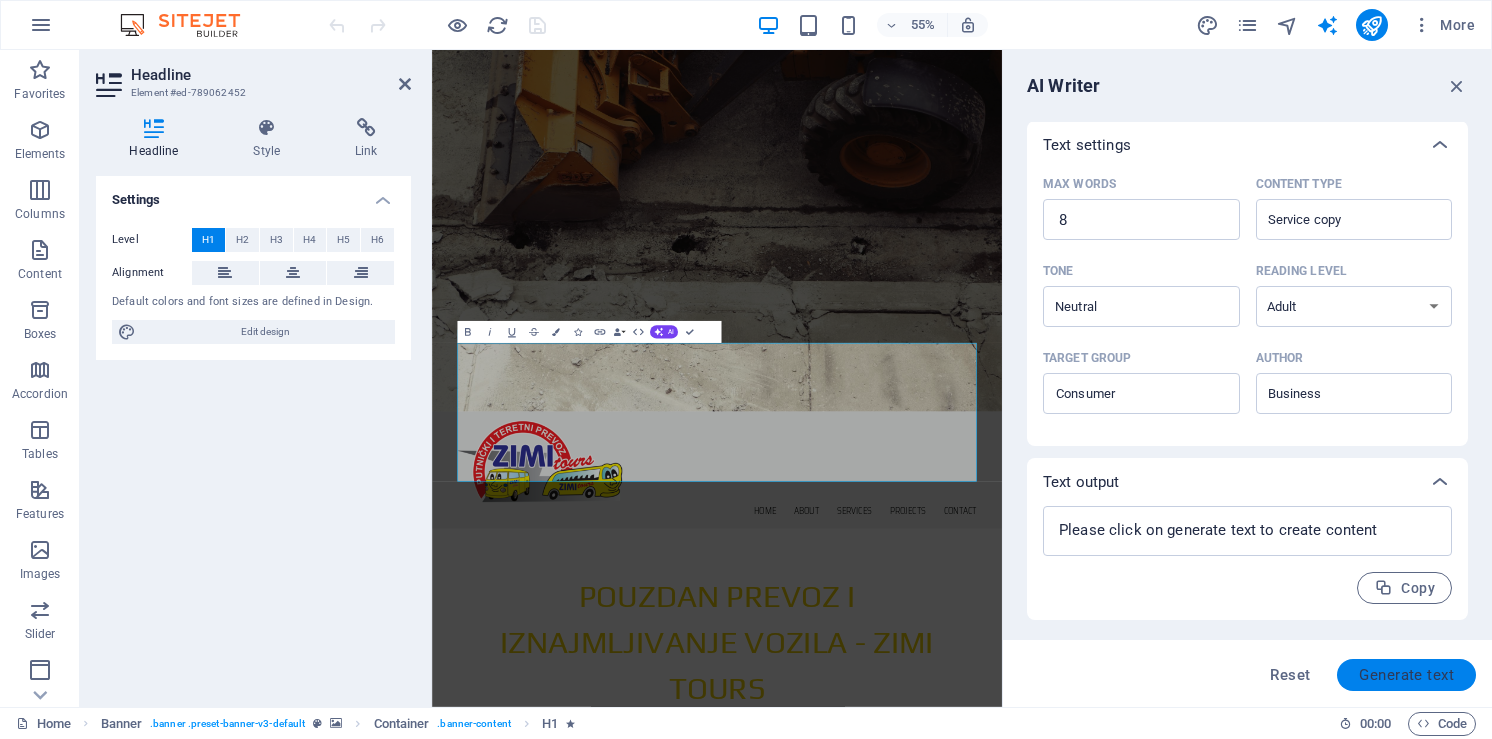 type on "x" 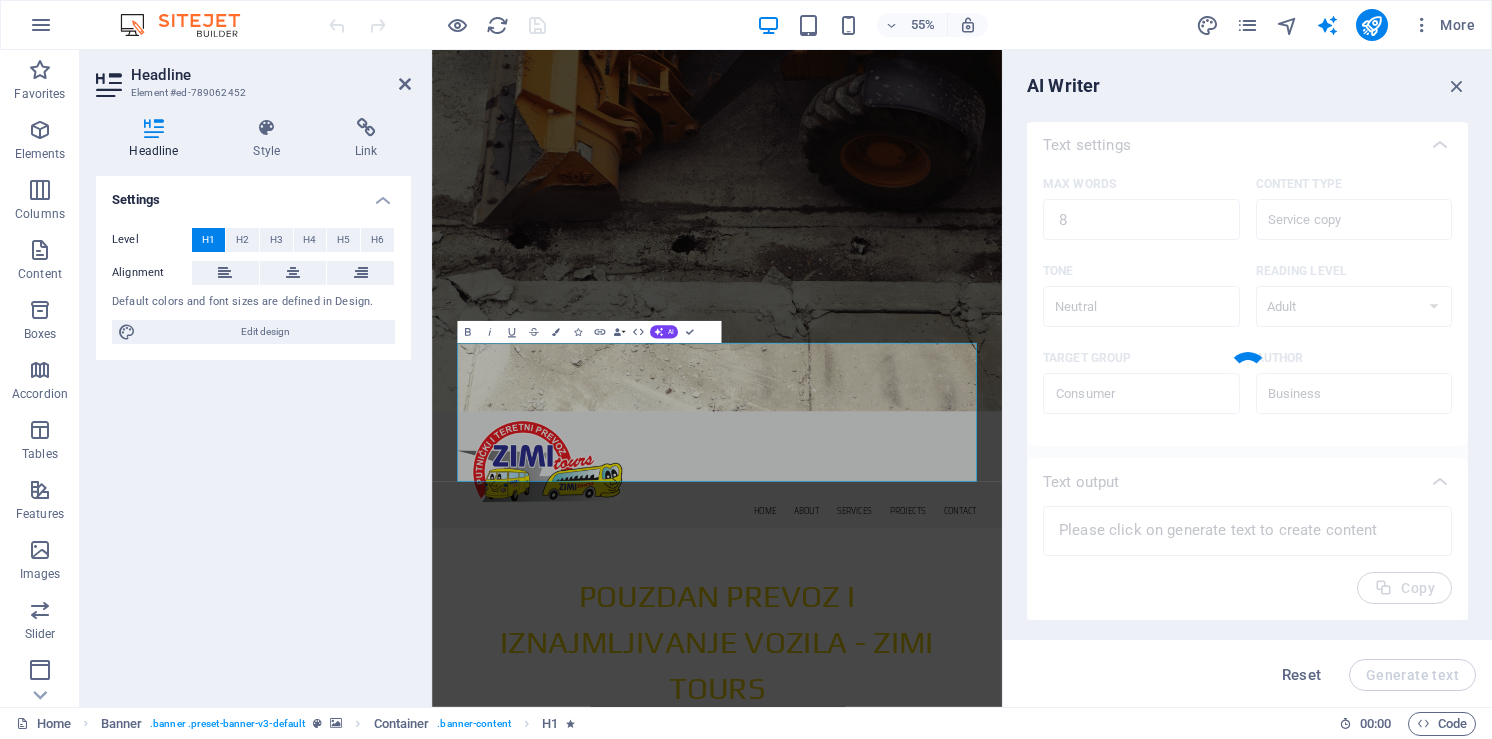 type on "x" 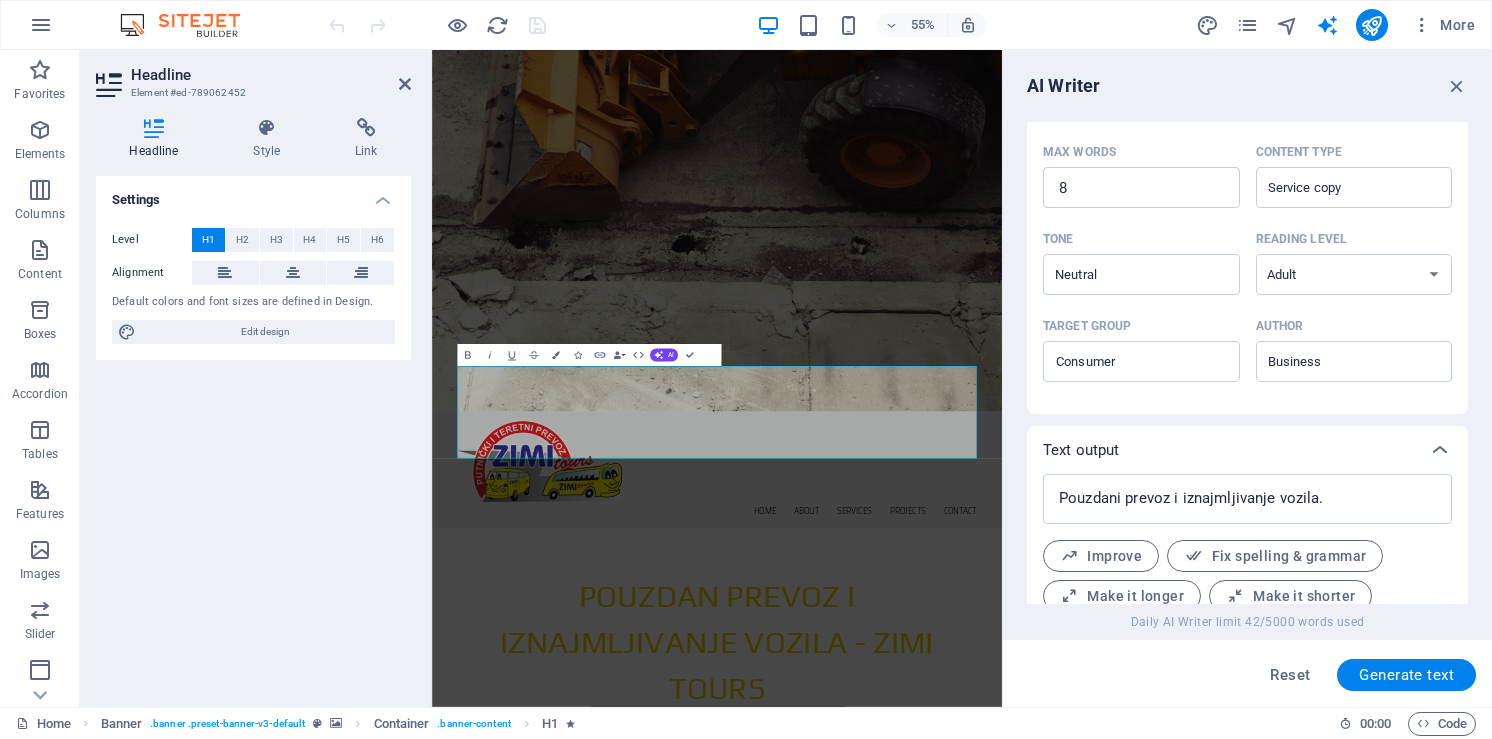 scroll, scrollTop: 521, scrollLeft: 0, axis: vertical 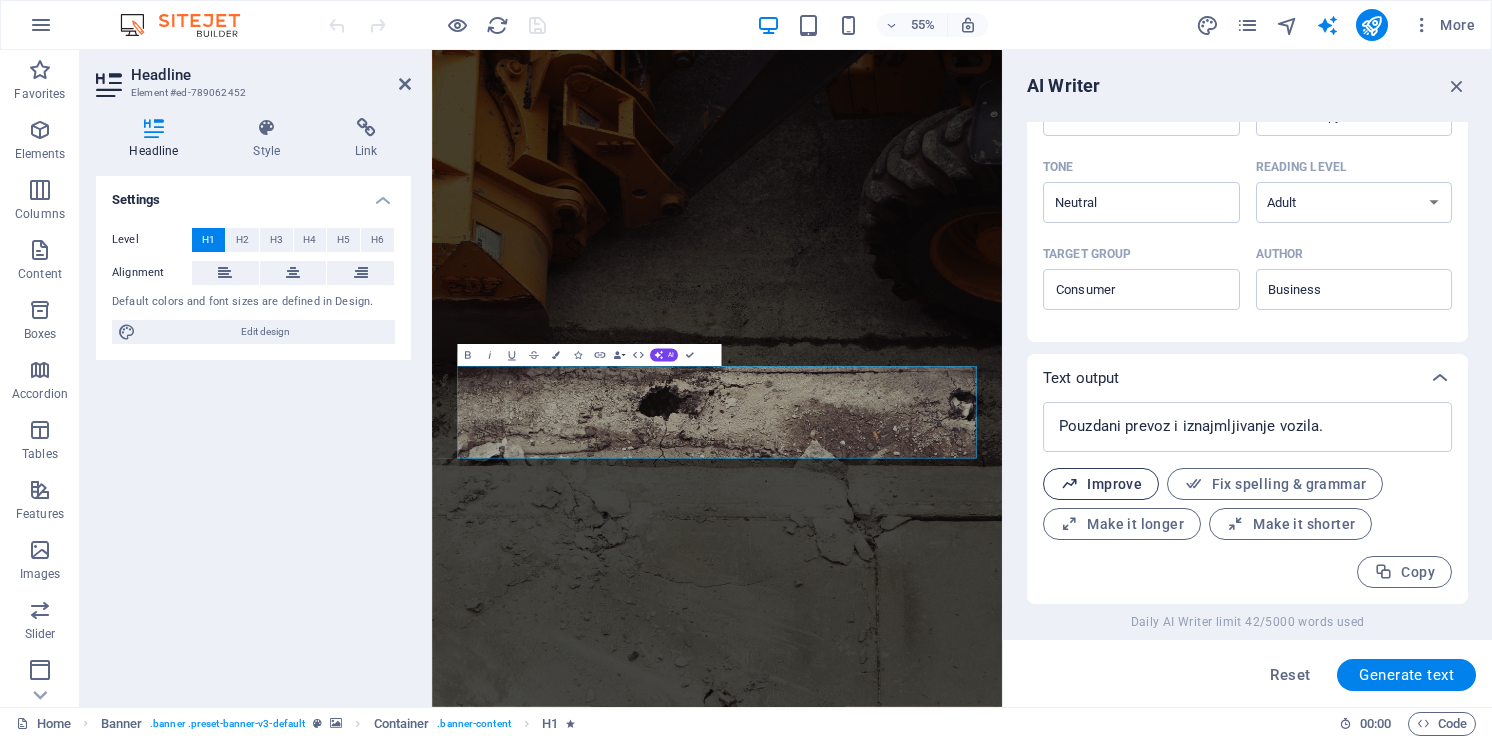 click on "Improve" at bounding box center [1101, 484] 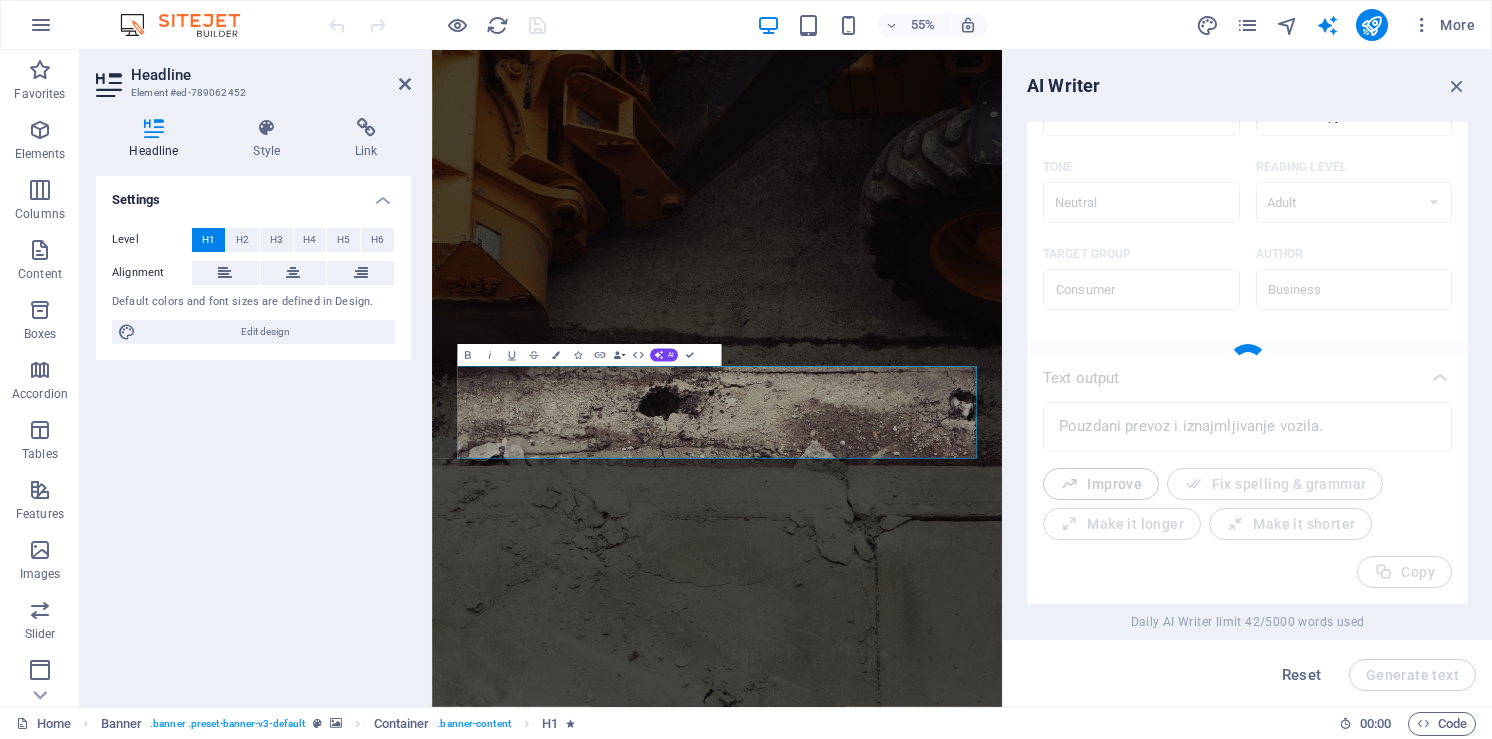 type on "x" 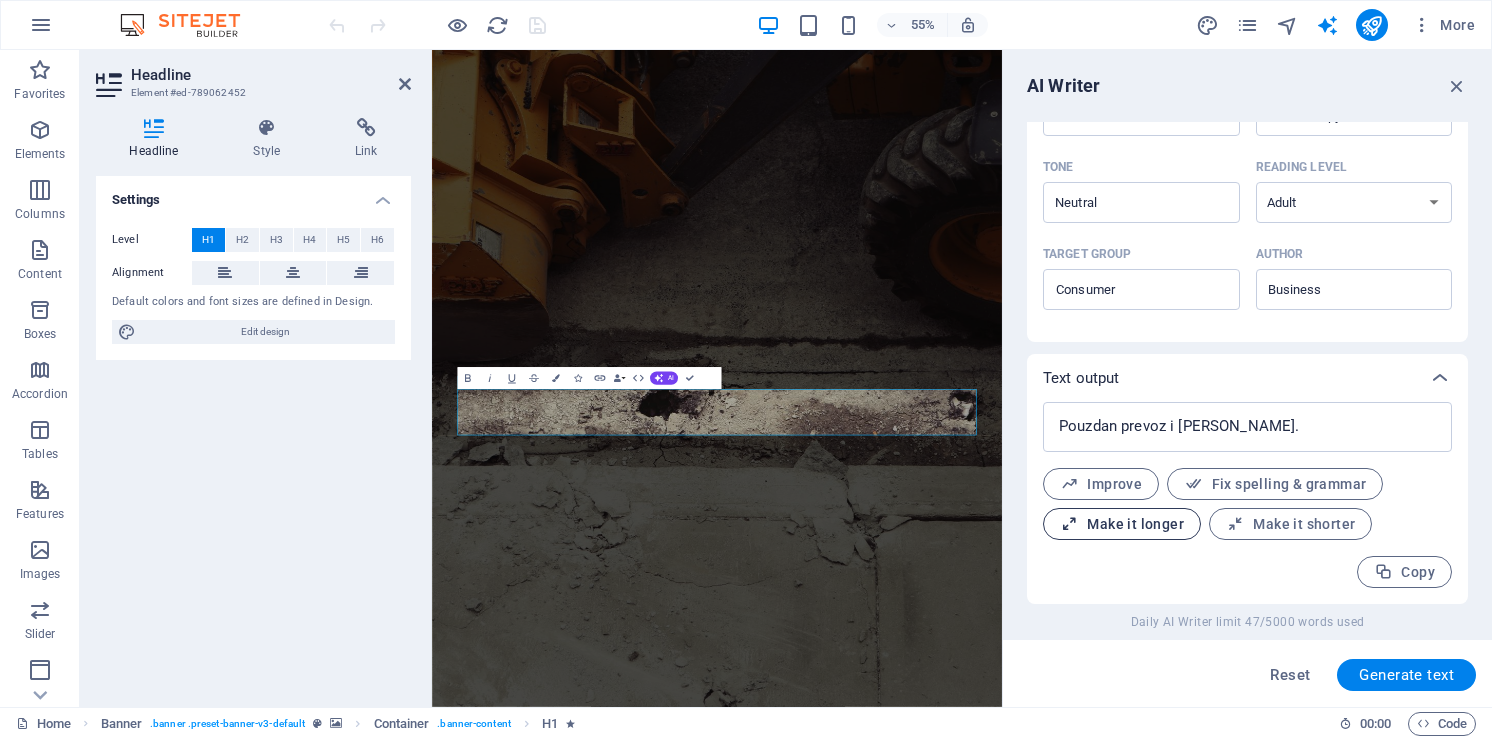 click on "Make it longer" at bounding box center (1122, 524) 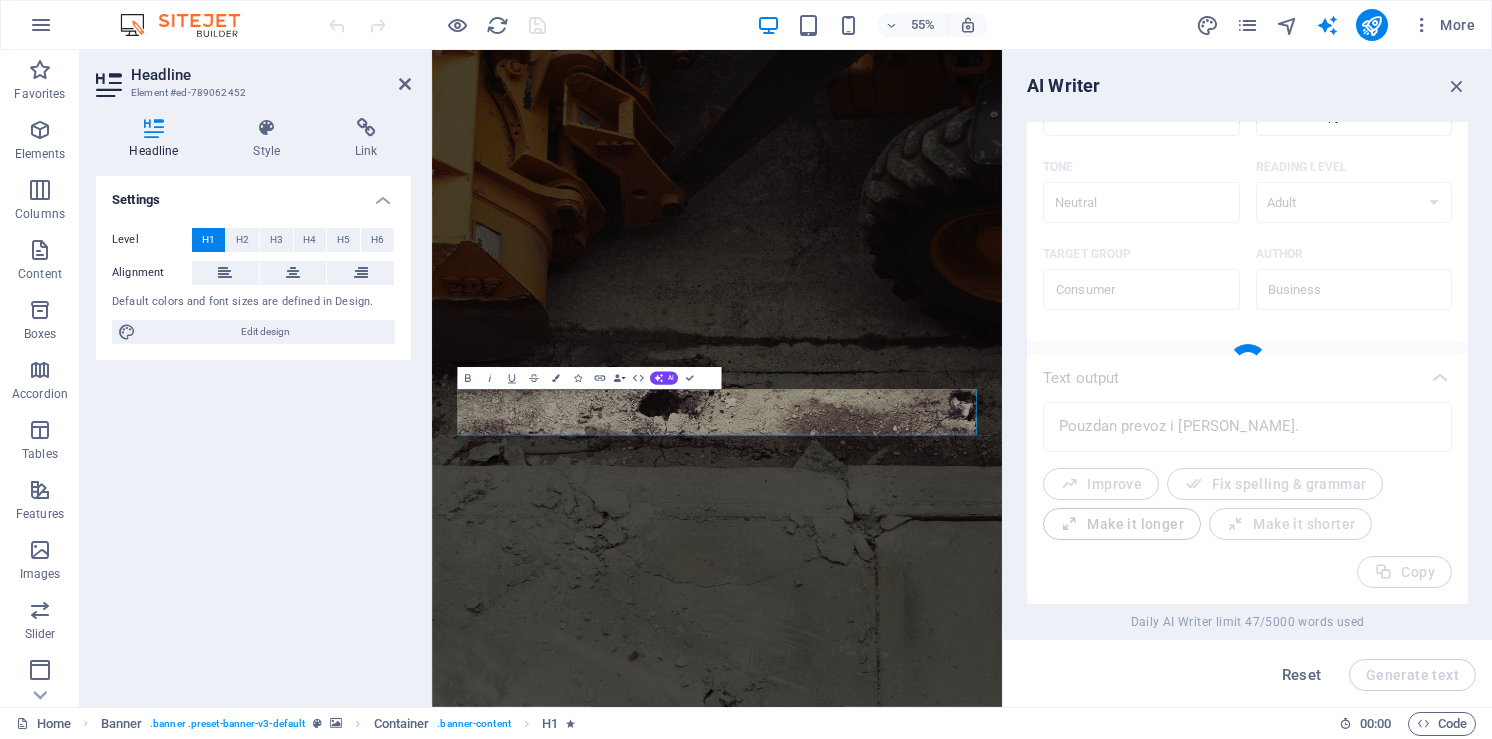 type on "x" 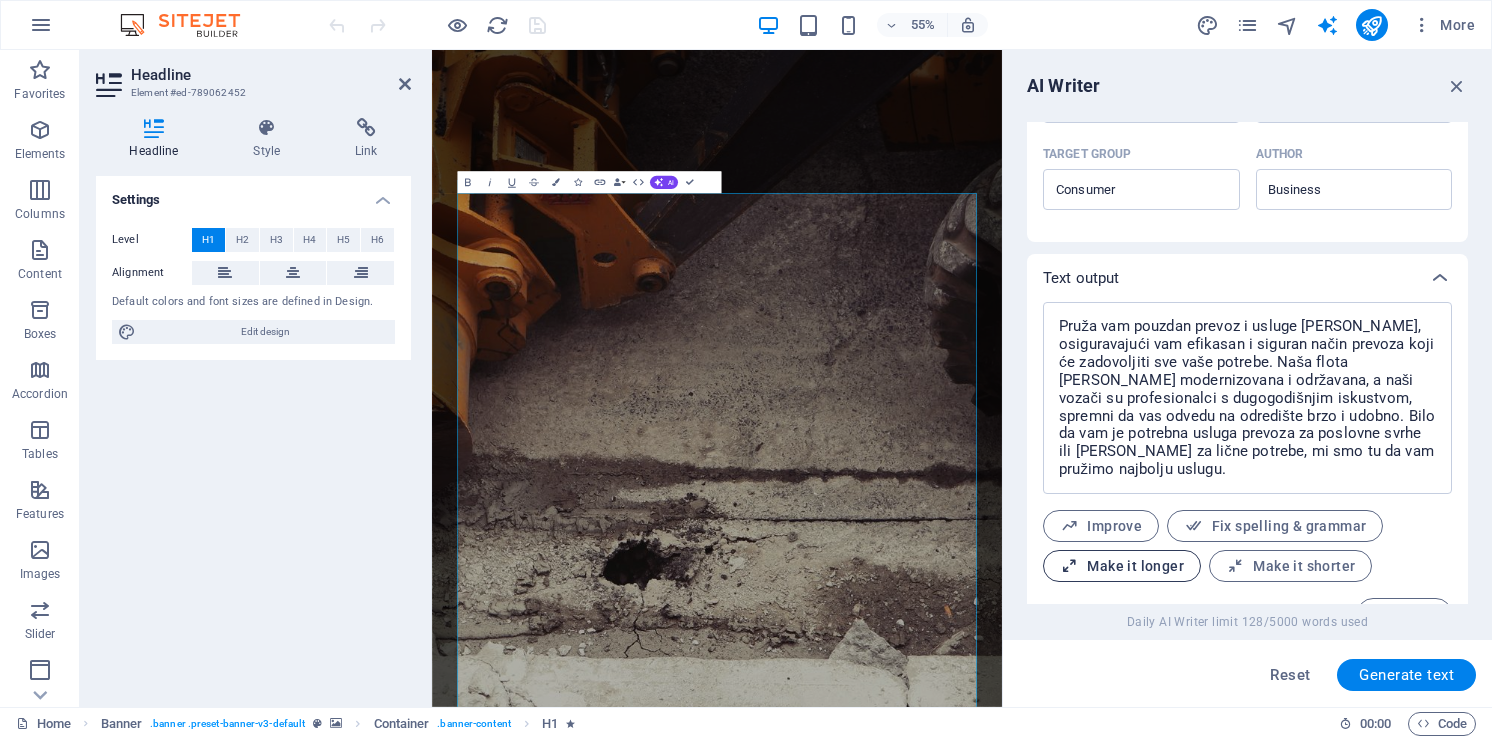 scroll, scrollTop: 663, scrollLeft: 0, axis: vertical 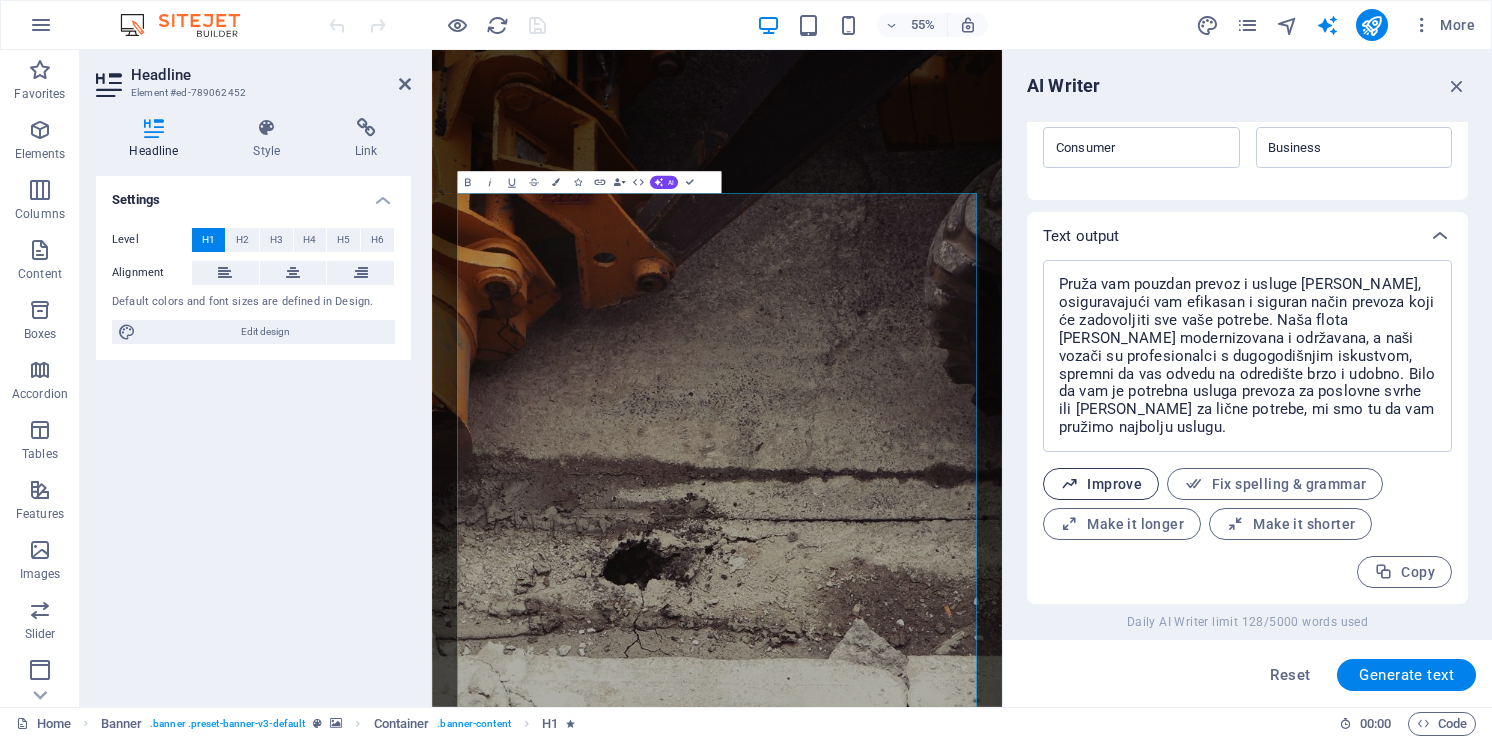 click on "Improve" at bounding box center [1101, 484] 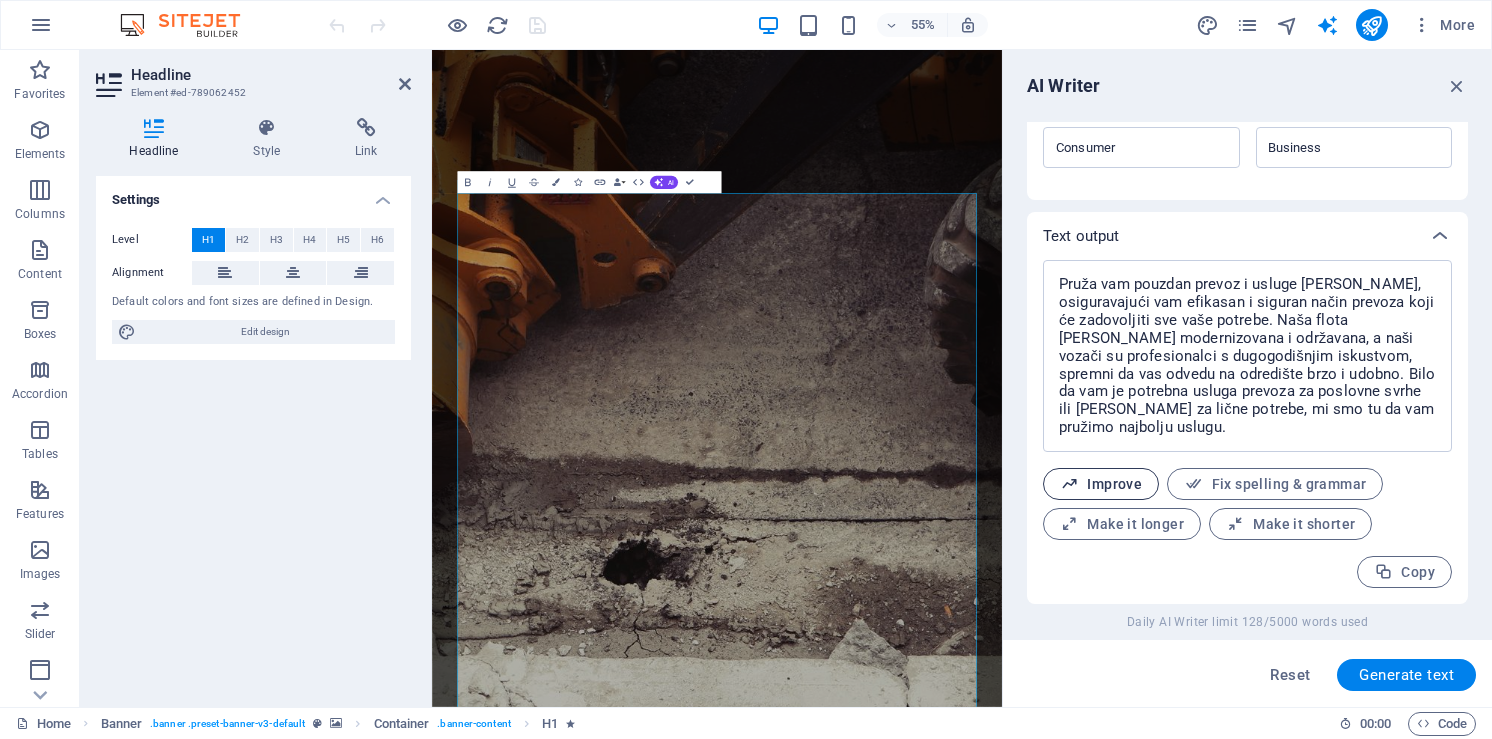 type on "x" 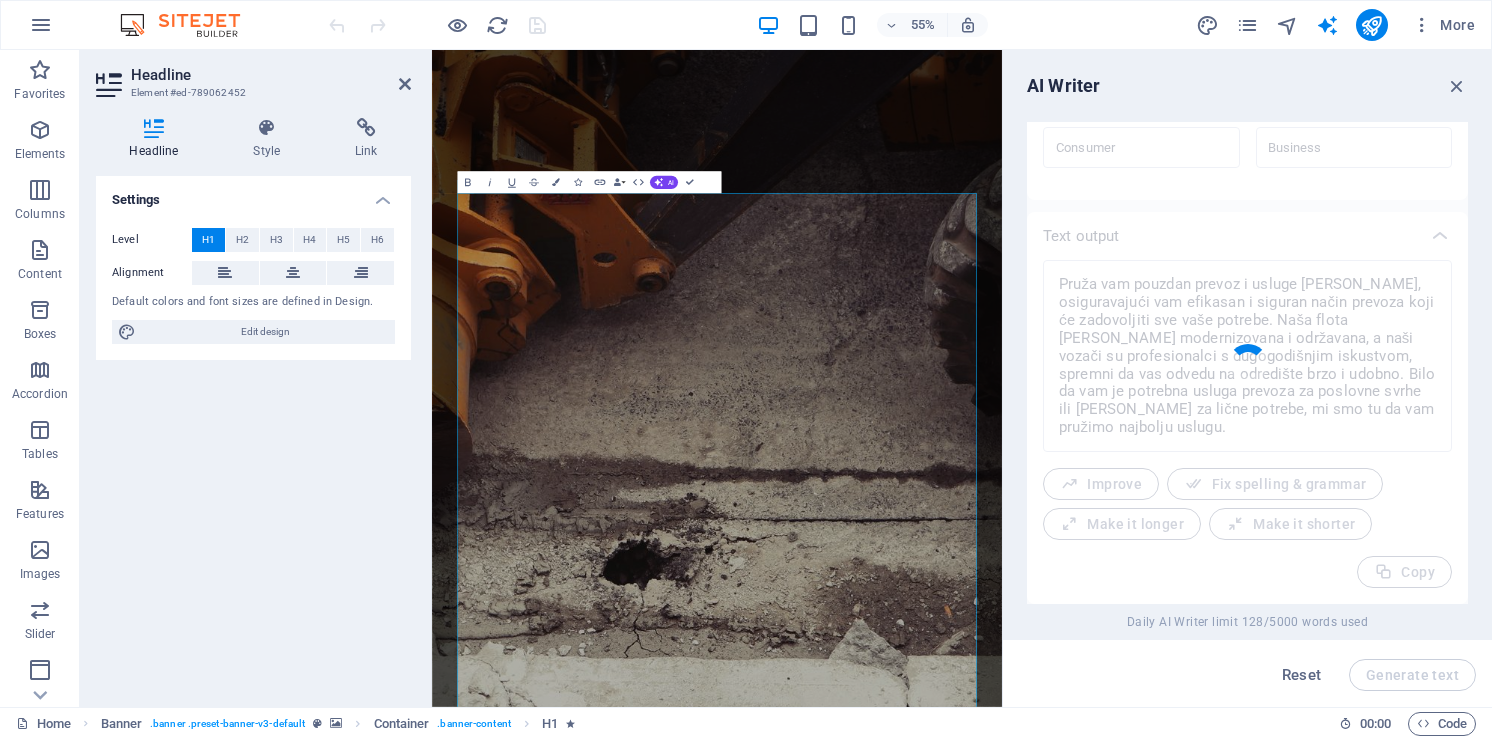 type on "x" 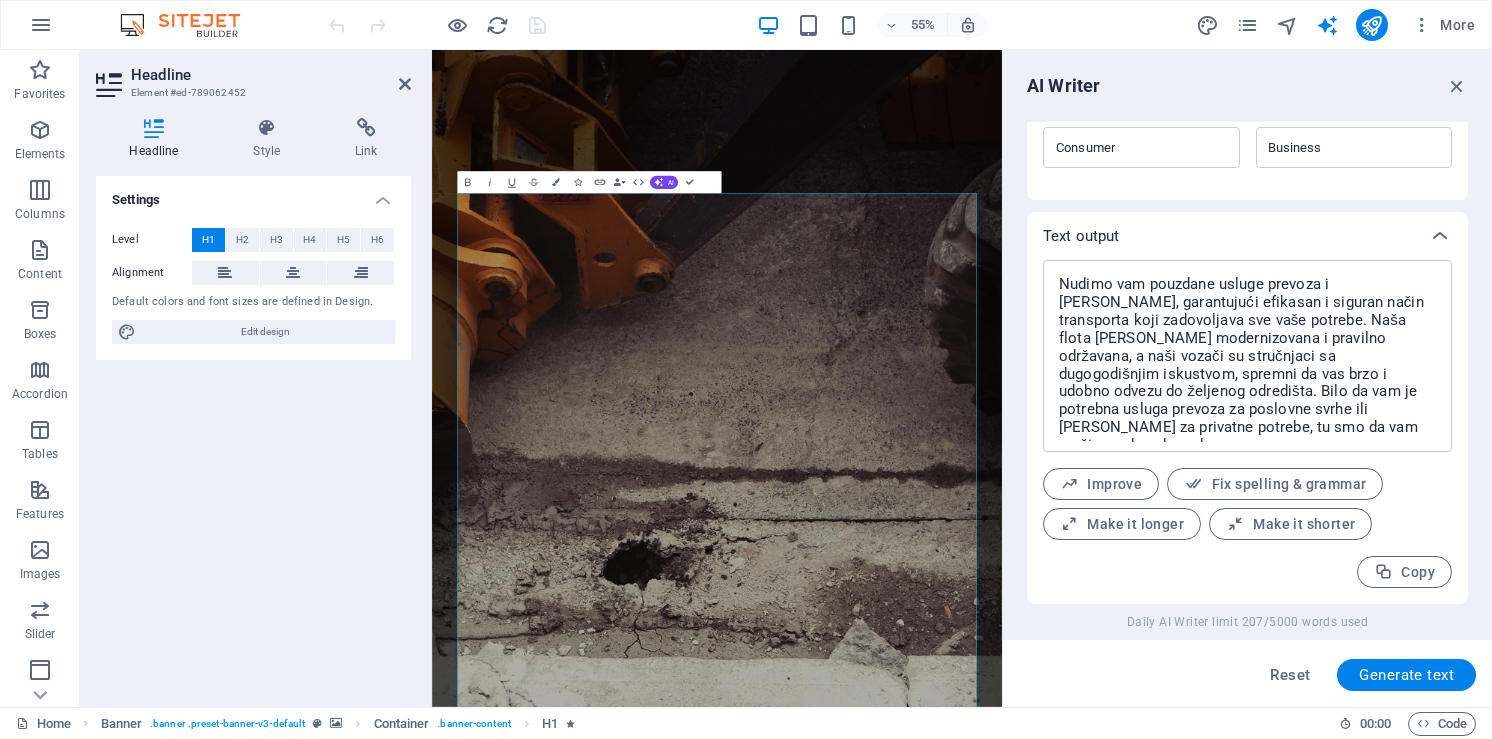 click on "Make it shorter" at bounding box center (1290, 524) 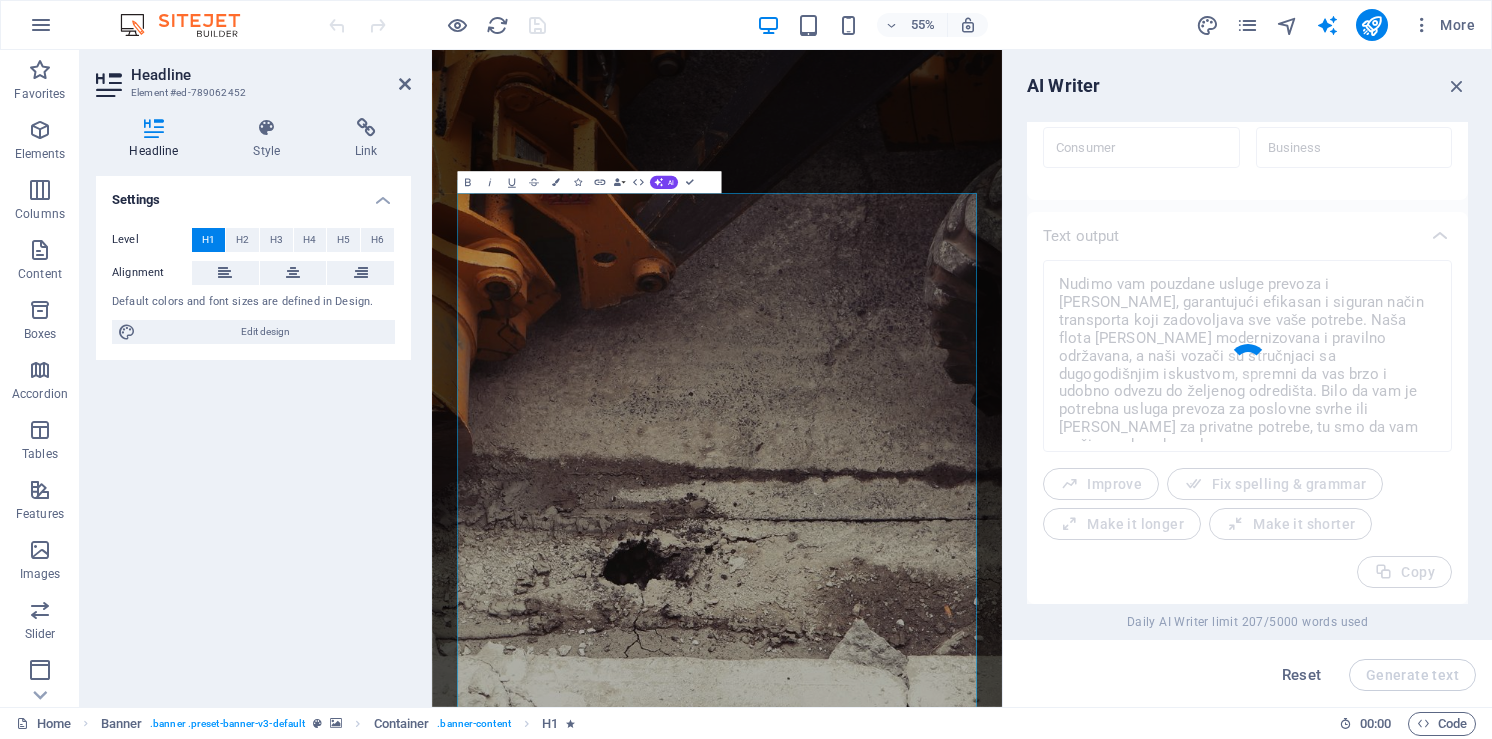 type on "x" 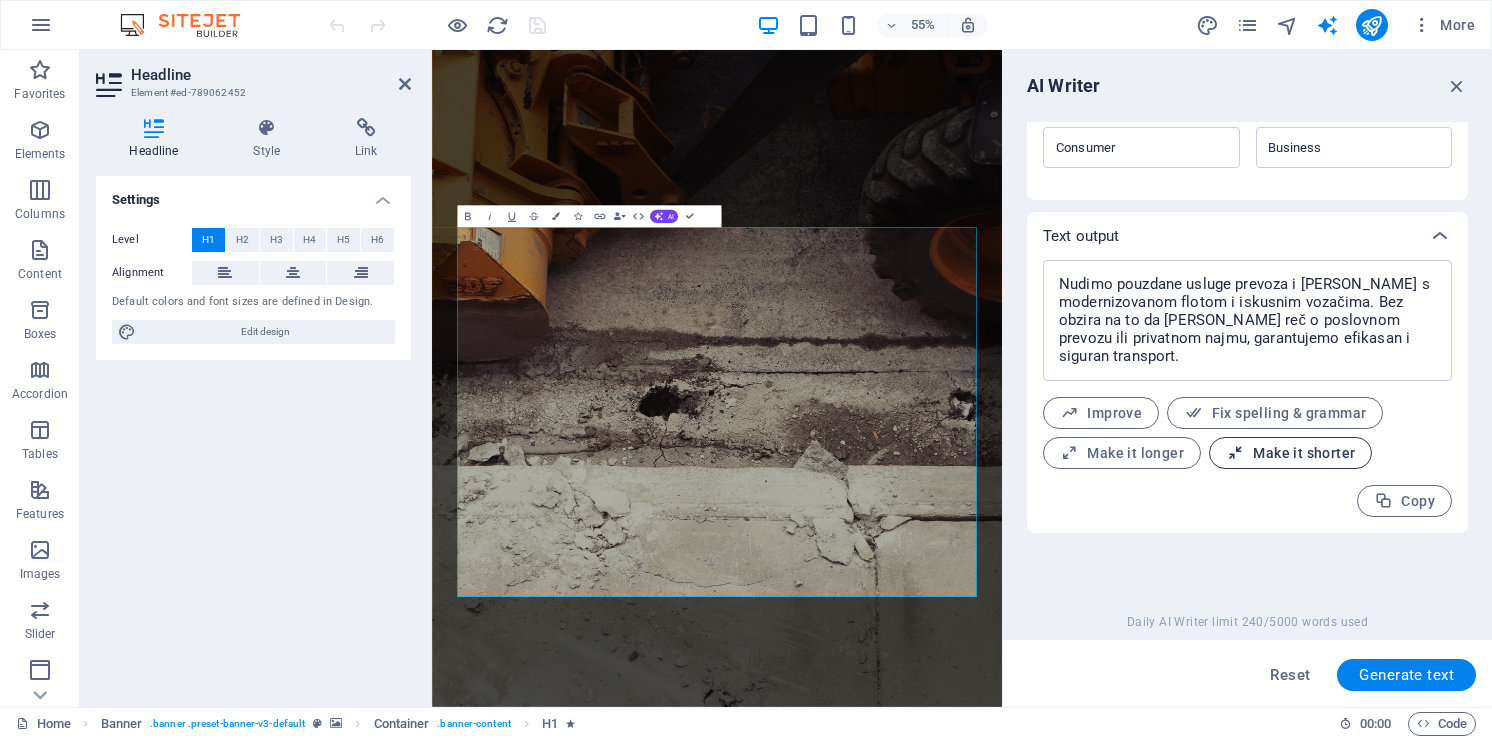 click on "Make it shorter" at bounding box center (1290, 453) 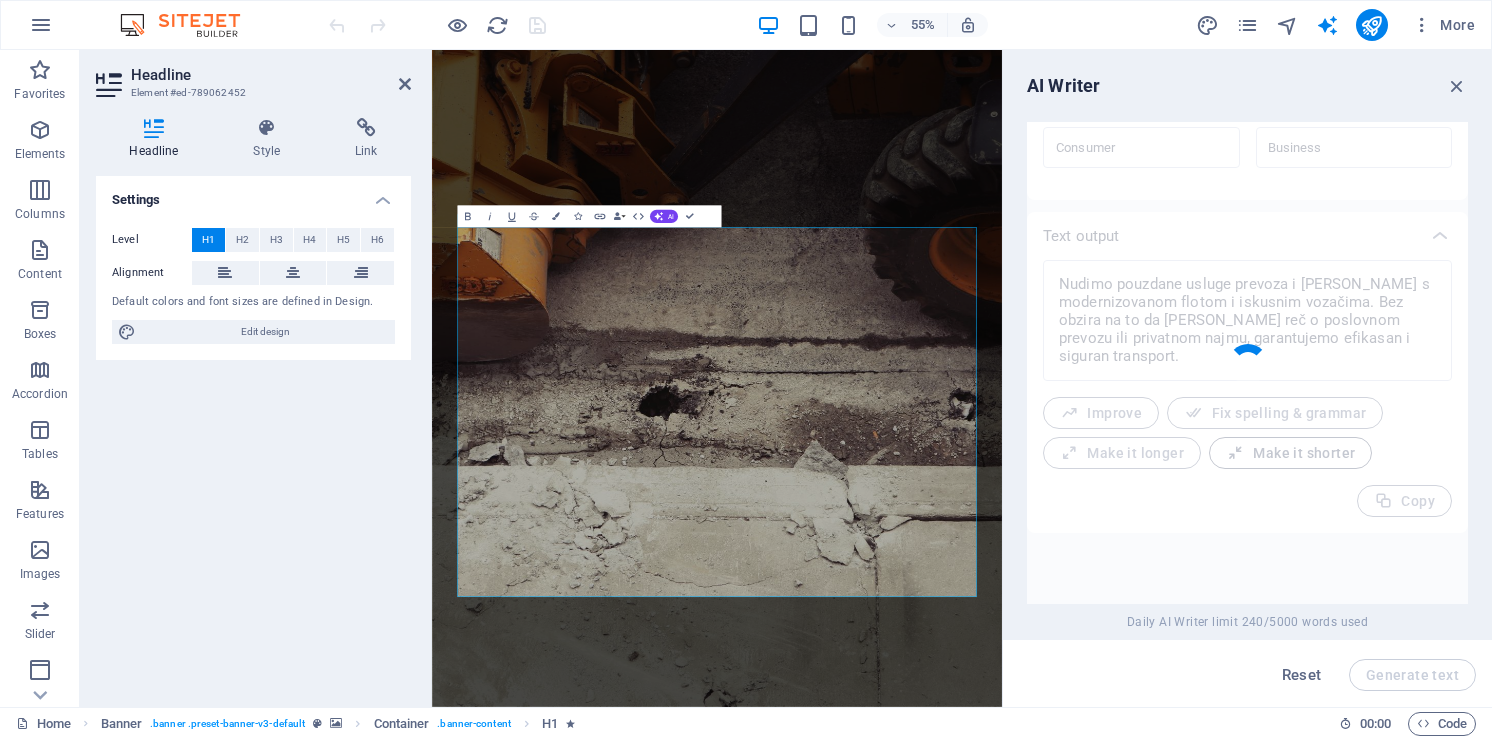 type on "x" 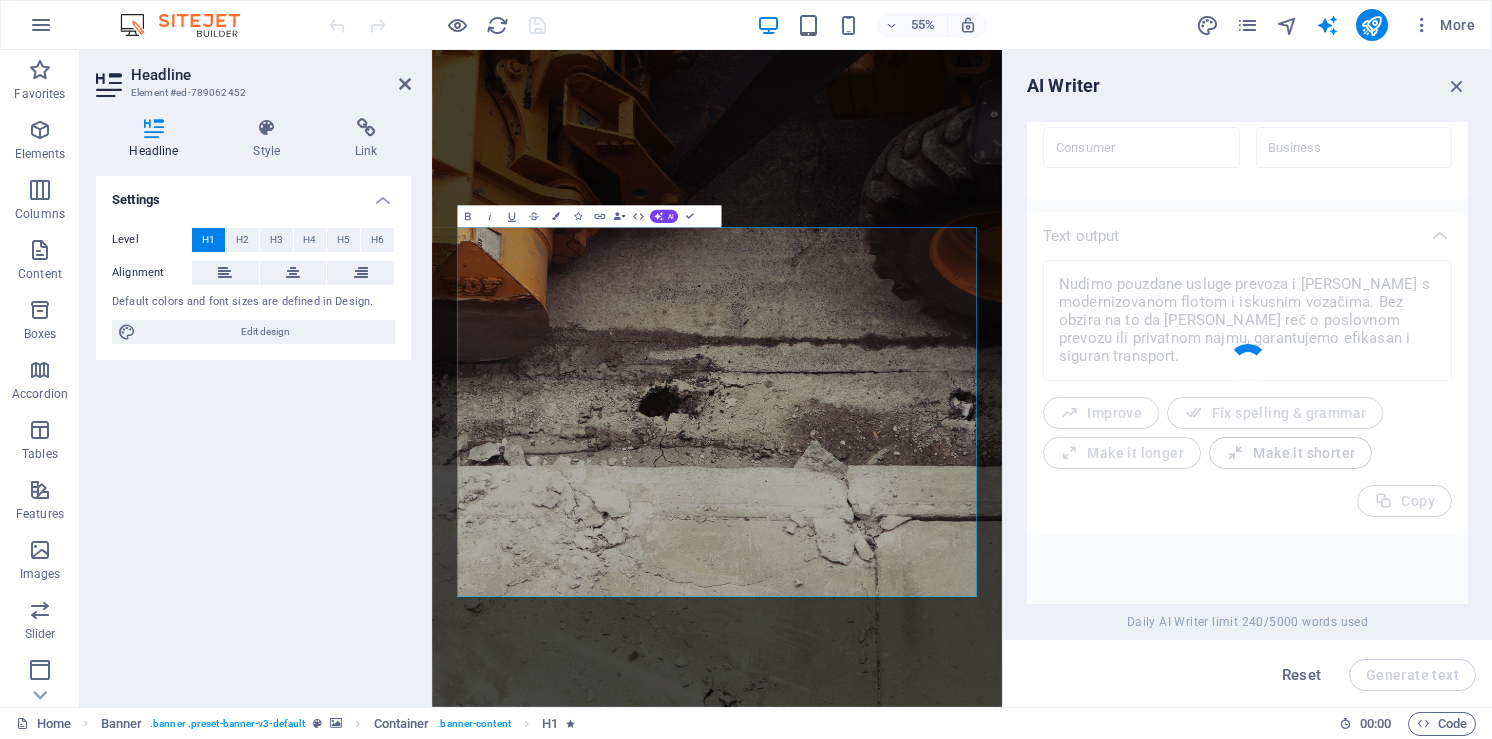 type on "Nudimo pouzdane usluge prevoza i najma vozila s modernom flotom i iskusnim vozačima. Garantujemo efikasan i siguran transport, bez obzira na vrstu prevoza." 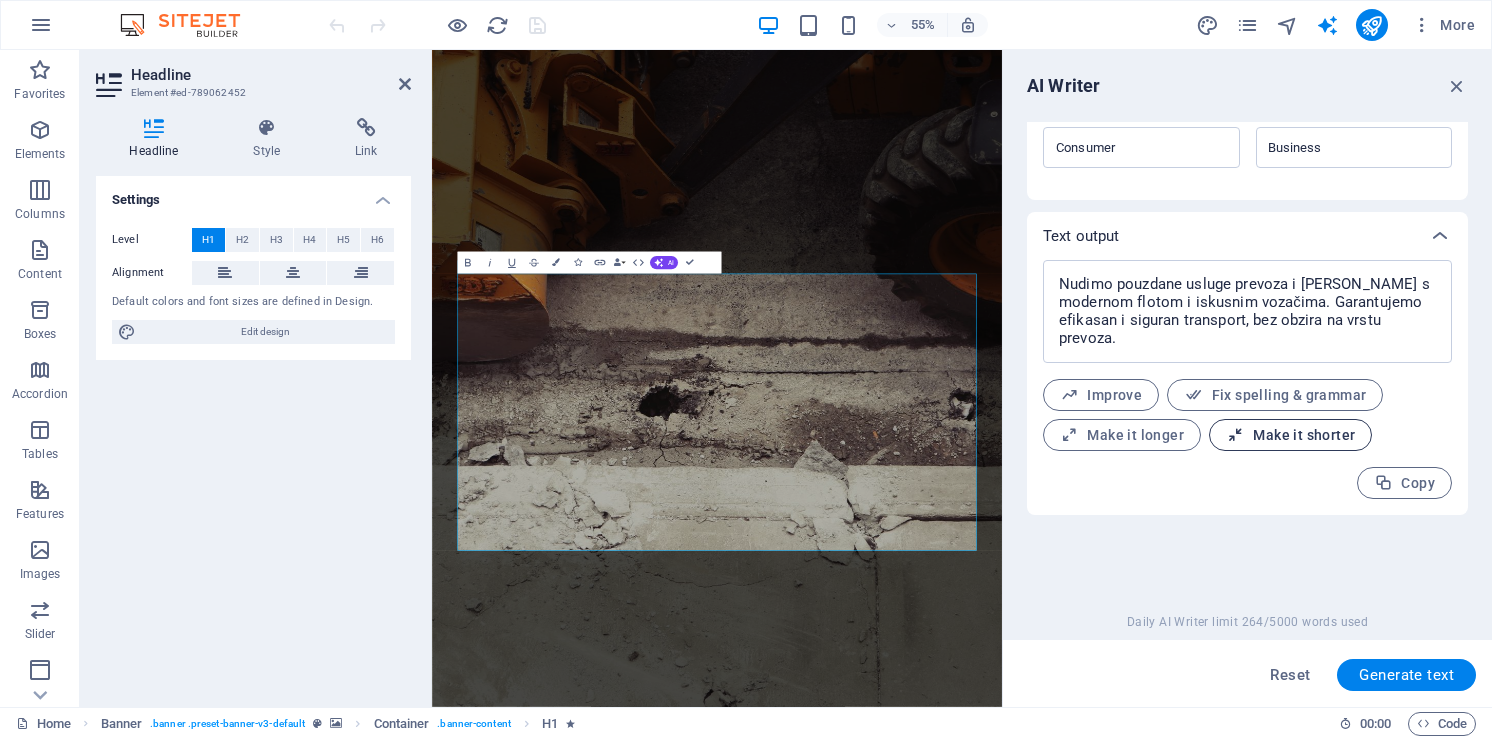click on "Make it shorter" at bounding box center (1290, 435) 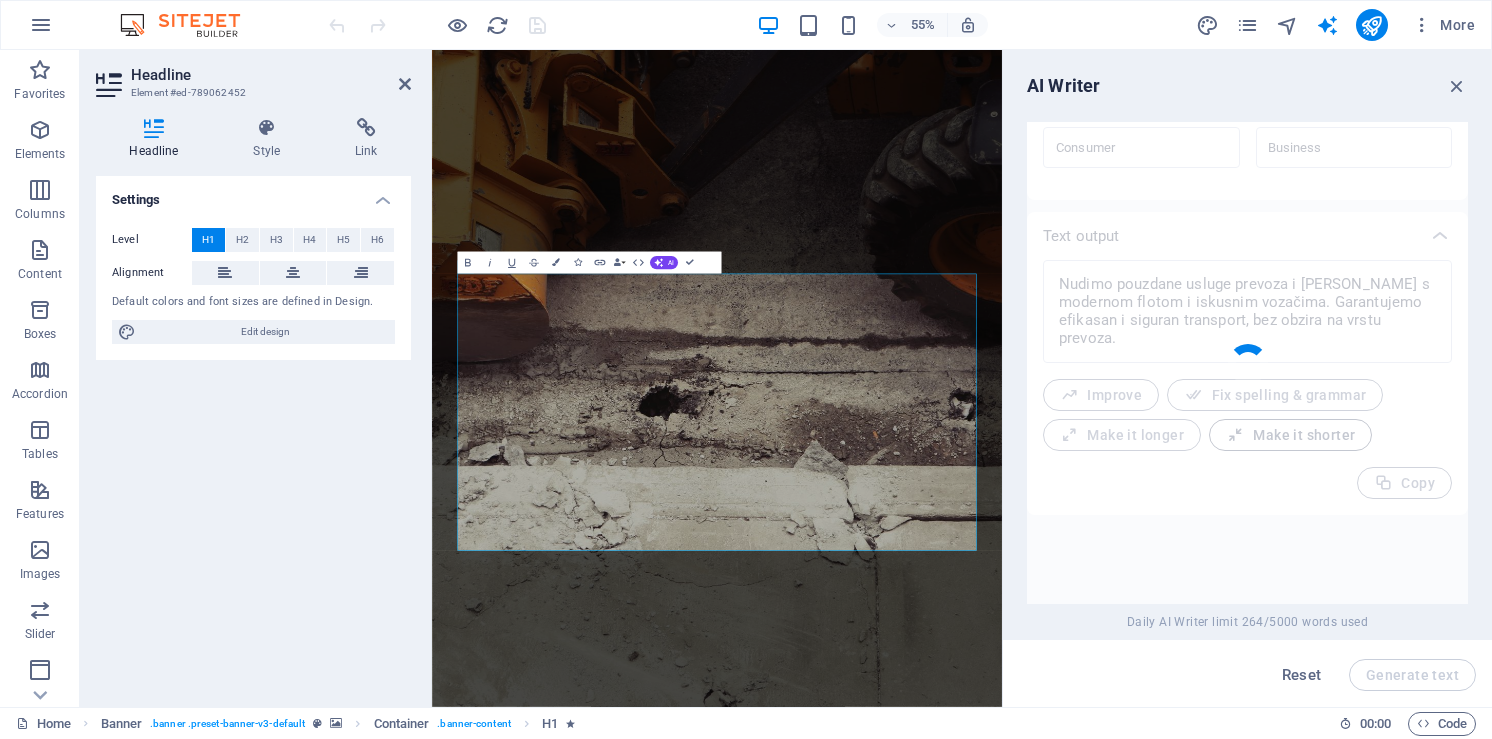 type on "x" 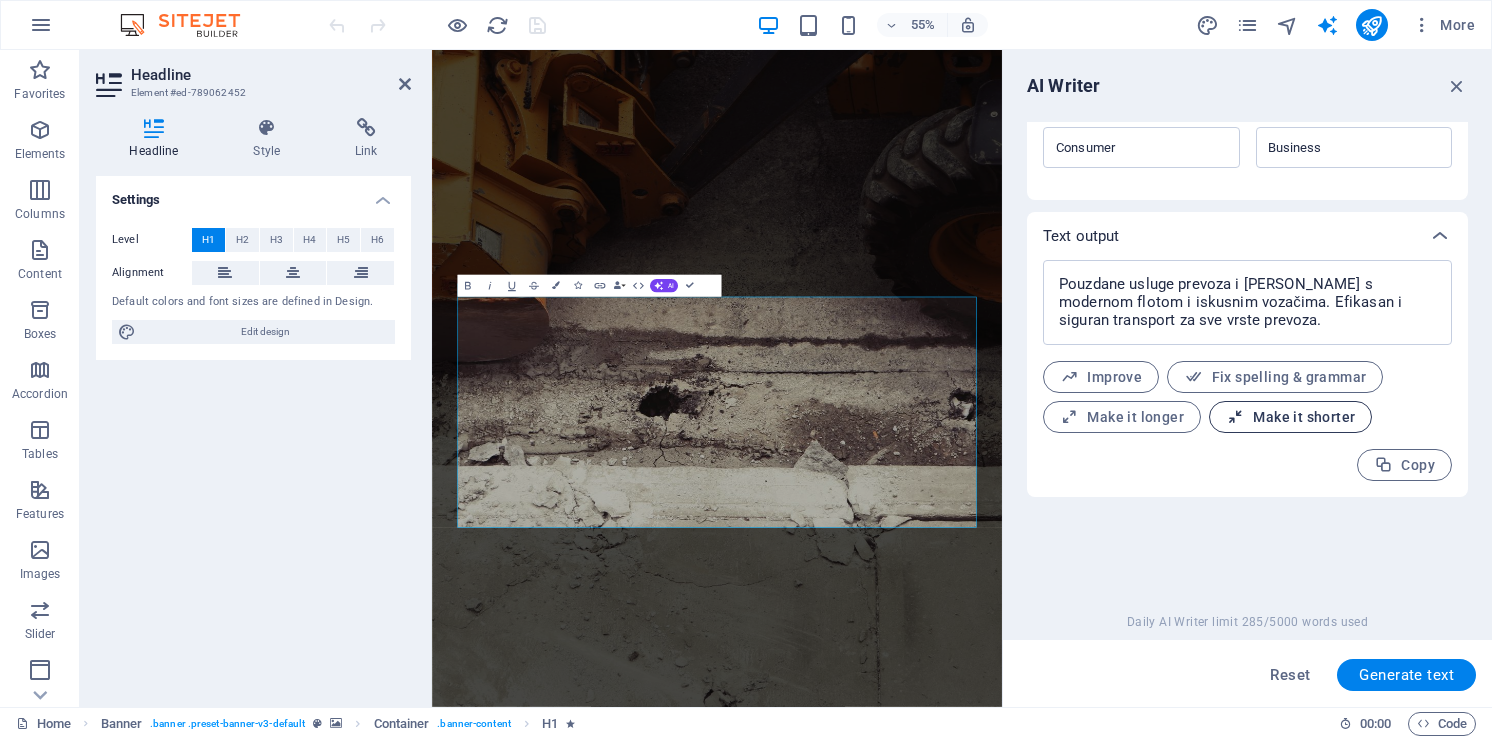 click on "Make it shorter" at bounding box center [1290, 417] 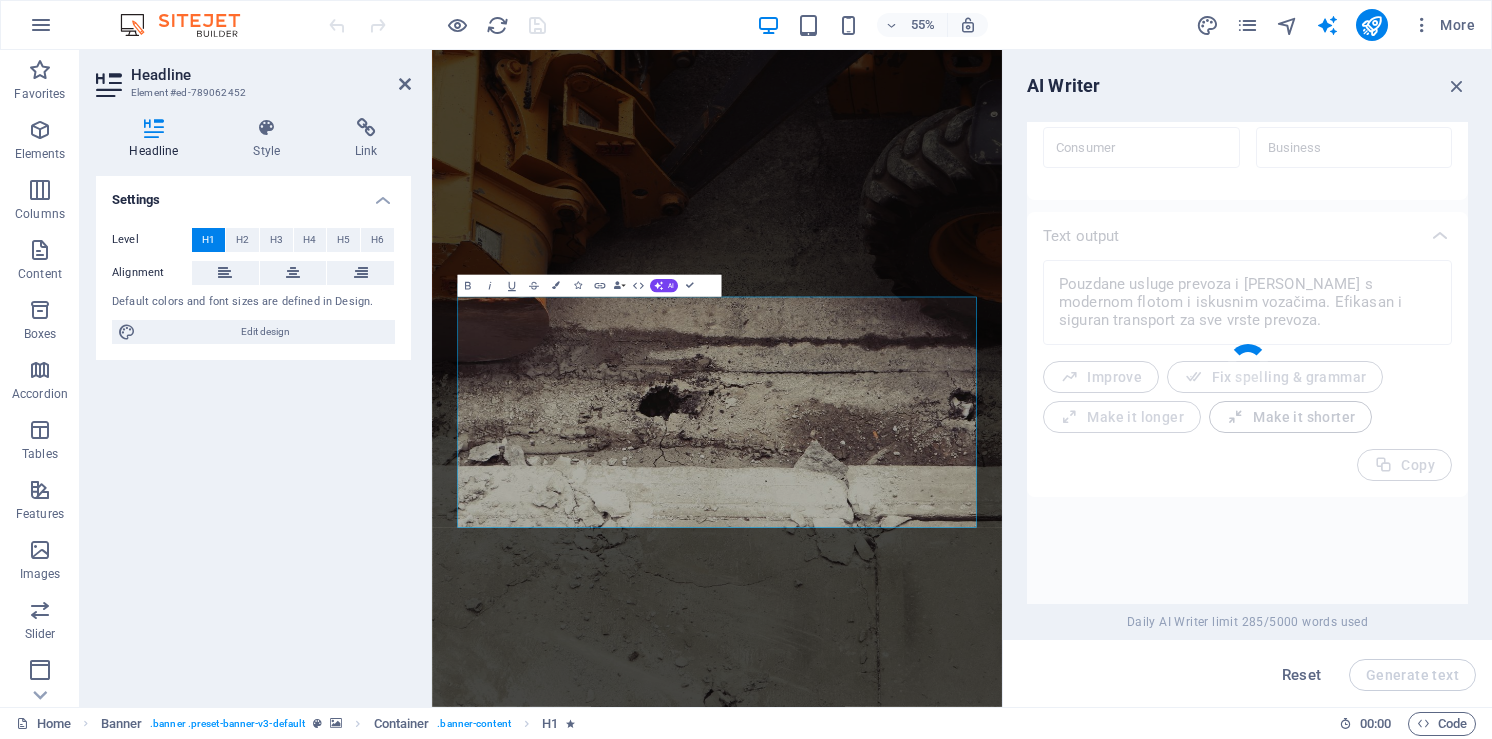 type on "x" 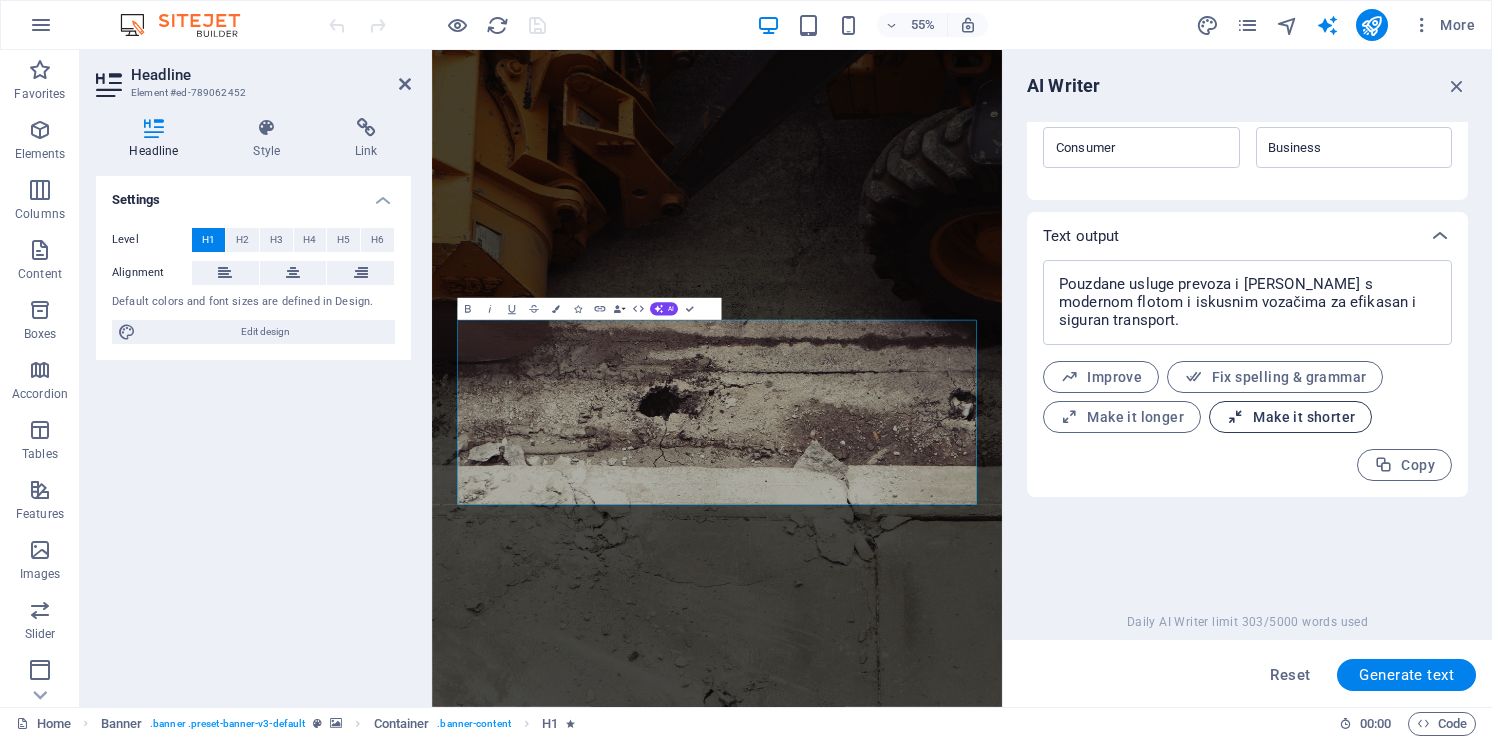 click on "Make it shorter" at bounding box center (1290, 417) 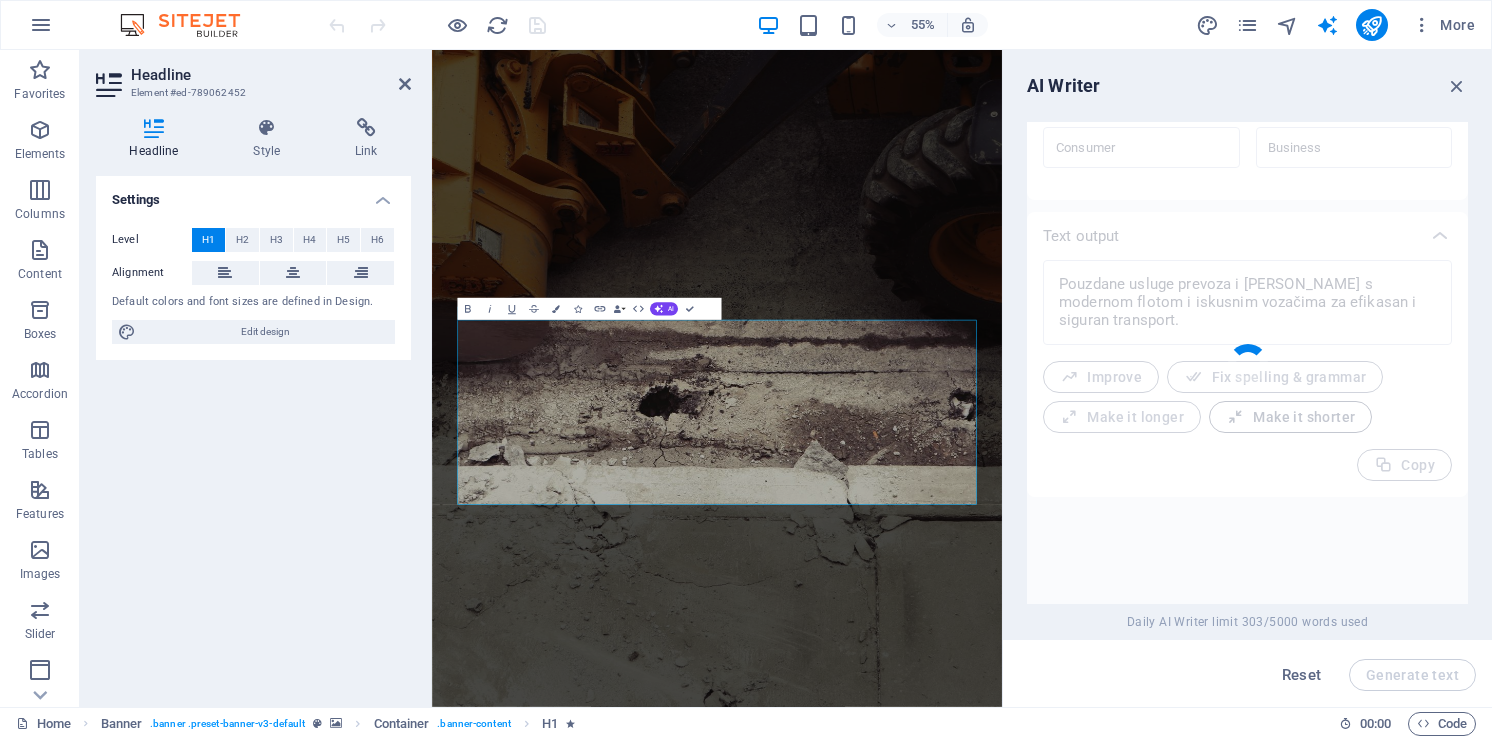 type on "x" 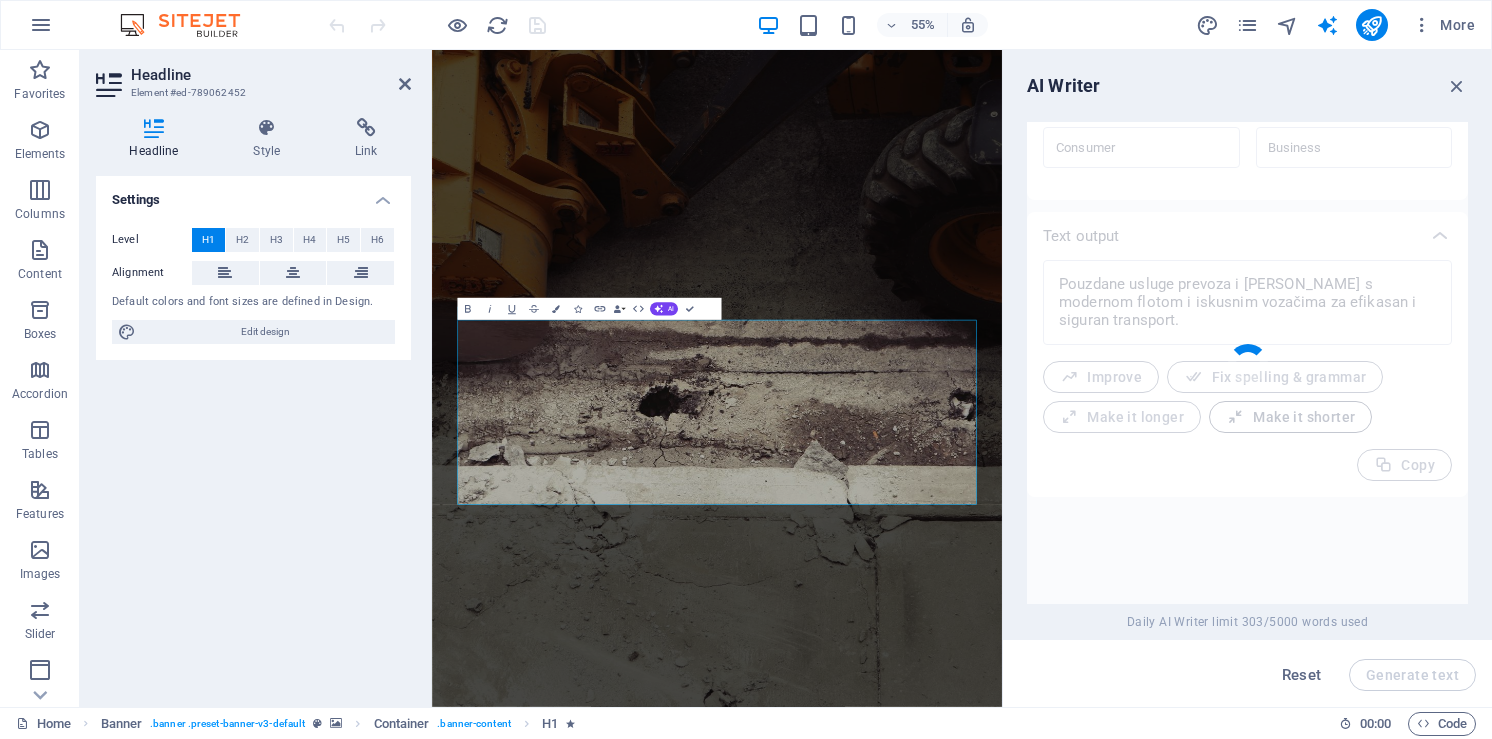 type on "Pouzdane usluge prevoza i najma vozila s modernom flotom i iskusnim vozačima." 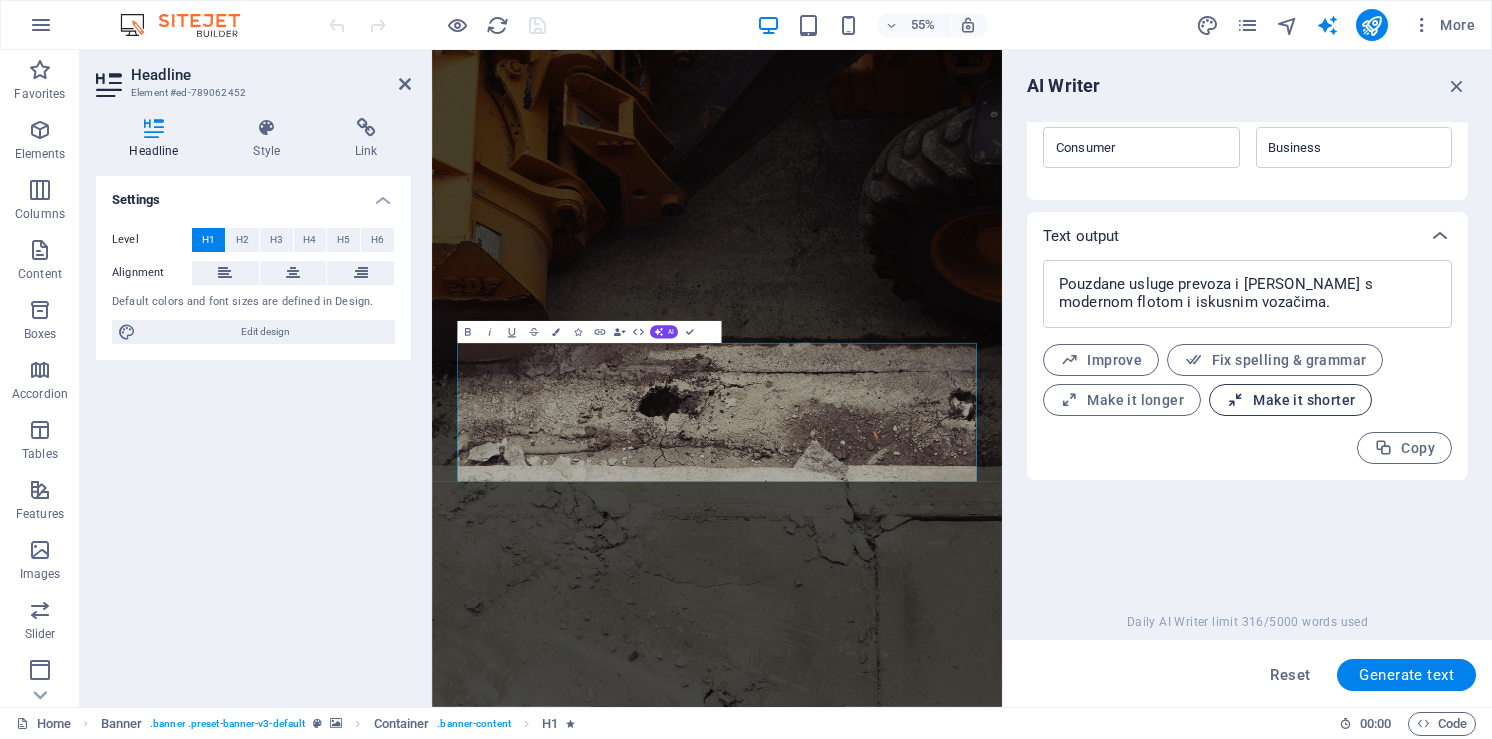 click on "Pouzdane usluge prevoza i najma vozila s modernom flotom i iskusnim vozačima. x ​ Improve Fix spelling & grammar Make it longer Make it shorter Copy" at bounding box center [1247, 362] 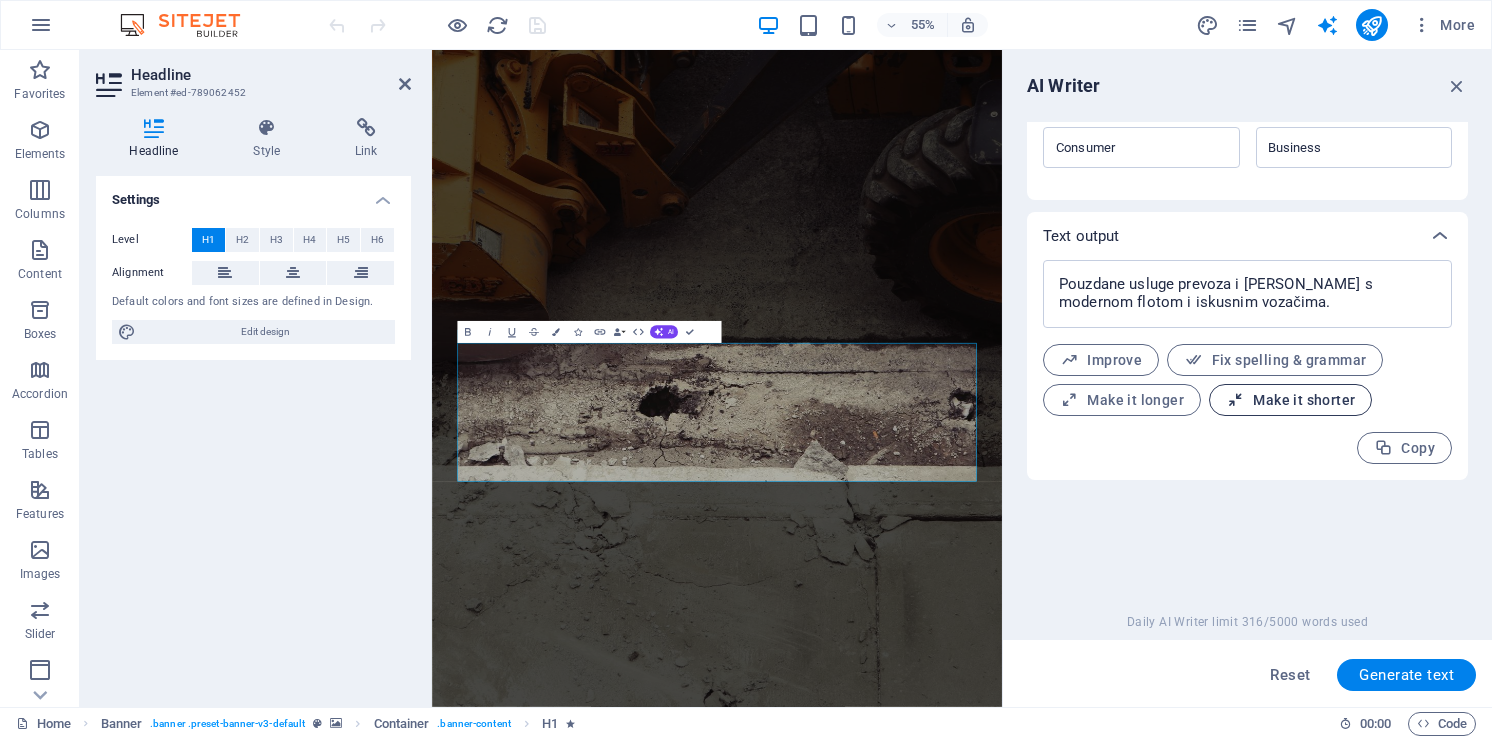 click on "Make it shorter" at bounding box center (1290, 400) 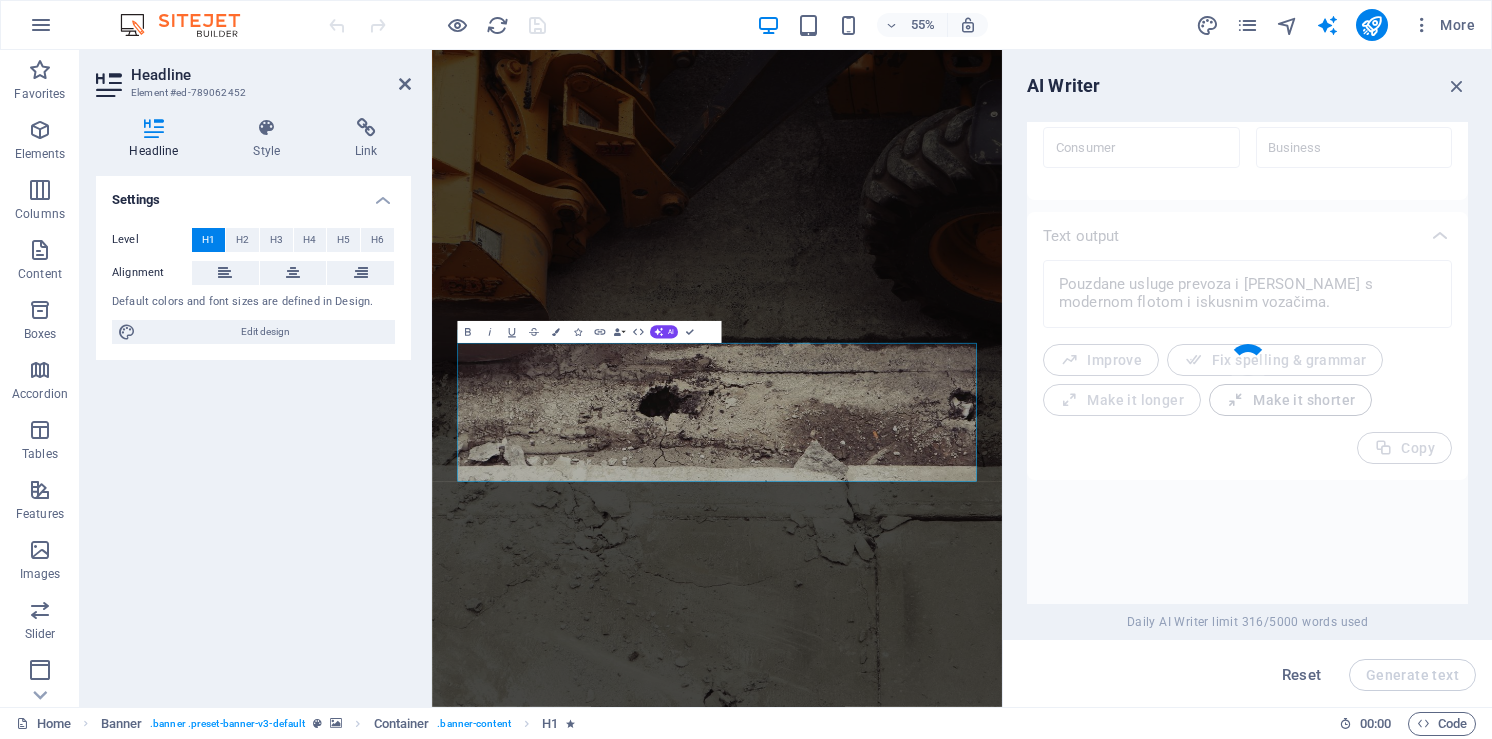 type on "x" 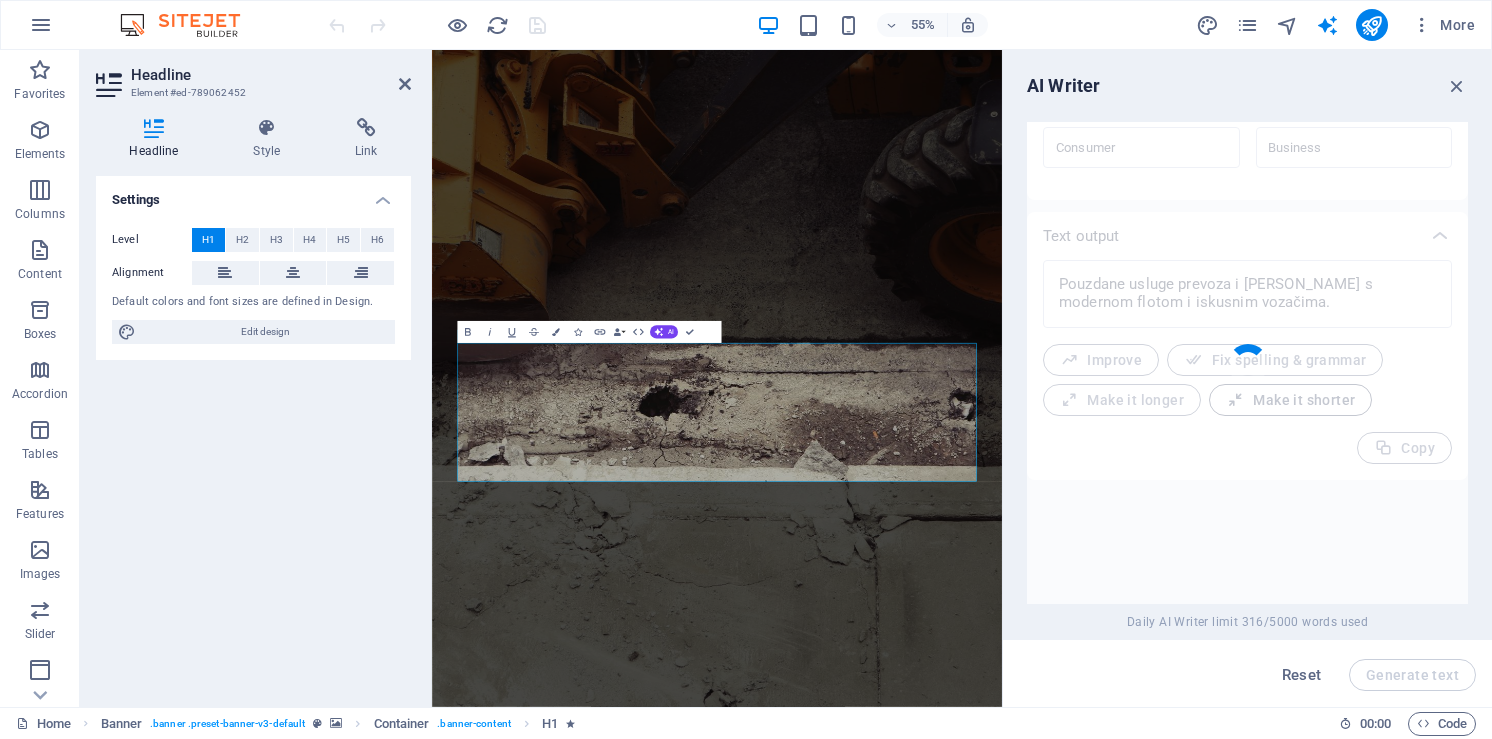 type on "Pouzdane usluge prevoza i najma vozila s modernom flotom." 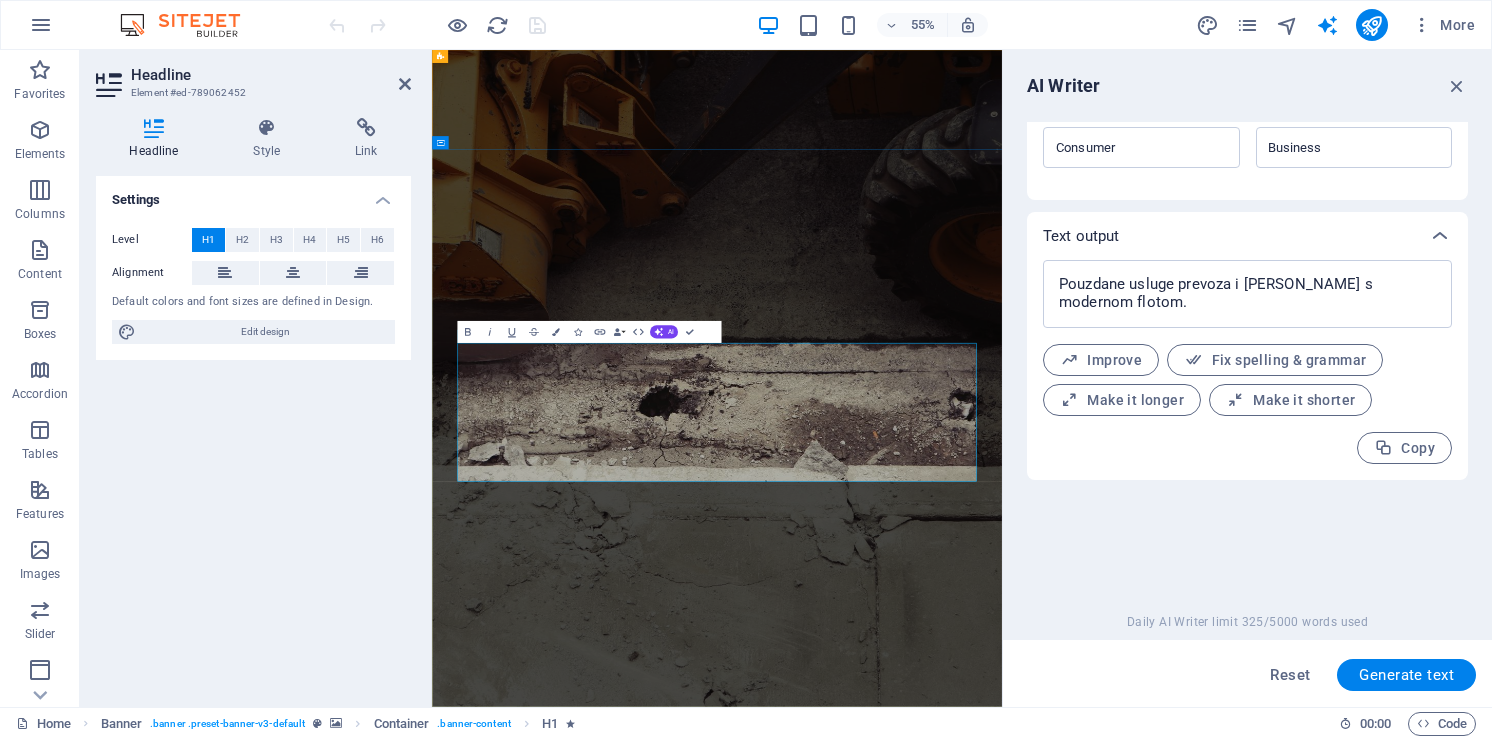 click on "Pouzdane usluge prevoza i najma vozila s modernom flotom." at bounding box center (950, 1664) 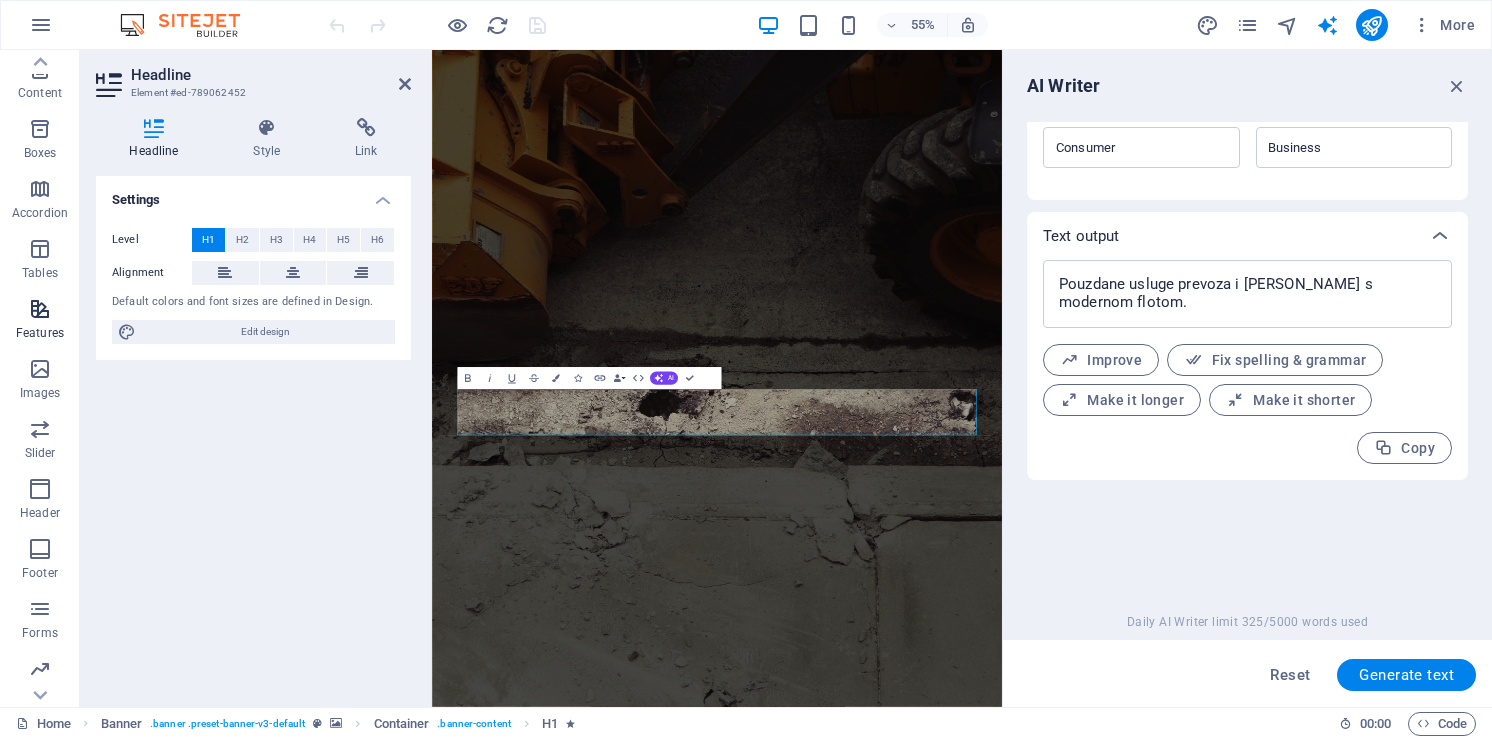 scroll, scrollTop: 243, scrollLeft: 0, axis: vertical 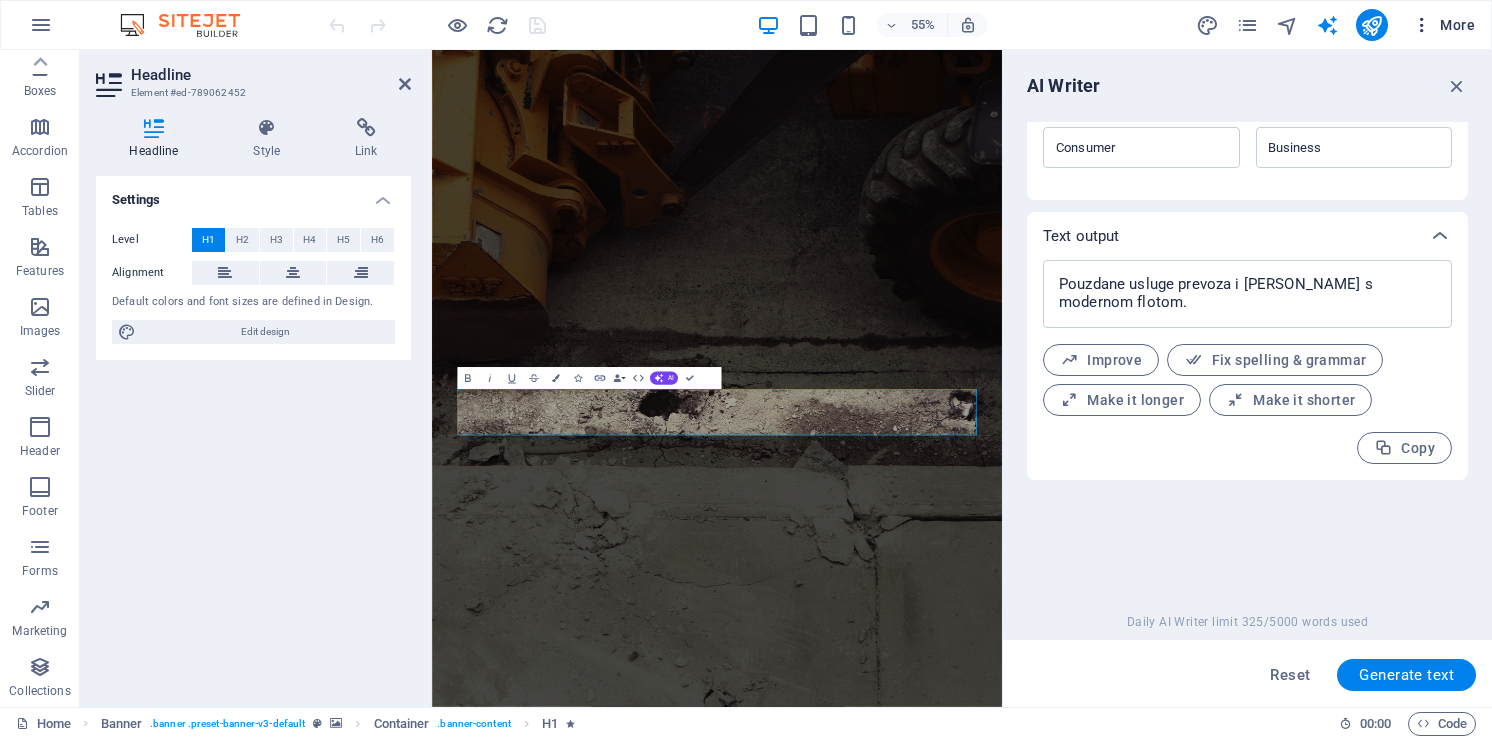 click at bounding box center [1422, 25] 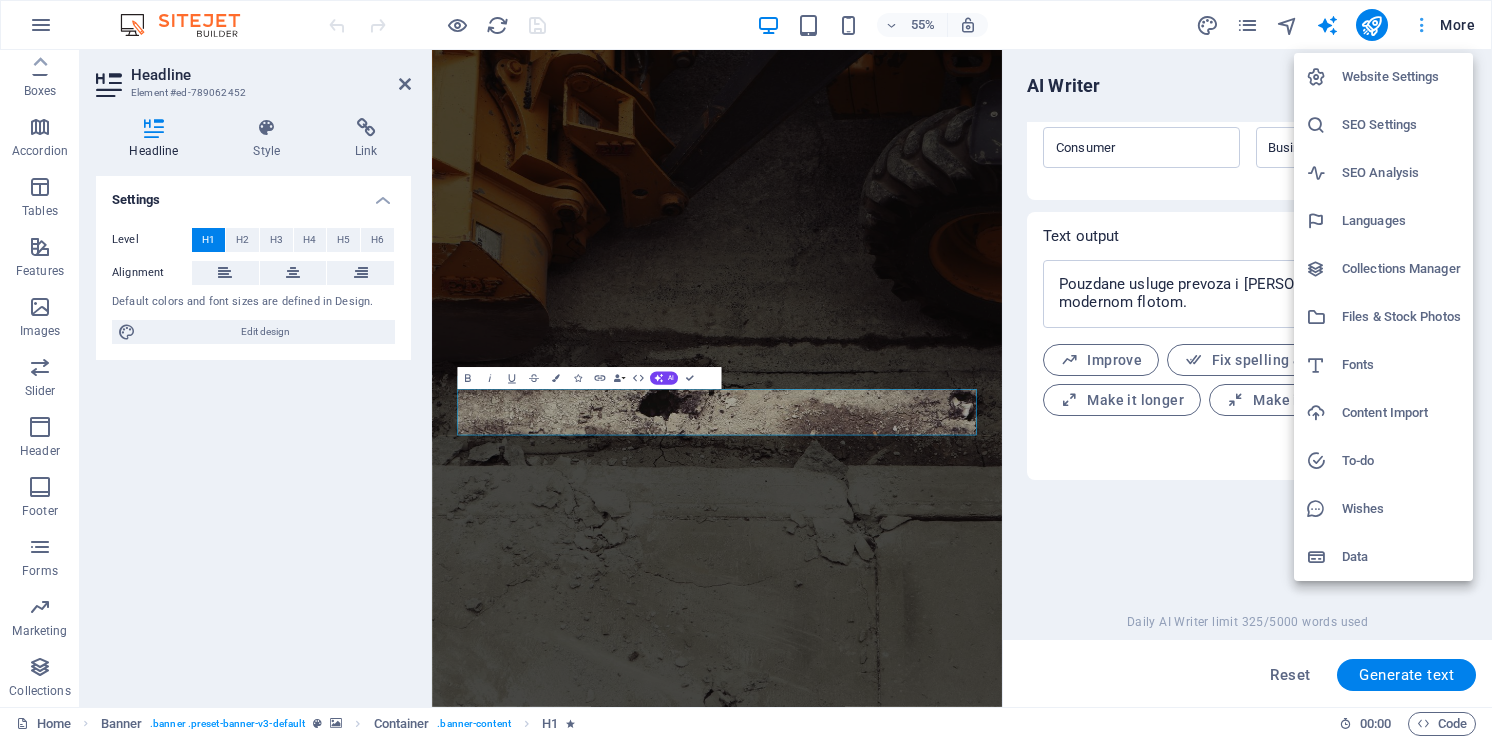 click at bounding box center [746, 369] 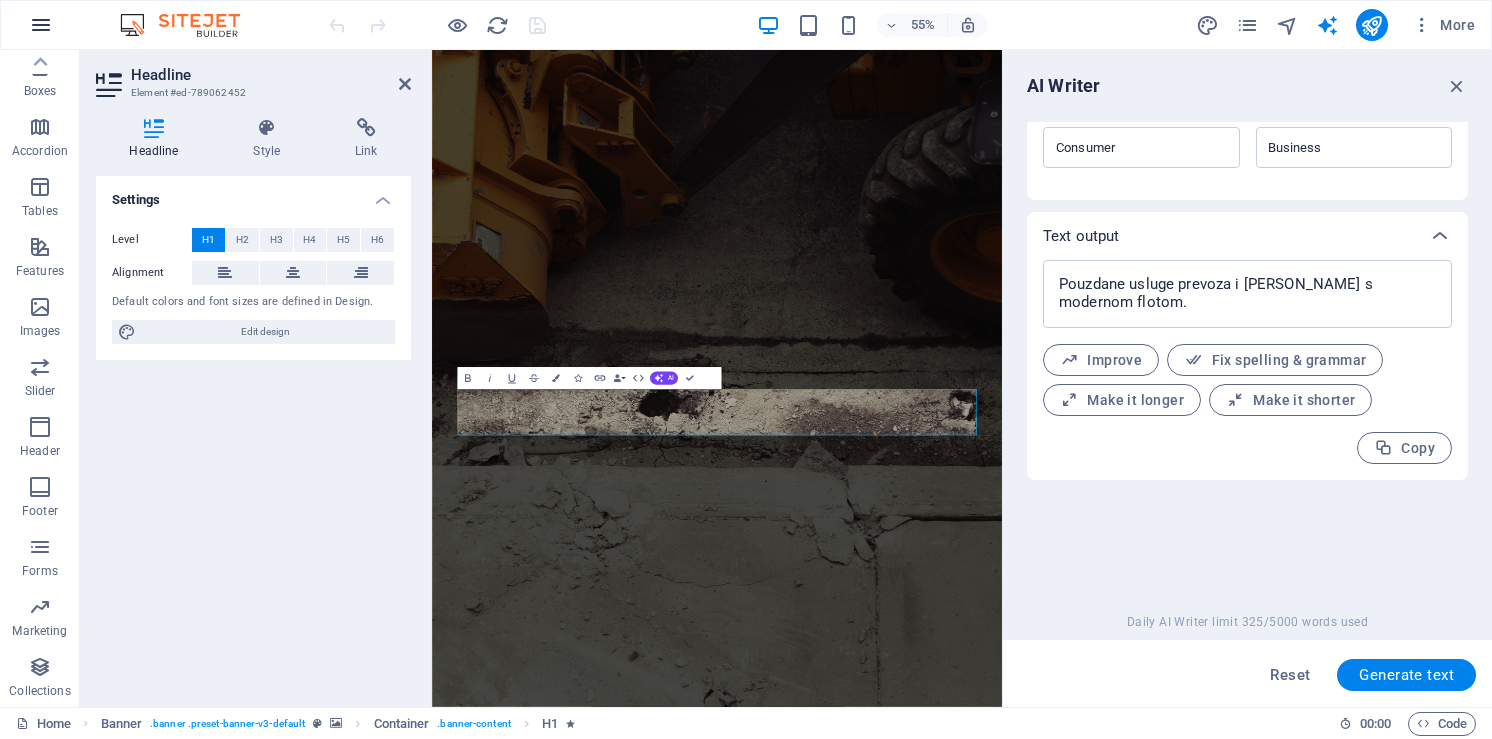click at bounding box center (41, 25) 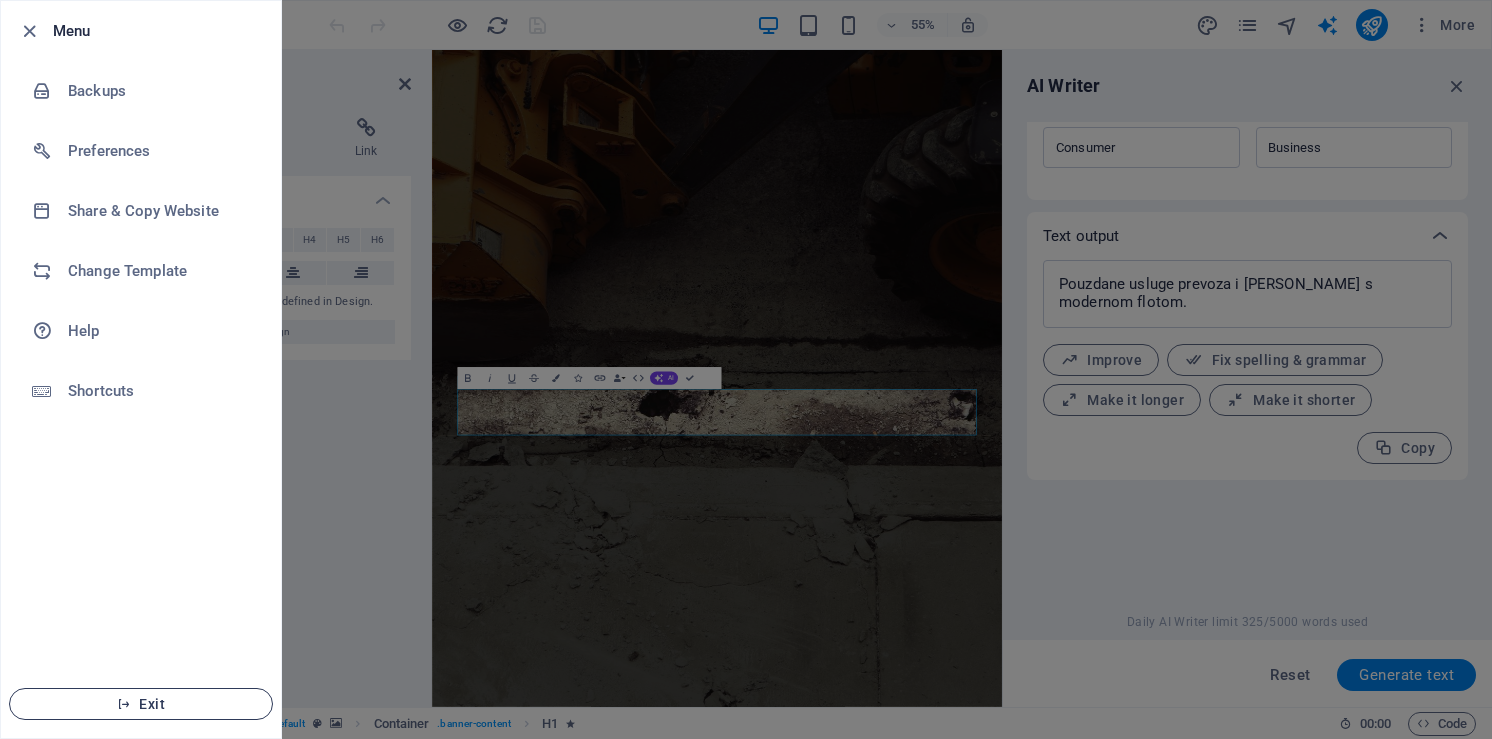 click at bounding box center (124, 704) 